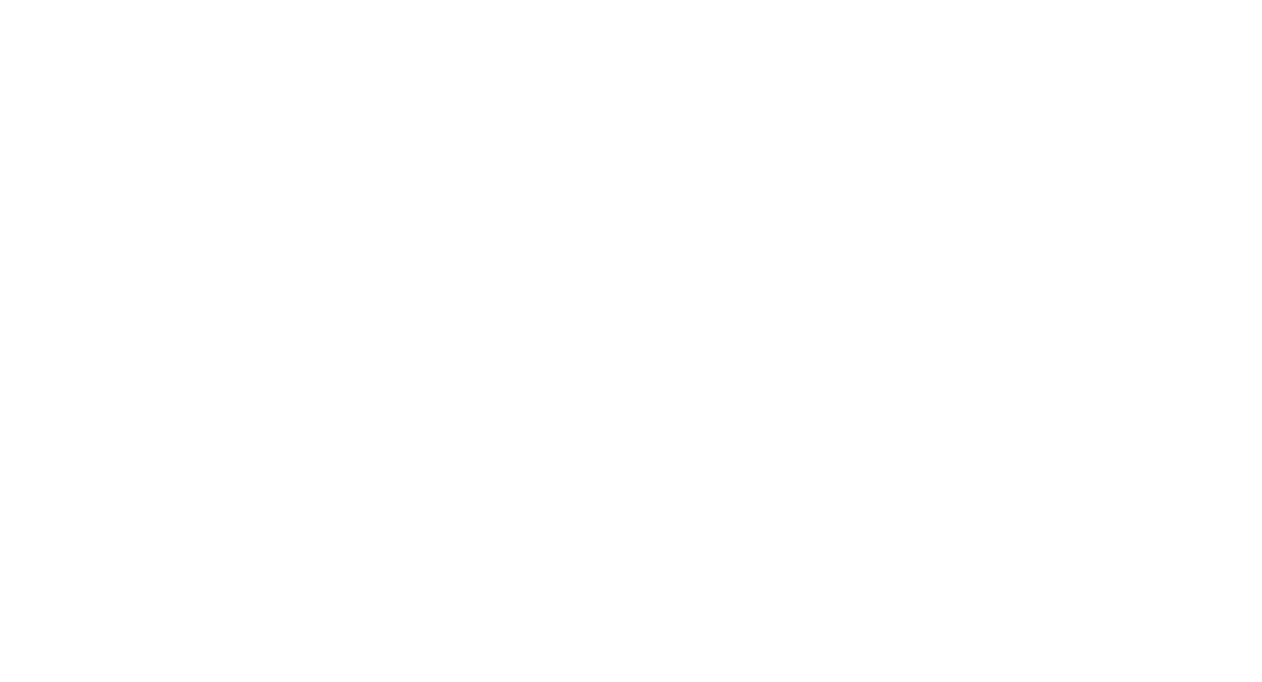 scroll, scrollTop: 0, scrollLeft: 0, axis: both 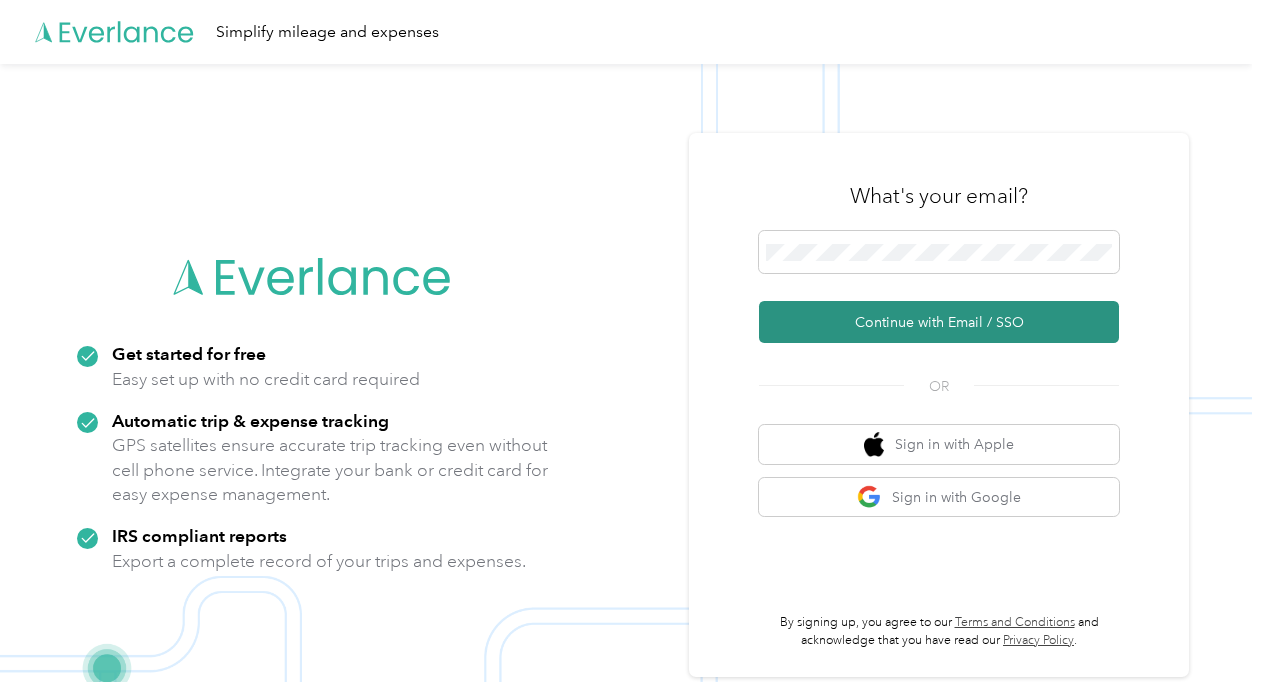 click on "Continue with Email / SSO" at bounding box center (939, 322) 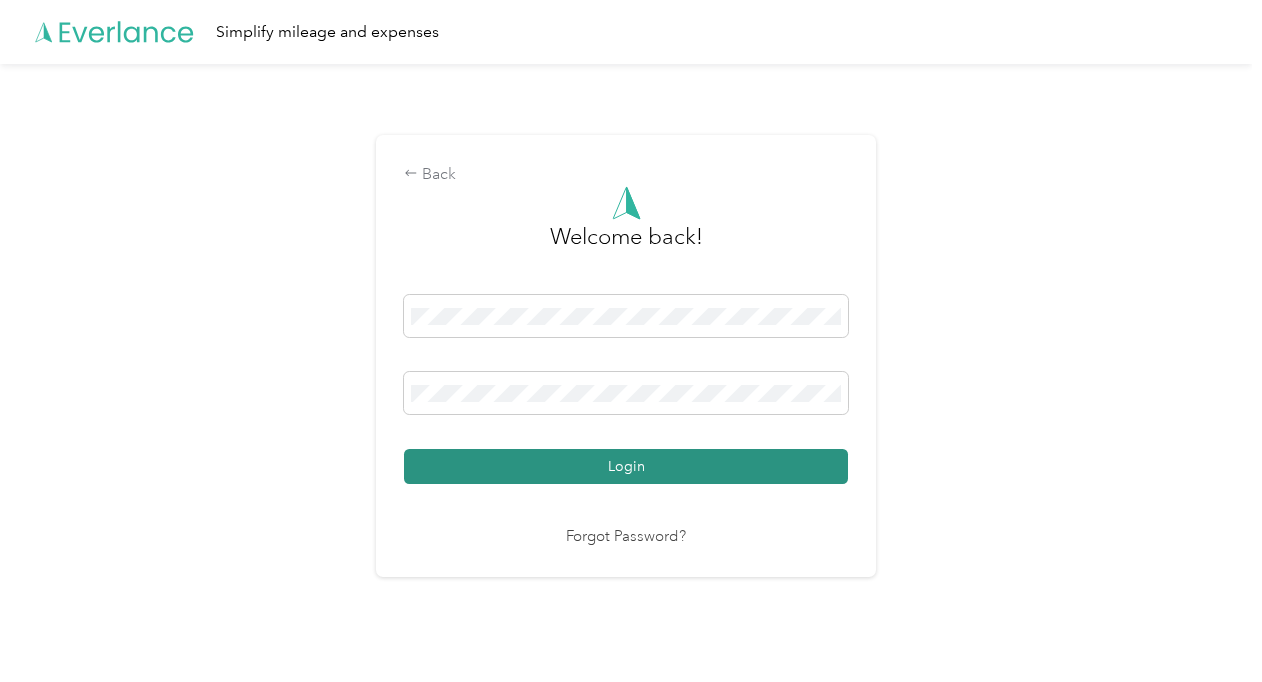 click on "Login" at bounding box center (626, 466) 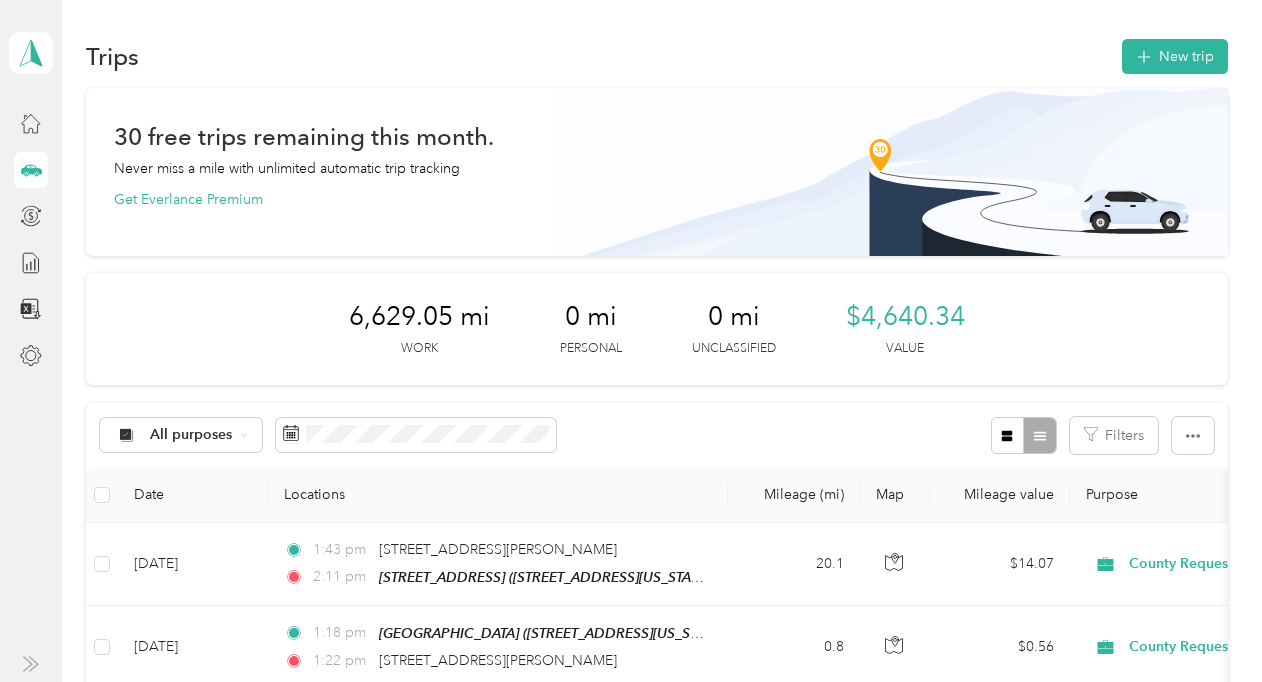 click 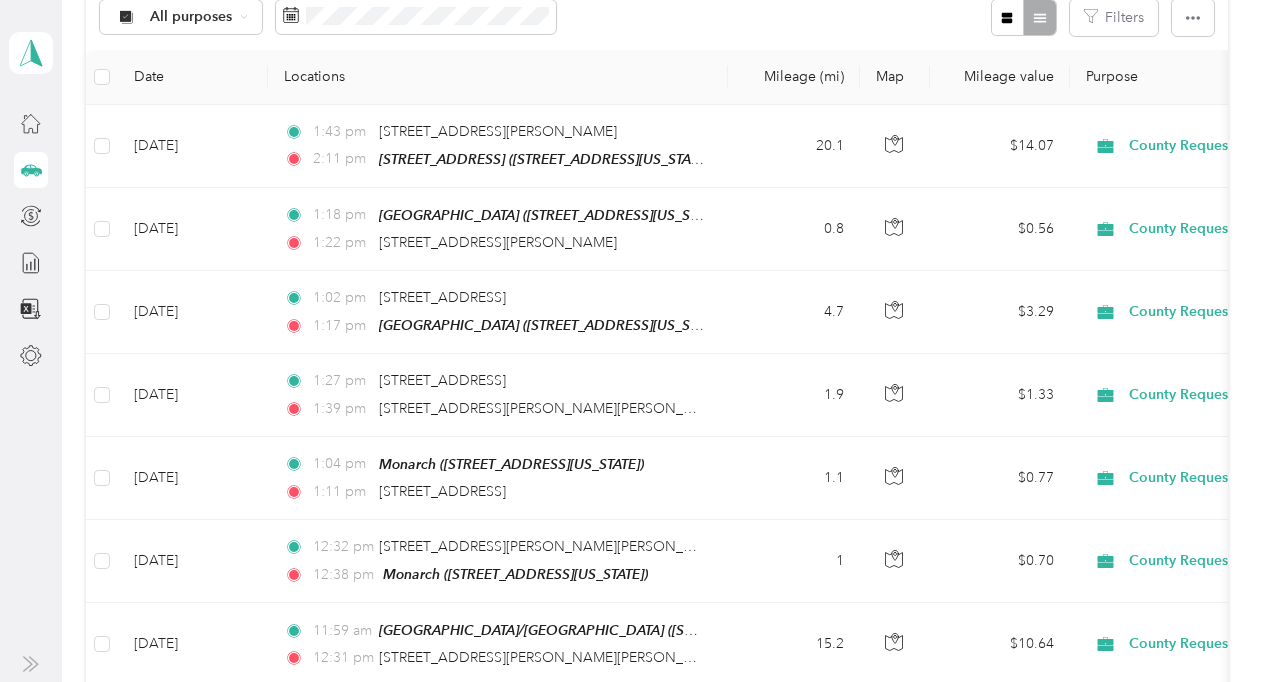 scroll, scrollTop: 424, scrollLeft: 0, axis: vertical 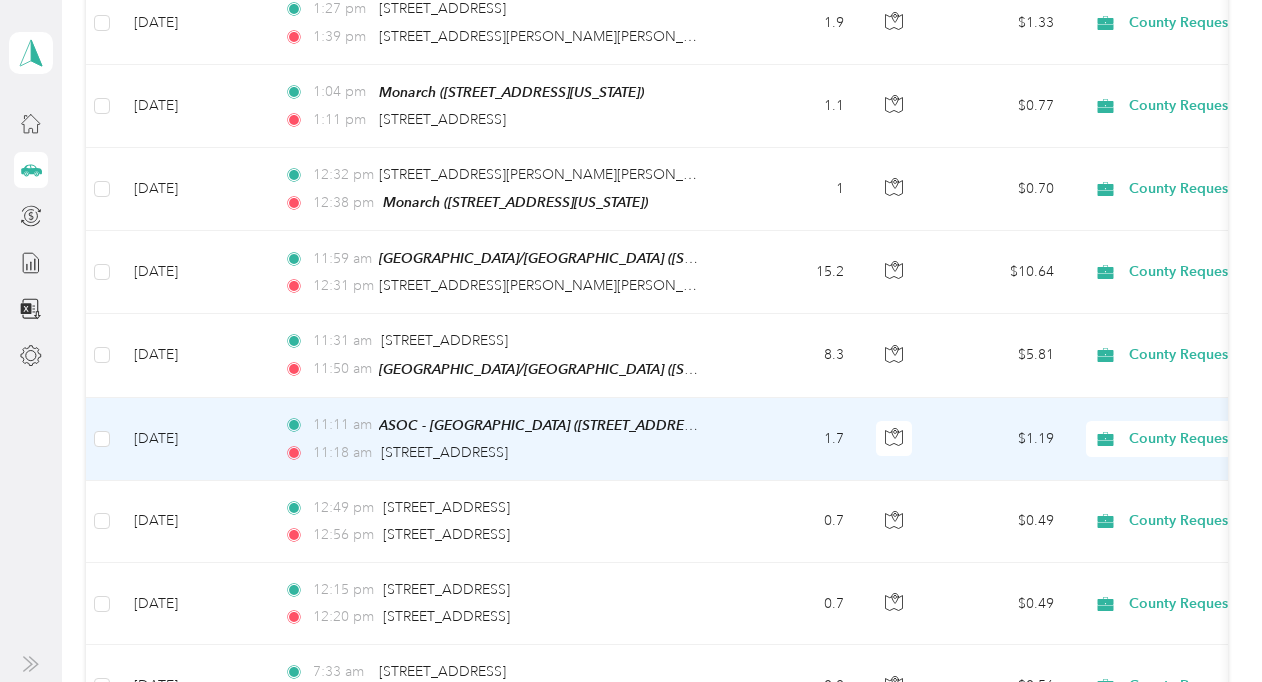 click on "1.7" at bounding box center (794, 439) 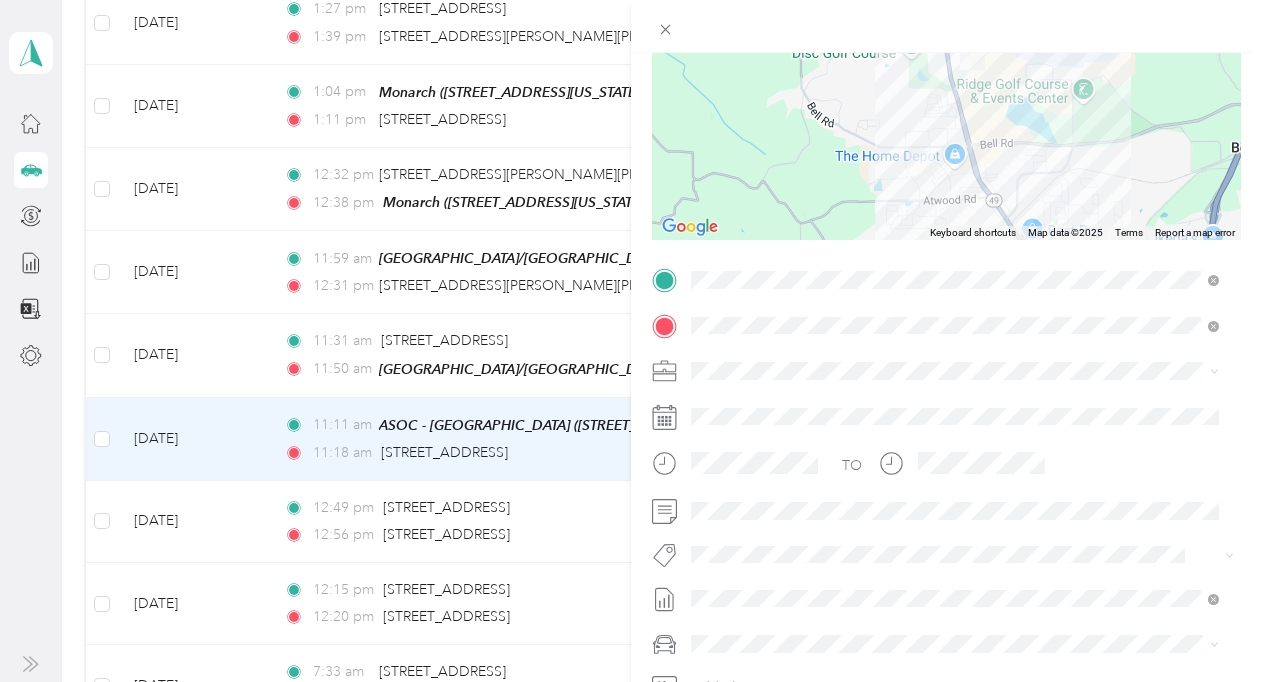 scroll, scrollTop: 221, scrollLeft: 0, axis: vertical 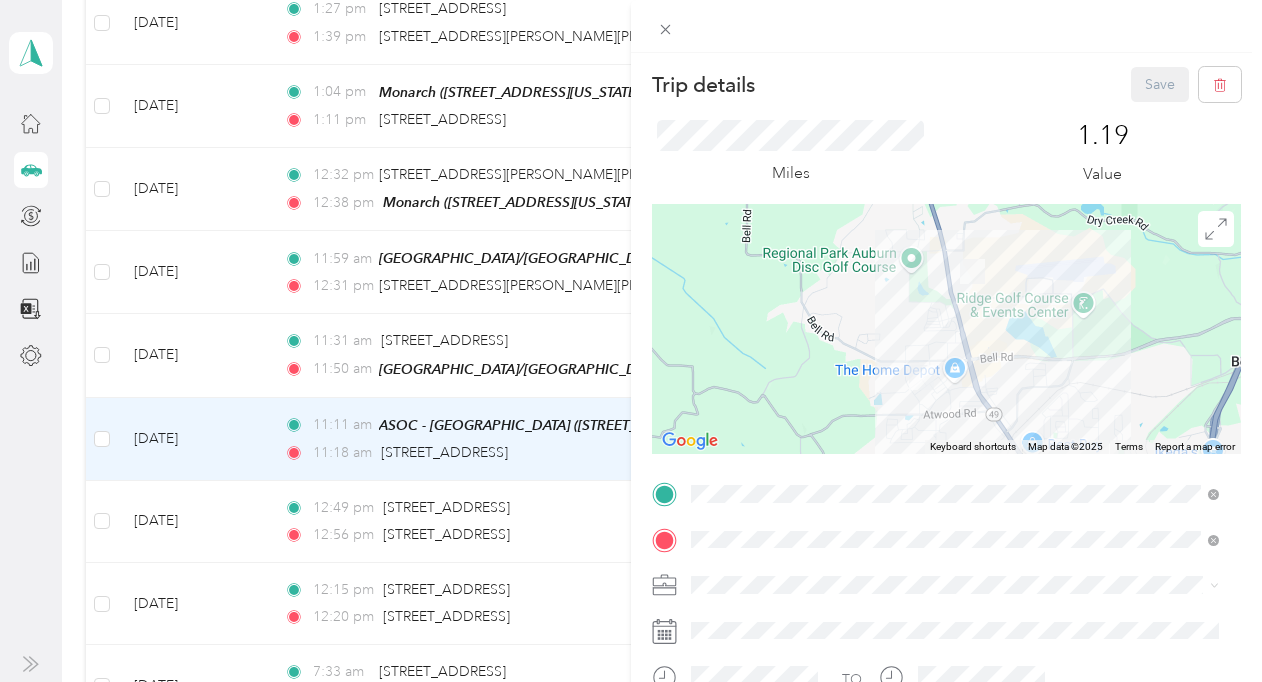 click on "Save" at bounding box center (1186, 84) 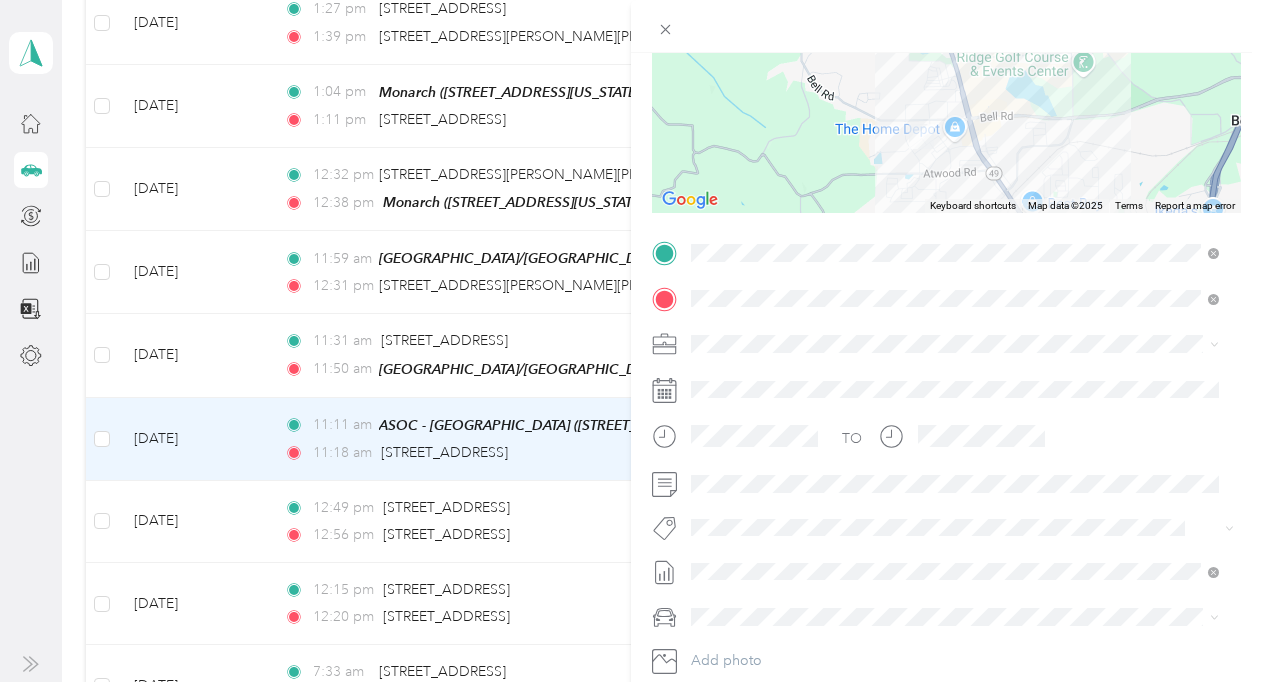 scroll, scrollTop: 248, scrollLeft: 0, axis: vertical 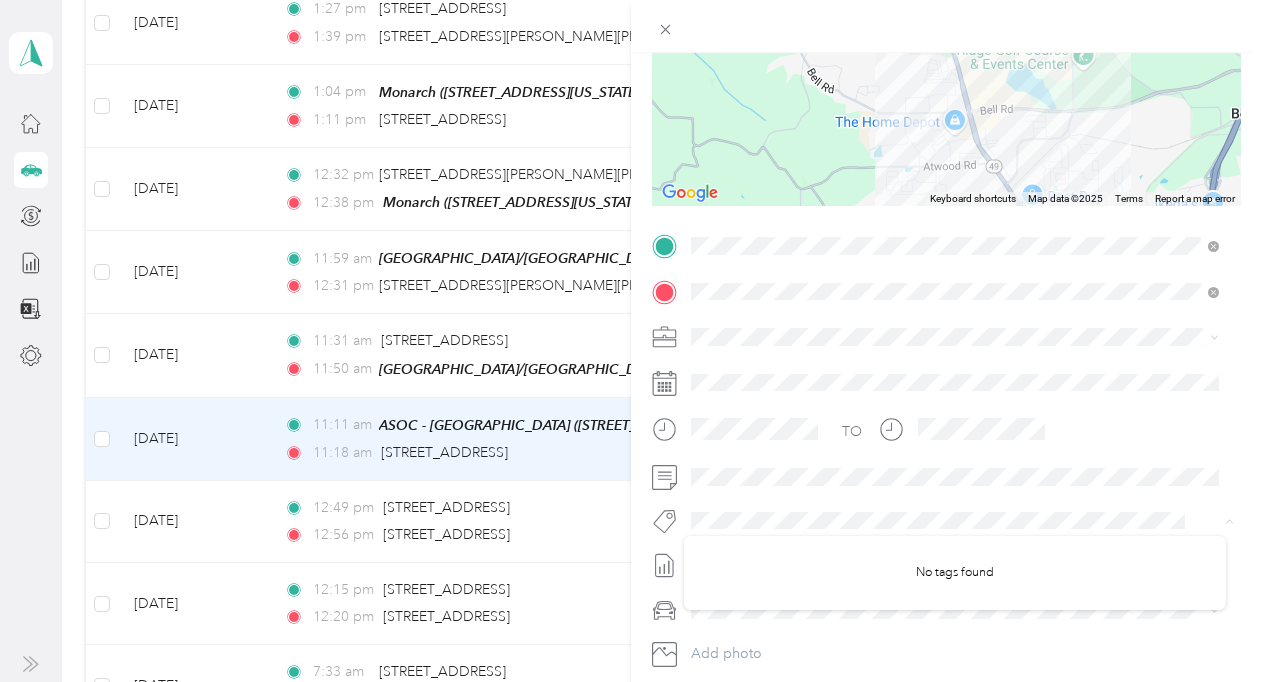click at bounding box center [946, 521] 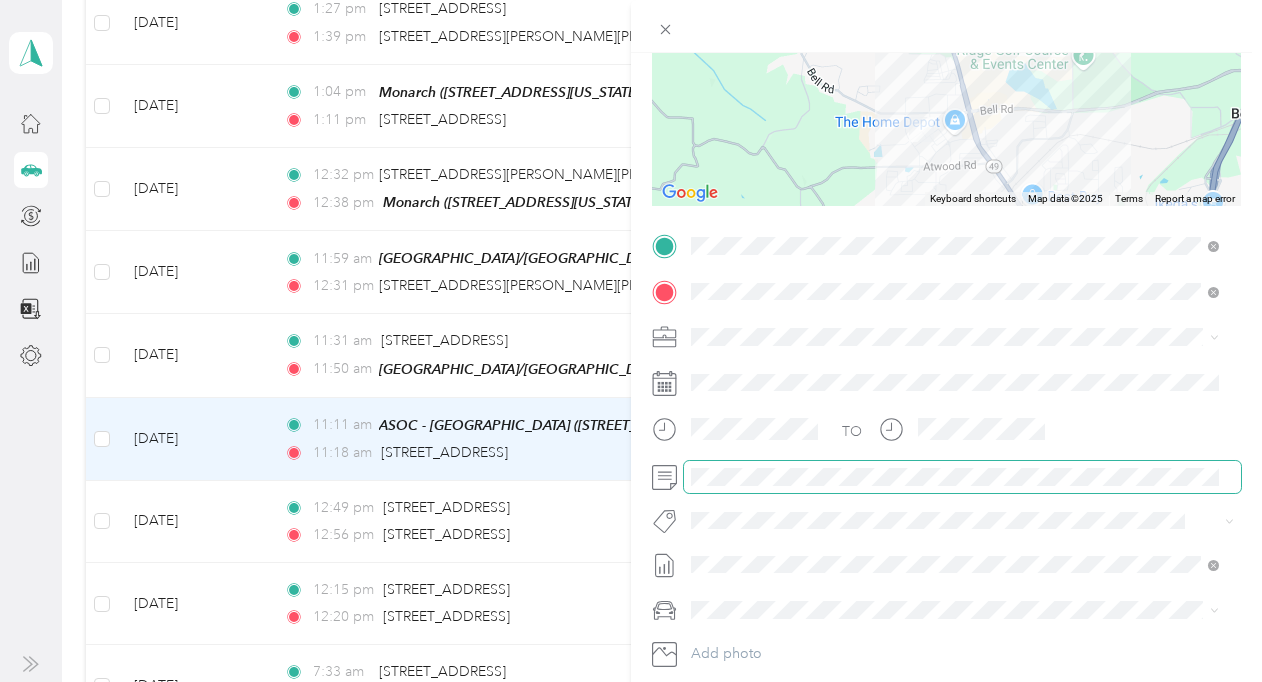 click at bounding box center (962, 477) 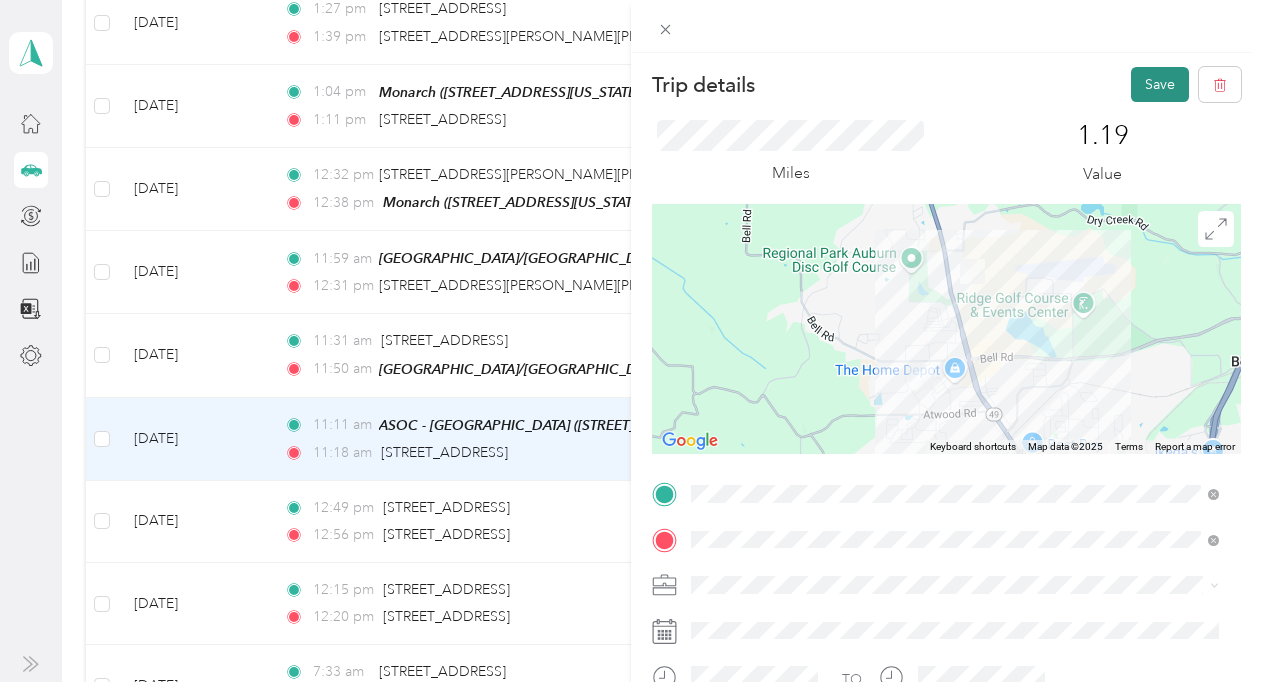 click on "Save" at bounding box center (1160, 84) 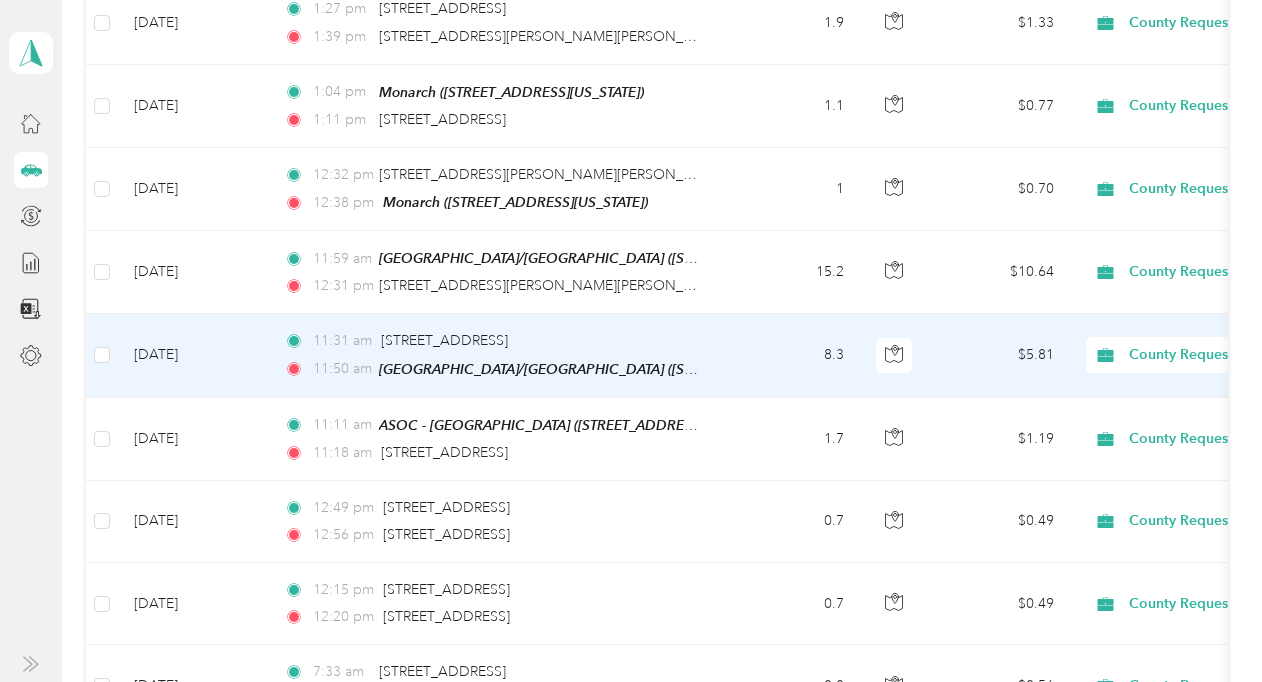 click on "8.3" at bounding box center (794, 355) 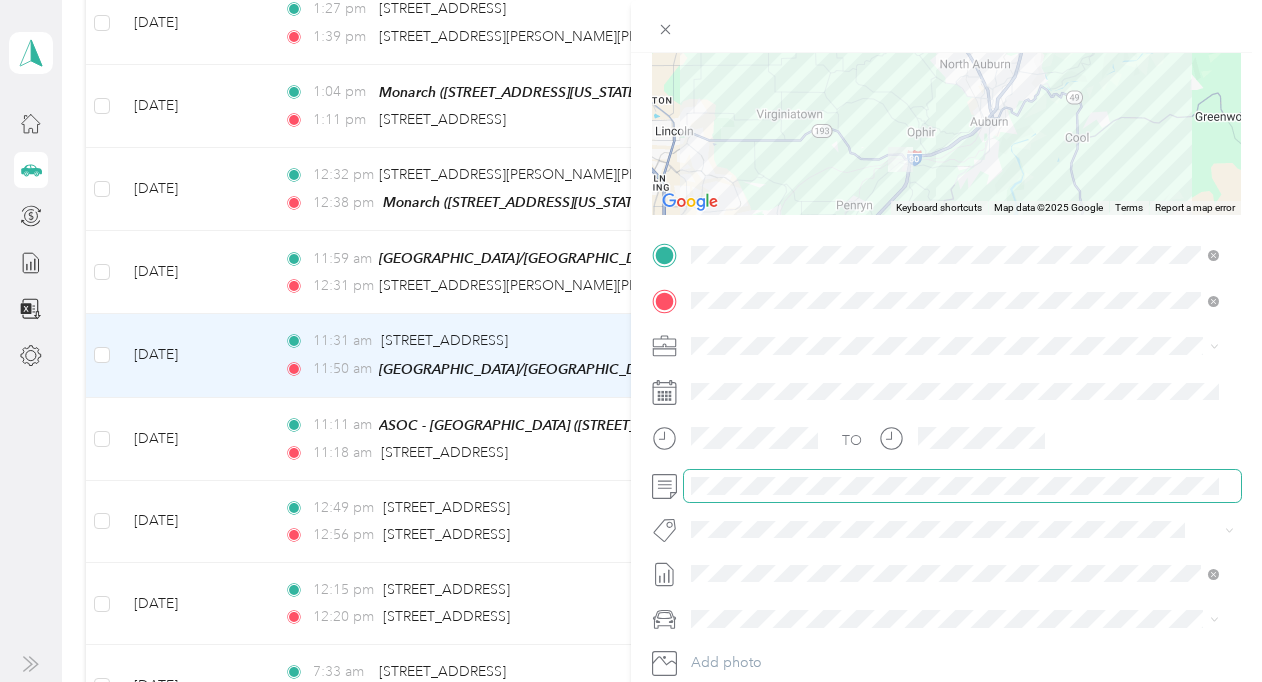 scroll, scrollTop: 367, scrollLeft: 0, axis: vertical 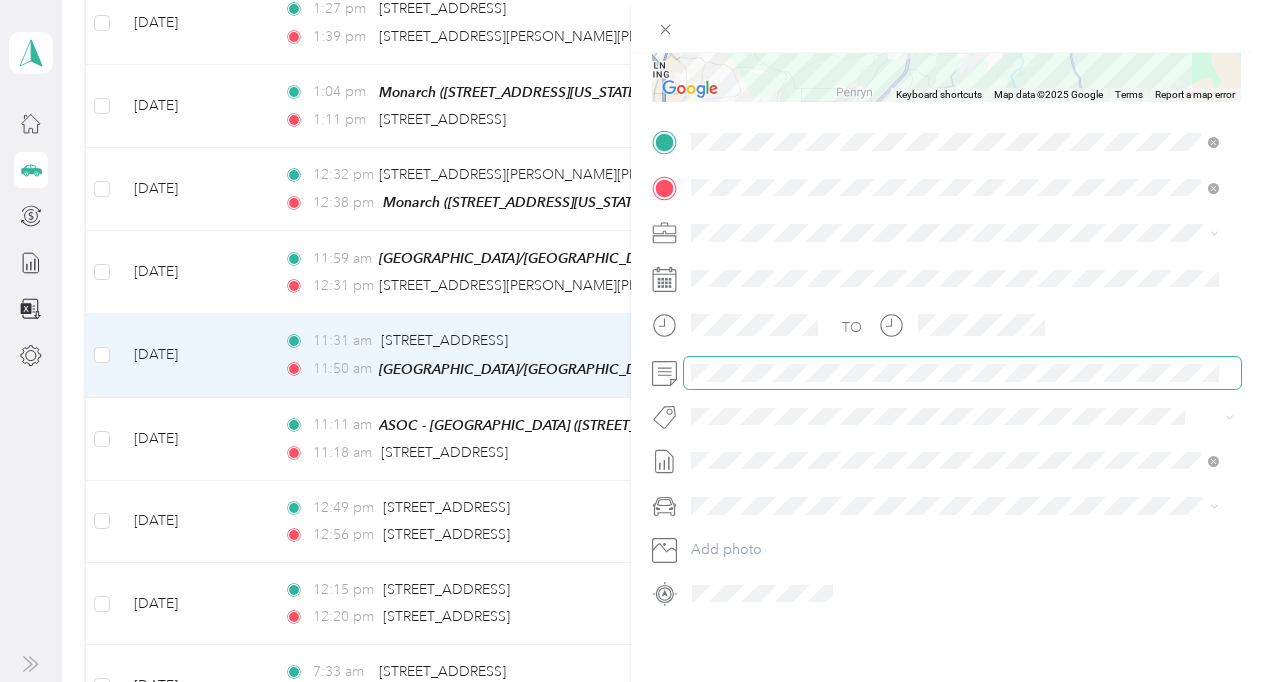 click at bounding box center [962, 373] 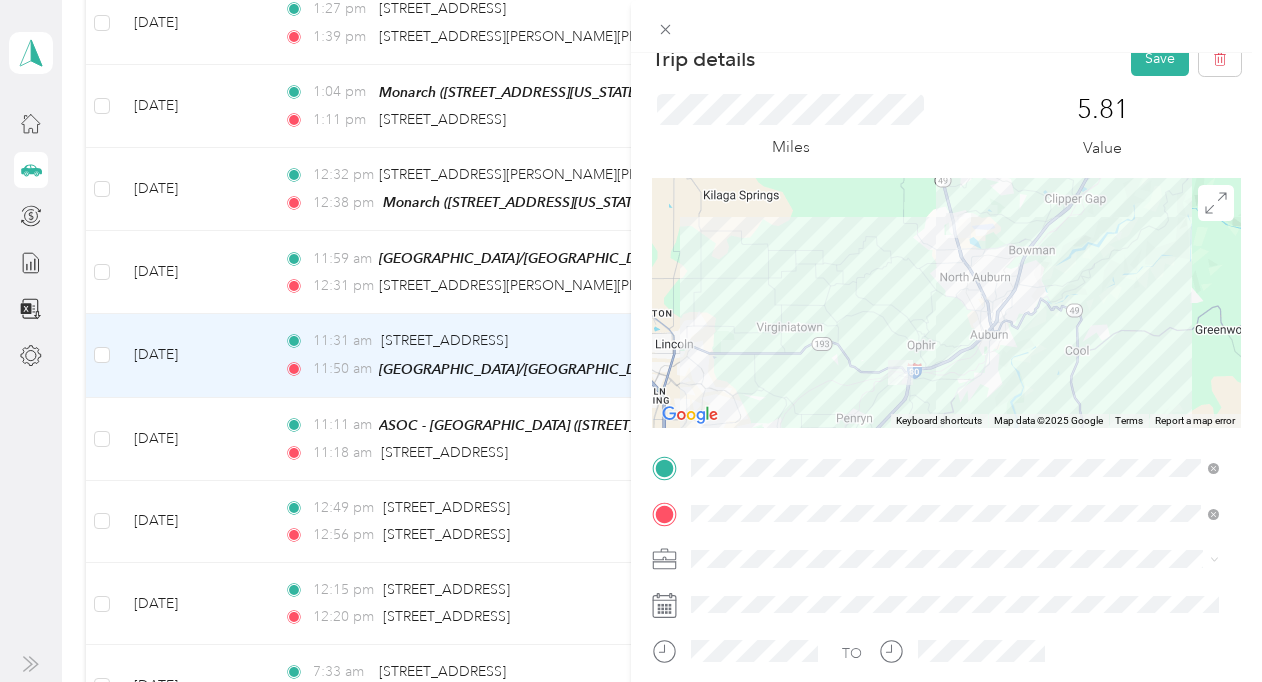 scroll, scrollTop: 0, scrollLeft: 0, axis: both 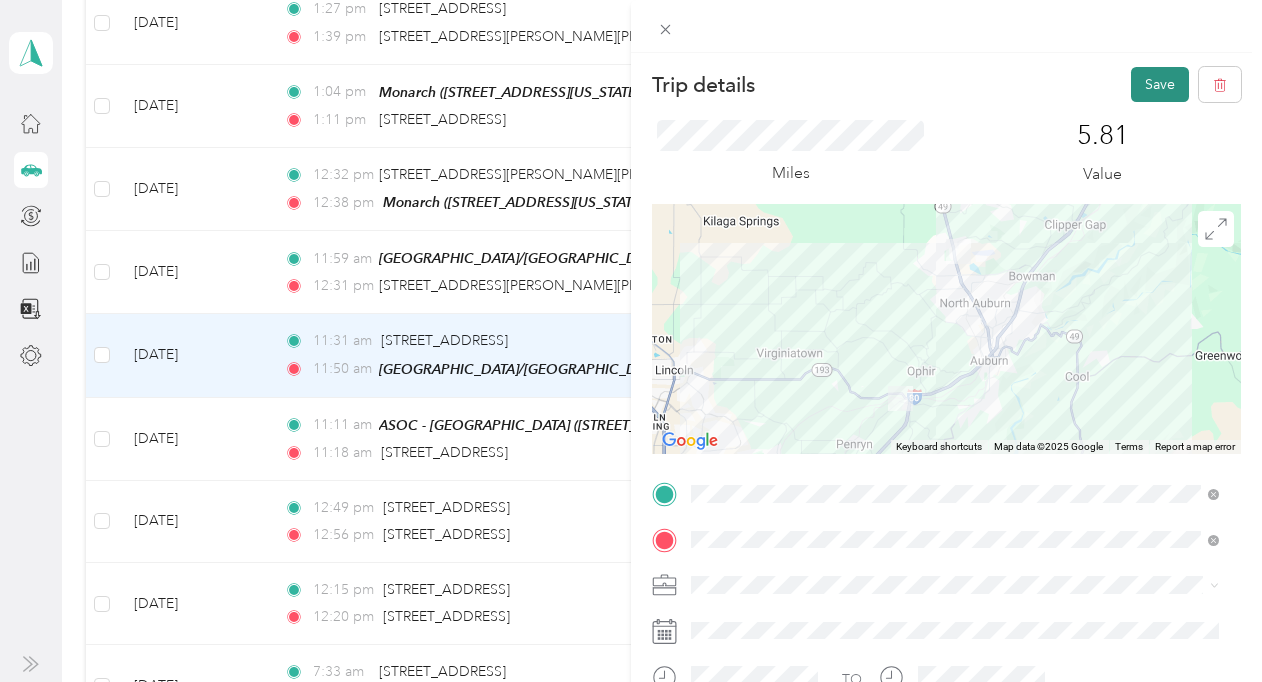 click on "Save" at bounding box center (1160, 84) 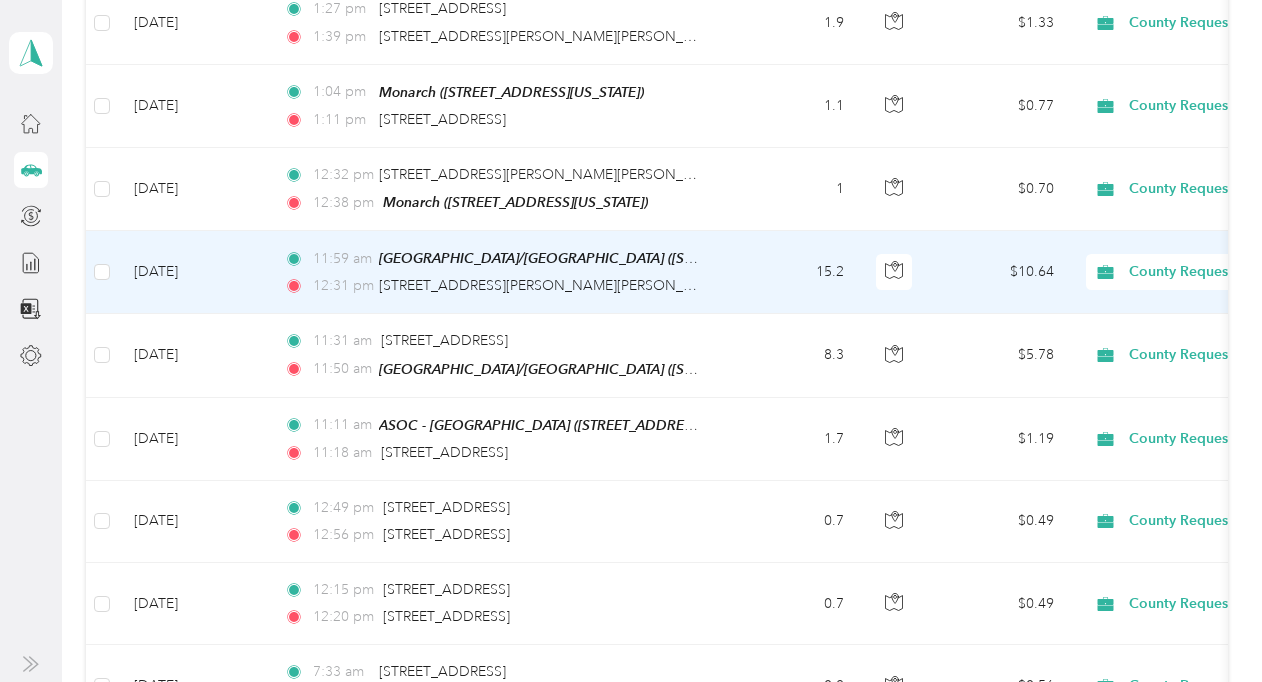 click on "15.2" at bounding box center [794, 272] 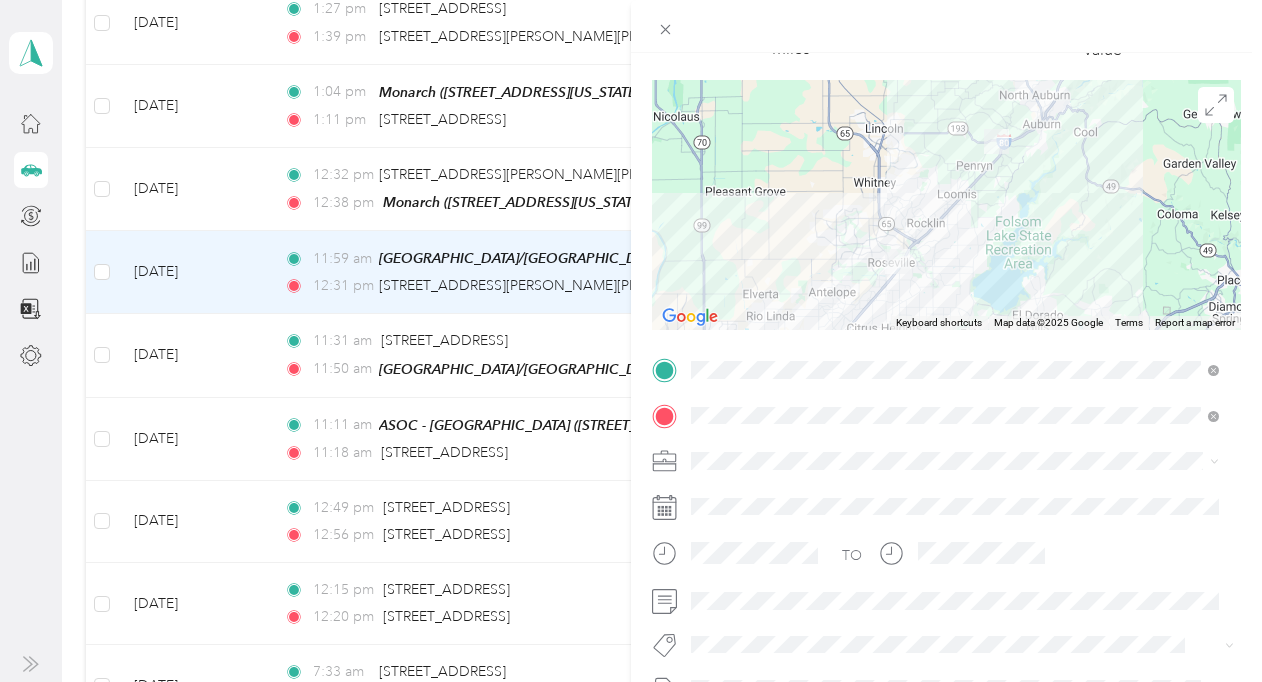 scroll, scrollTop: 190, scrollLeft: 0, axis: vertical 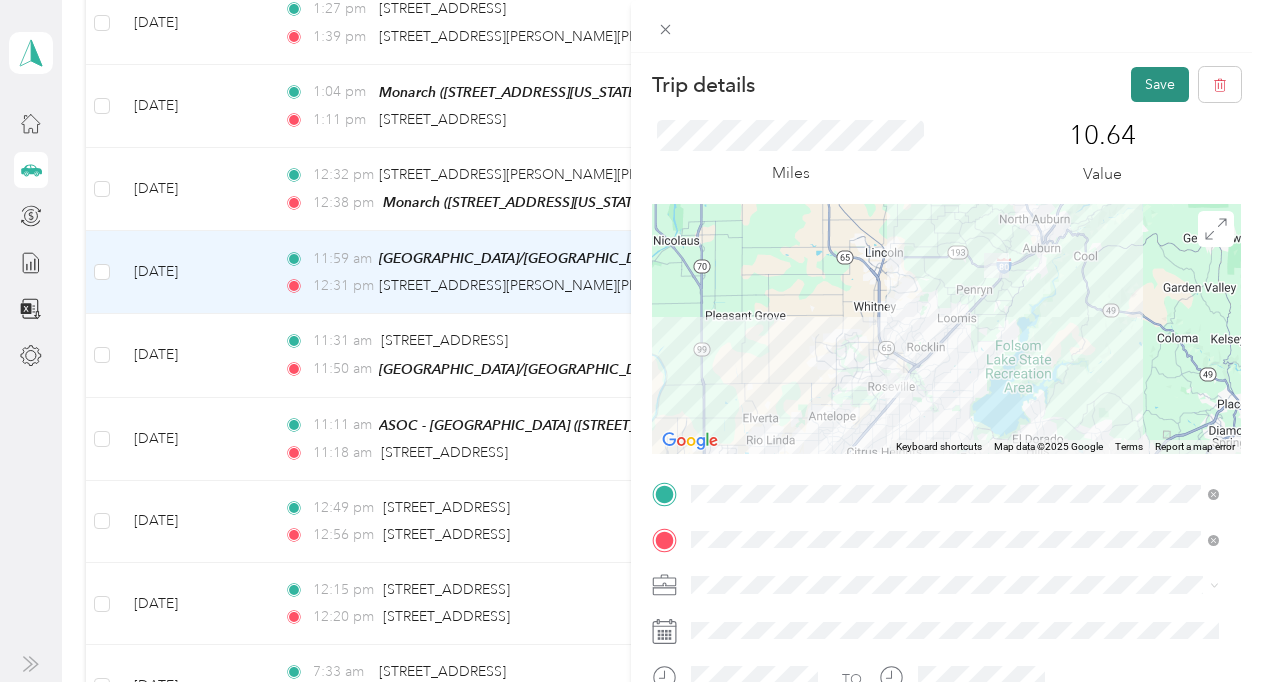 click on "Save" at bounding box center [1160, 84] 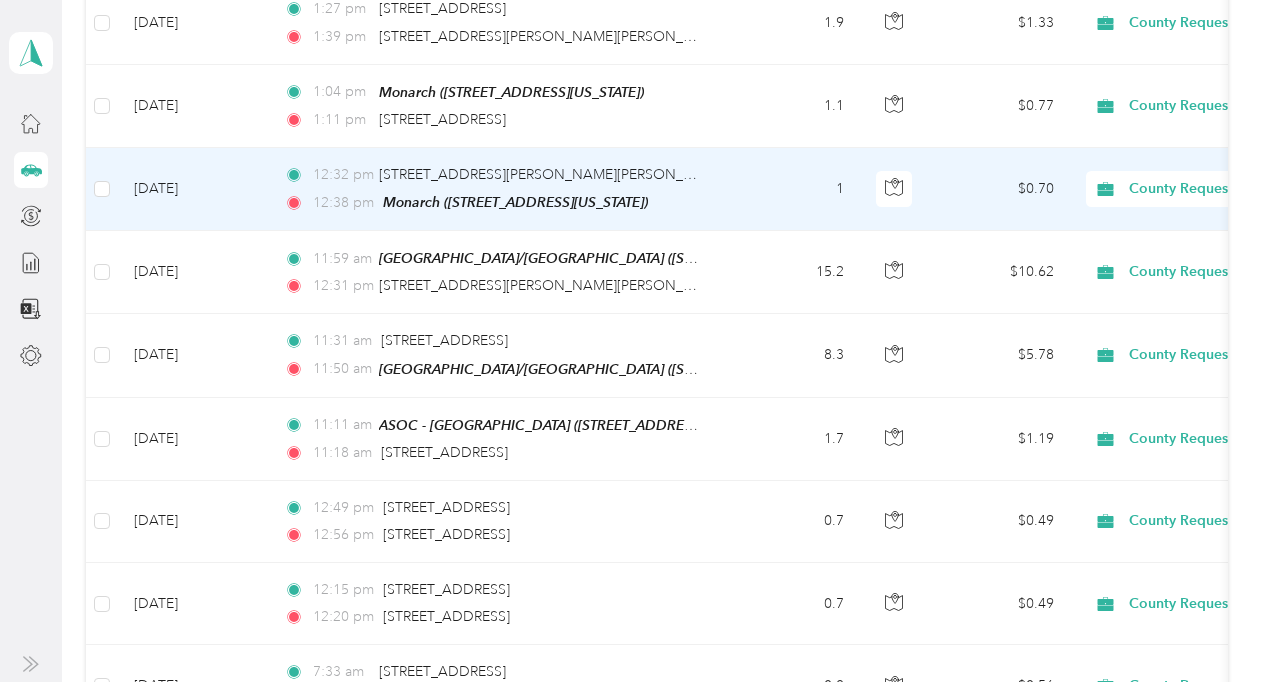 click on "1" at bounding box center (794, 189) 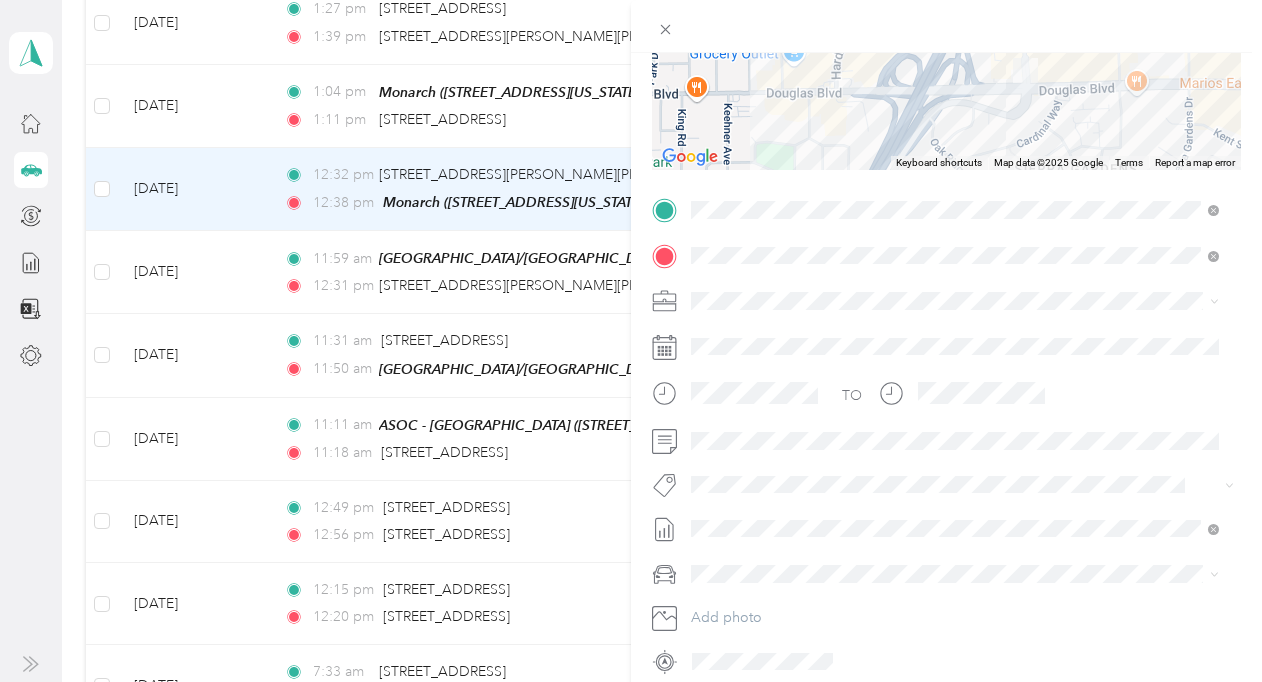 scroll, scrollTop: 326, scrollLeft: 0, axis: vertical 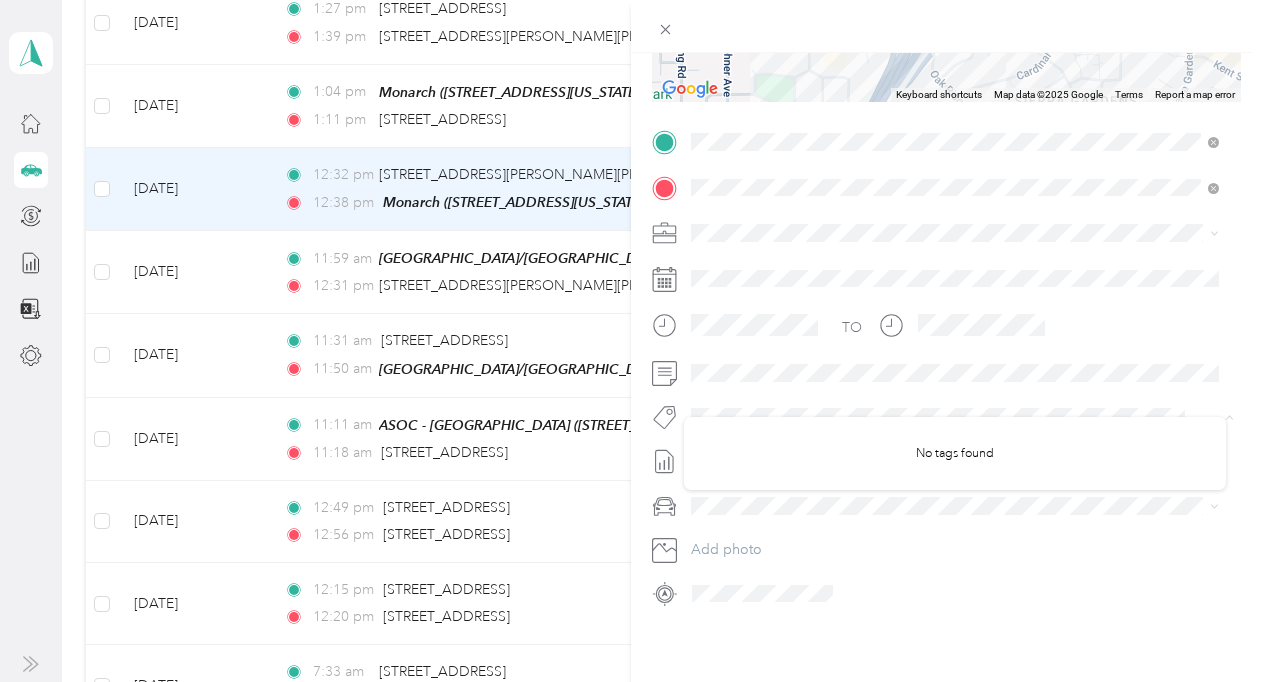 click on "Trip details Save This trip cannot be edited because it is either under review, approved, or paid. Contact your Team Manager to edit it. Miles 0.70 Value  ← Move left → Move right ↑ Move up ↓ Move down + Zoom in - Zoom out Home Jump left by 75% End Jump right by 75% Page Up Jump up by 75% Page Down Jump down by 75% Keyboard shortcuts Map Data Map data ©2025 Google Map data ©2025 Google 200 m  Click to toggle between metric and imperial units Terms Report a map error TO Add photo" at bounding box center (631, 341) 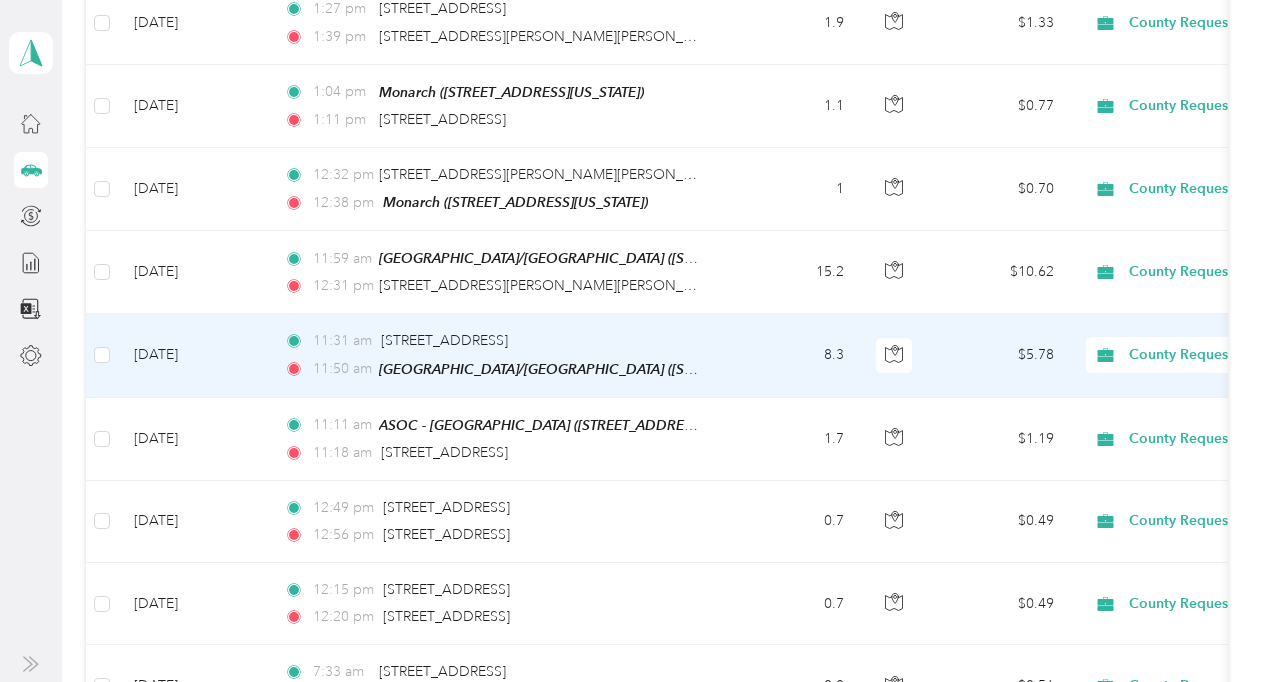 click on "8.3" at bounding box center (794, 355) 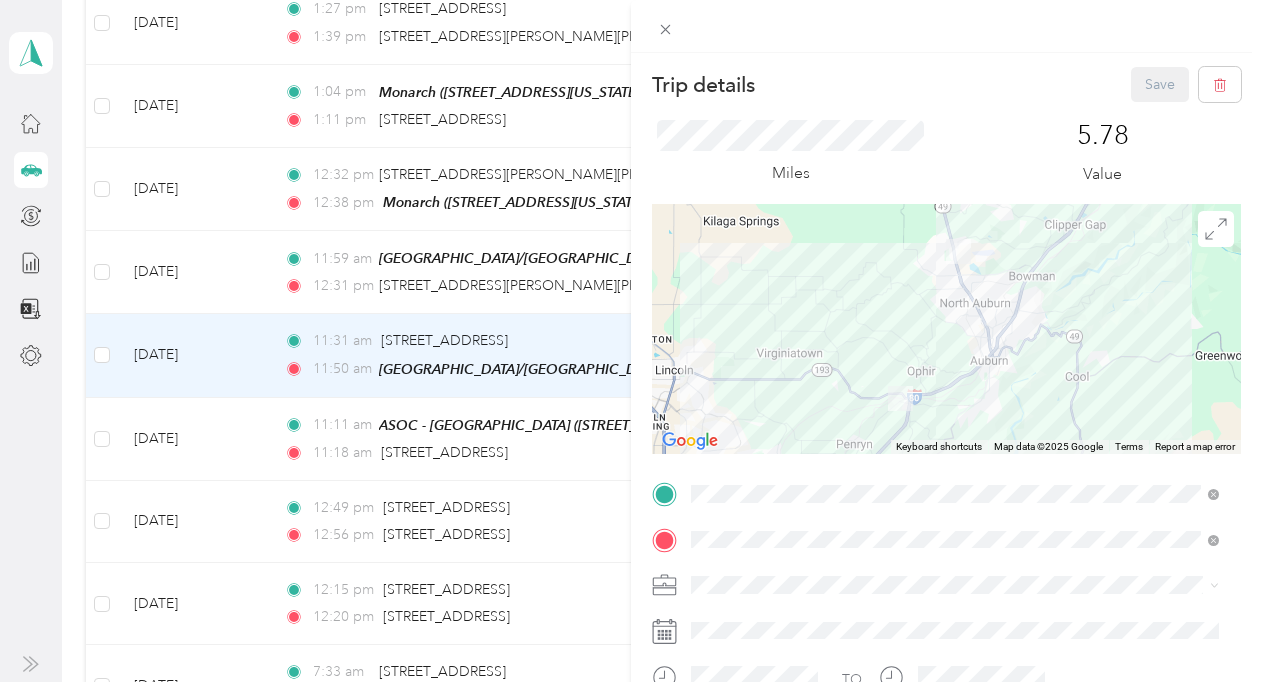 click on "Trip details Save This trip cannot be edited because it is either under review, approved, or paid. Contact your Team Manager to edit it. Miles 5.78 Value  ← Move left → Move right ↑ Move up ↓ Move down + Zoom in - Zoom out Home Jump left by 75% End Jump right by 75% Page Up Jump up by 75% Page Down Jump down by 75% Keyboard shortcuts Map Data Map data ©2025 Google Map data ©2025 Google 2 km  Click to toggle between metric and imperial units Terms Report a map error TO Add photo" at bounding box center [631, 341] 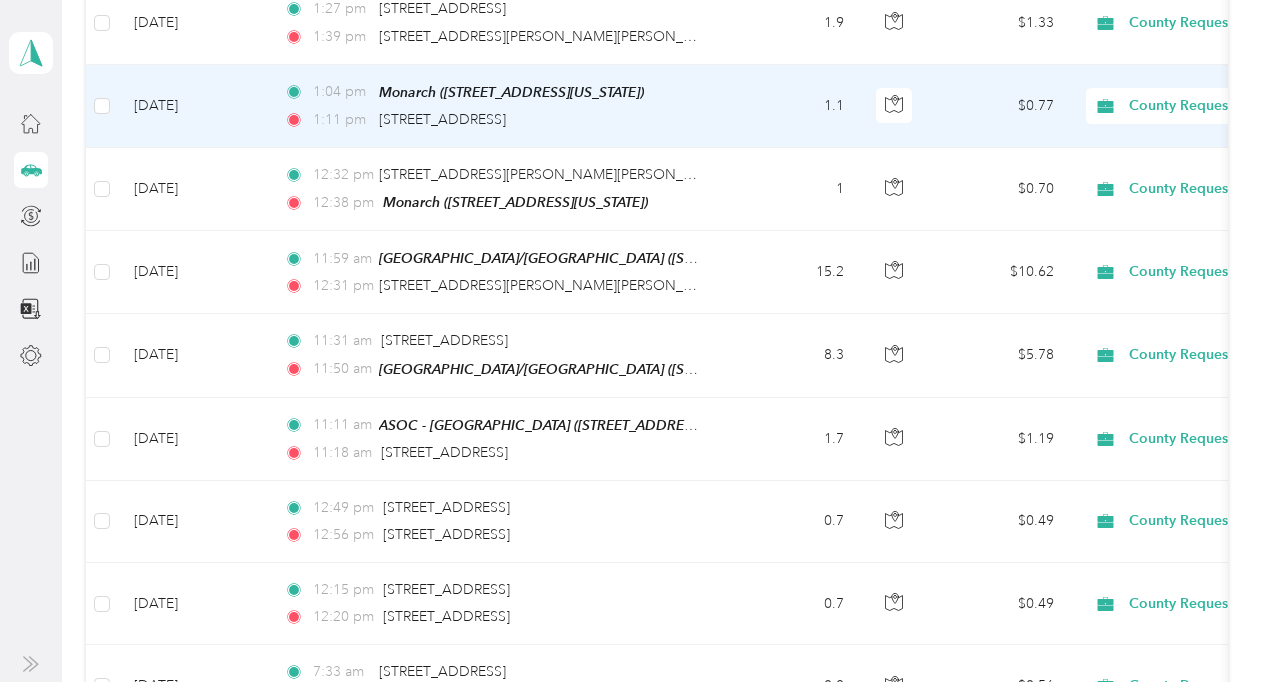click on "1:04 pm Monarch ([STREET_ADDRESS][US_STATE]) 1:11 pm [STREET_ADDRESS]" at bounding box center (498, 106) 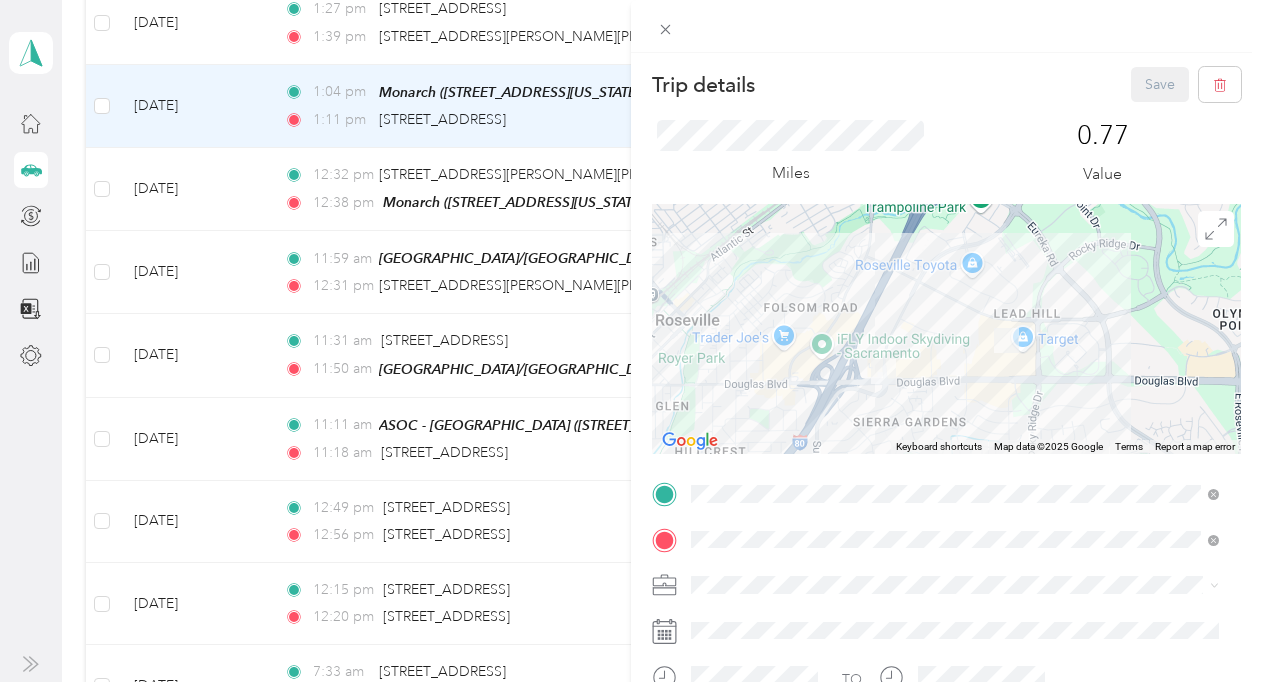 click on "Trip details Save This trip cannot be edited because it is either under review, approved, or paid. Contact your Team Manager to edit it. Miles 0.77 Value  ← Move left → Move right ↑ Move up ↓ Move down + Zoom in - Zoom out Home Jump left by 75% End Jump right by 75% Page Up Jump up by 75% Page Down Jump down by 75% Keyboard shortcuts Map Data Map data ©2025 Google Map data ©2025 Google 500 m  Click to toggle between metric and imperial units Terms Report a map error TO Add photo" at bounding box center [631, 341] 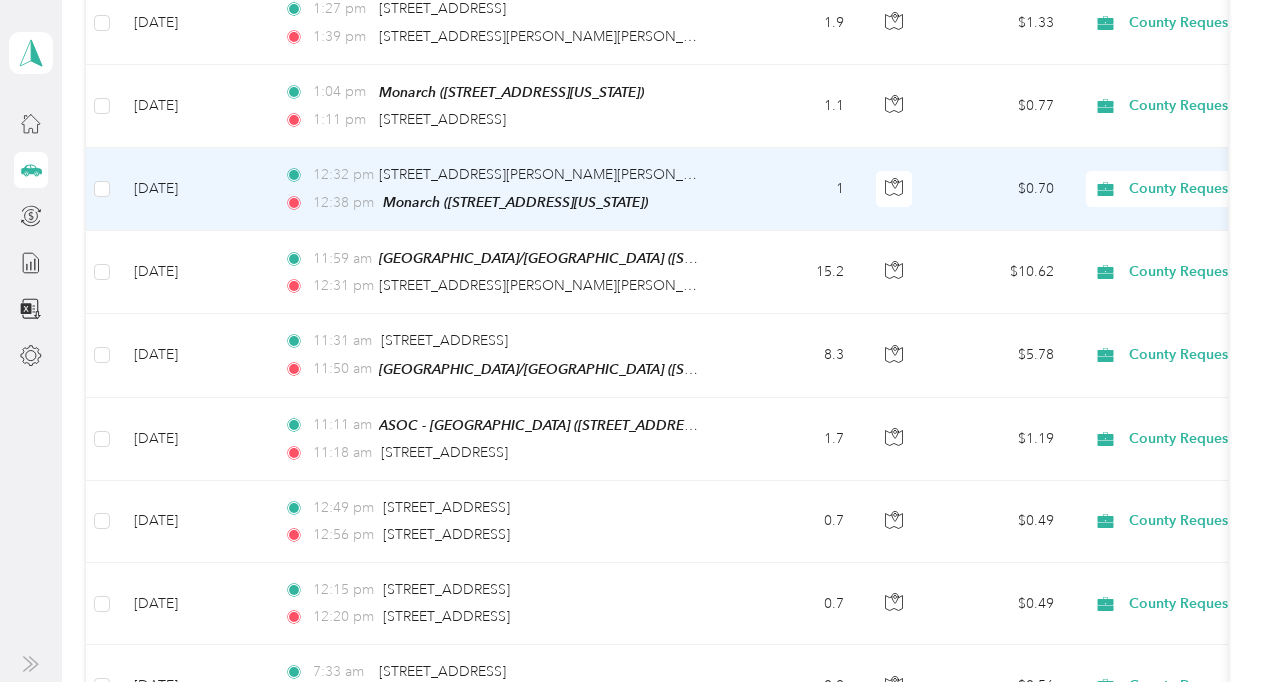 click on "1" at bounding box center (794, 189) 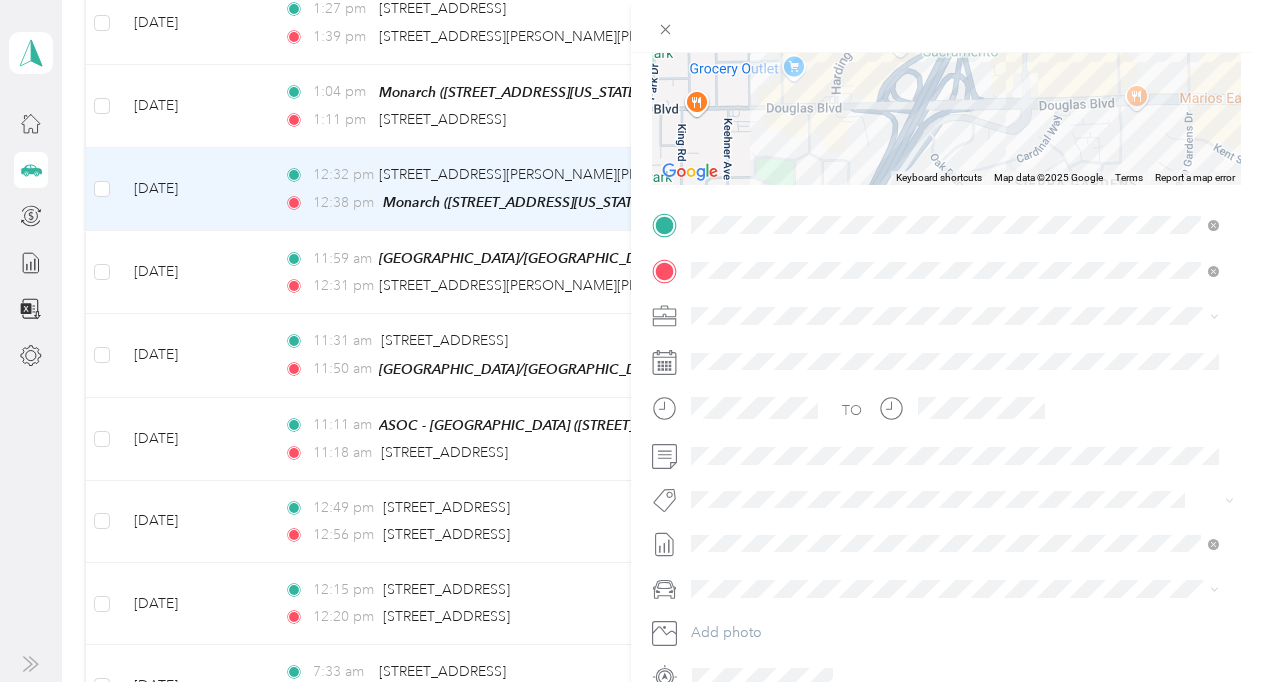 scroll, scrollTop: 291, scrollLeft: 0, axis: vertical 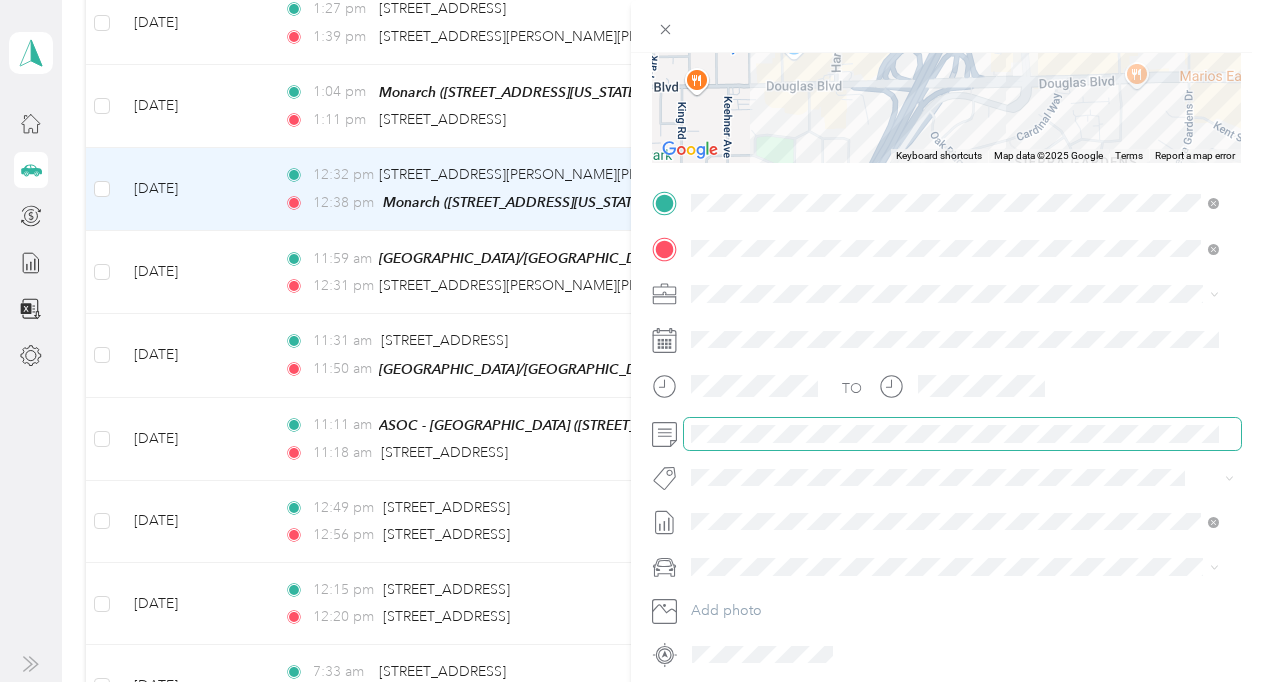 click at bounding box center (962, 434) 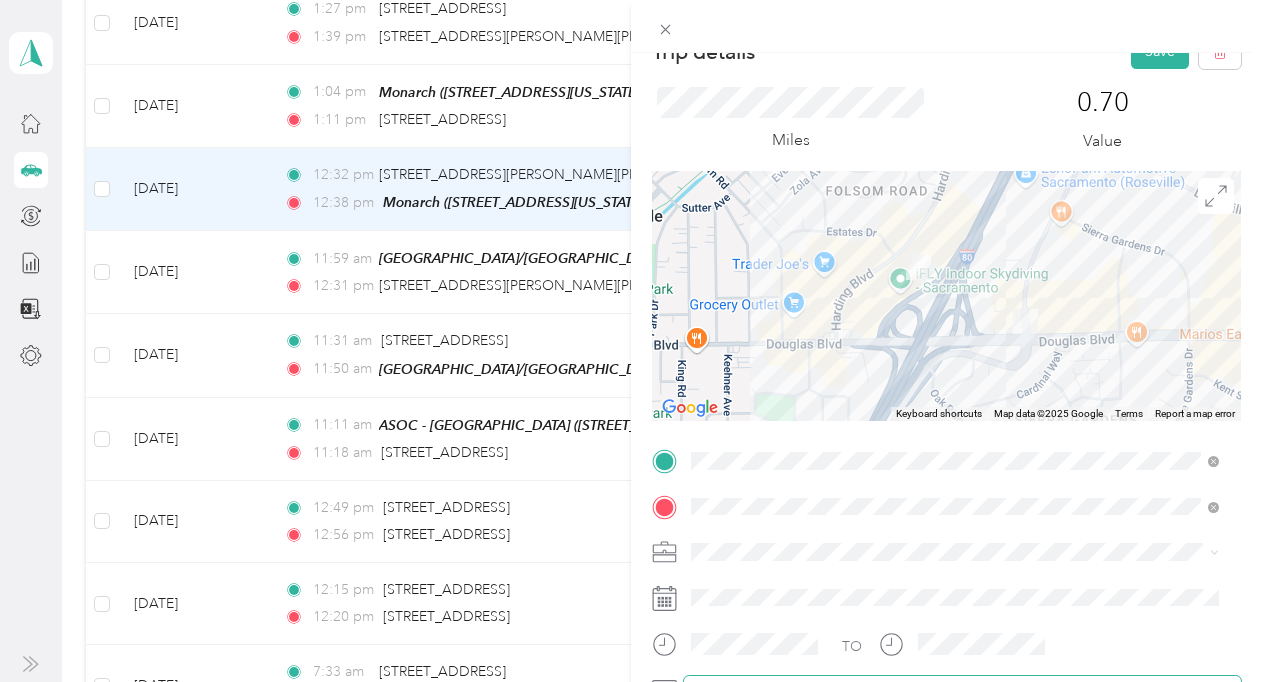 scroll, scrollTop: 0, scrollLeft: 0, axis: both 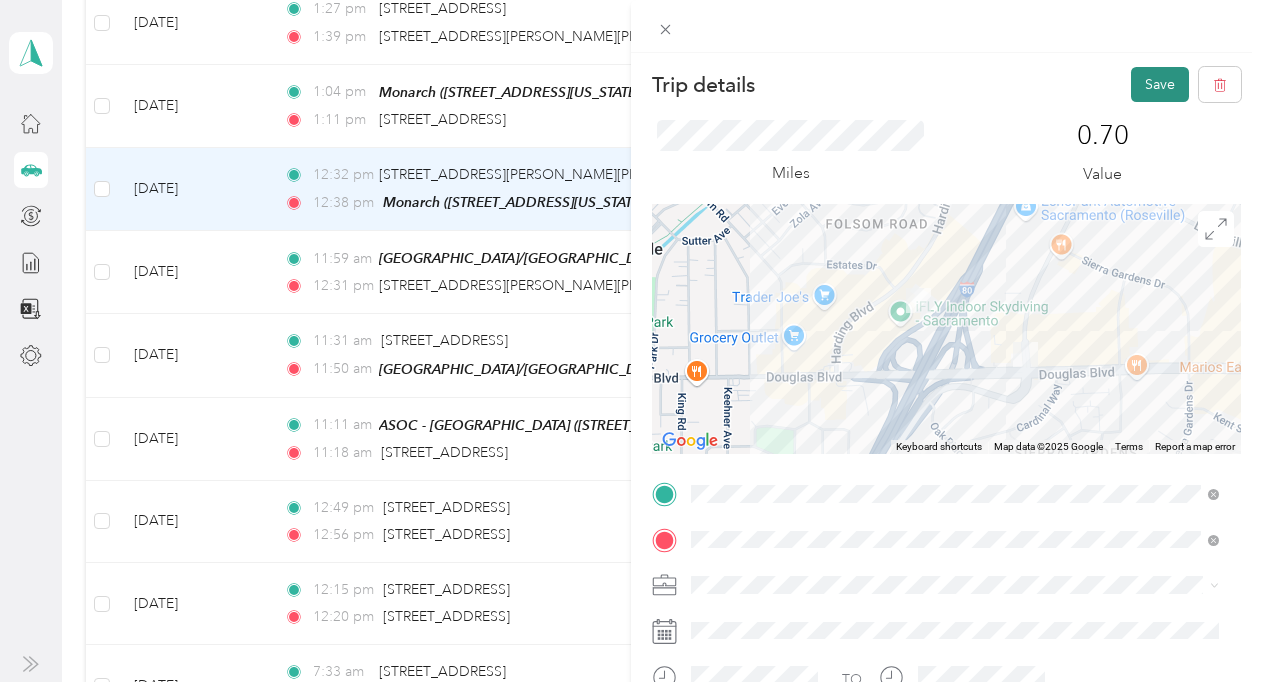 click on "Save" at bounding box center (1160, 84) 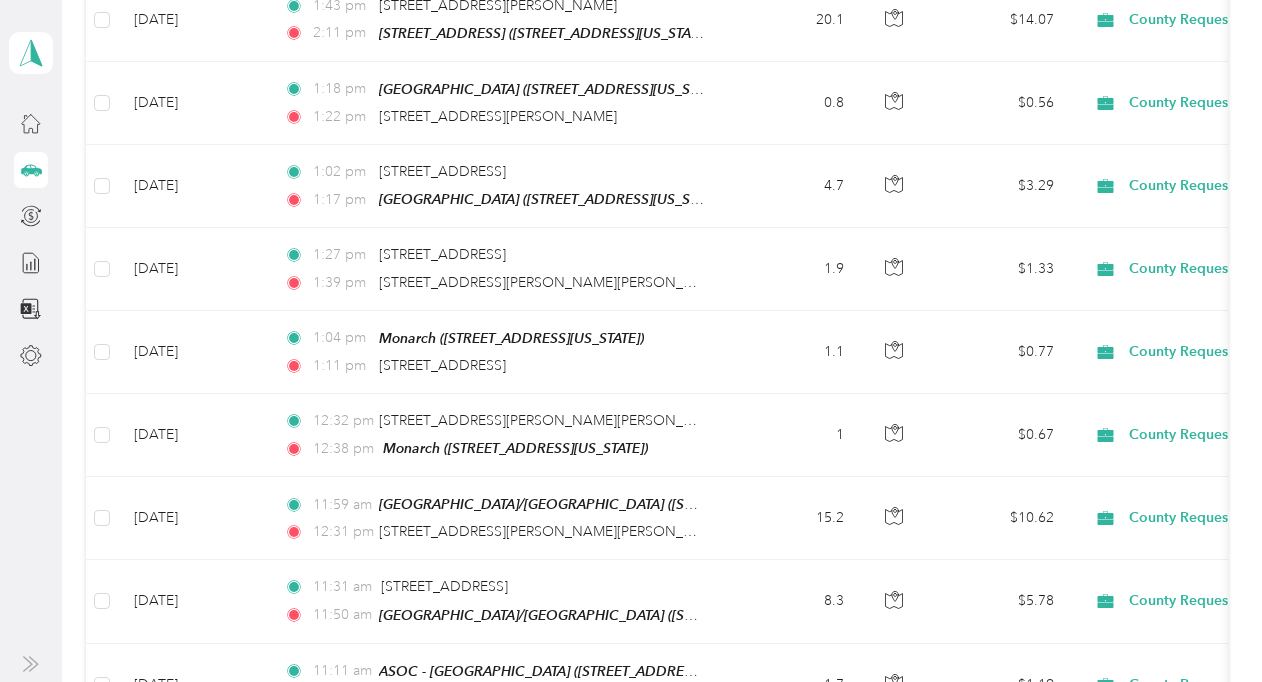 scroll, scrollTop: 514, scrollLeft: 0, axis: vertical 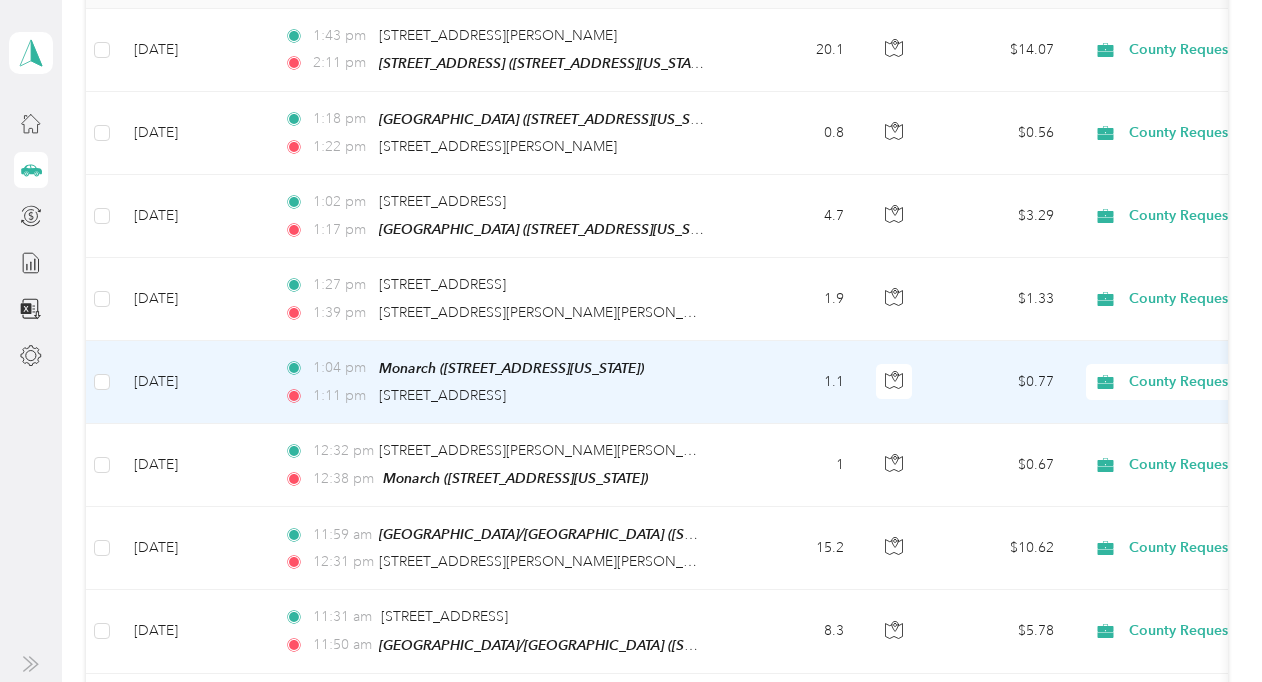 click on "1.1" at bounding box center [794, 382] 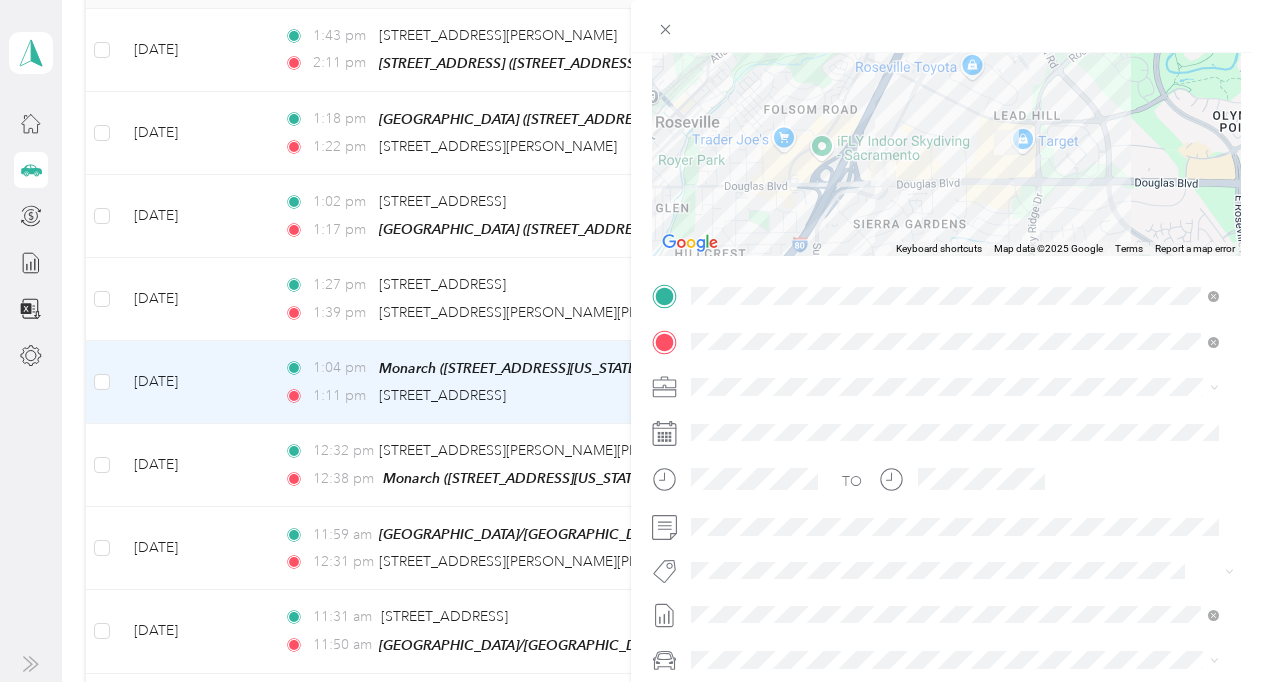 scroll, scrollTop: 207, scrollLeft: 0, axis: vertical 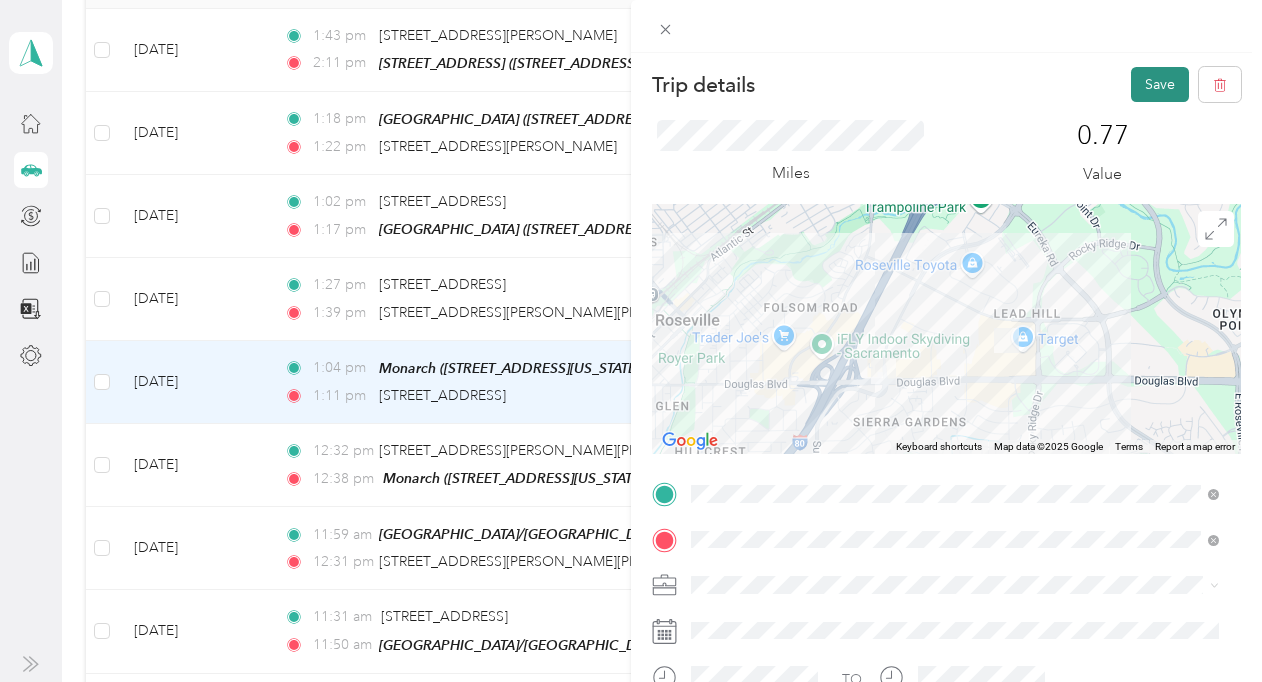 click on "Save" at bounding box center (1160, 84) 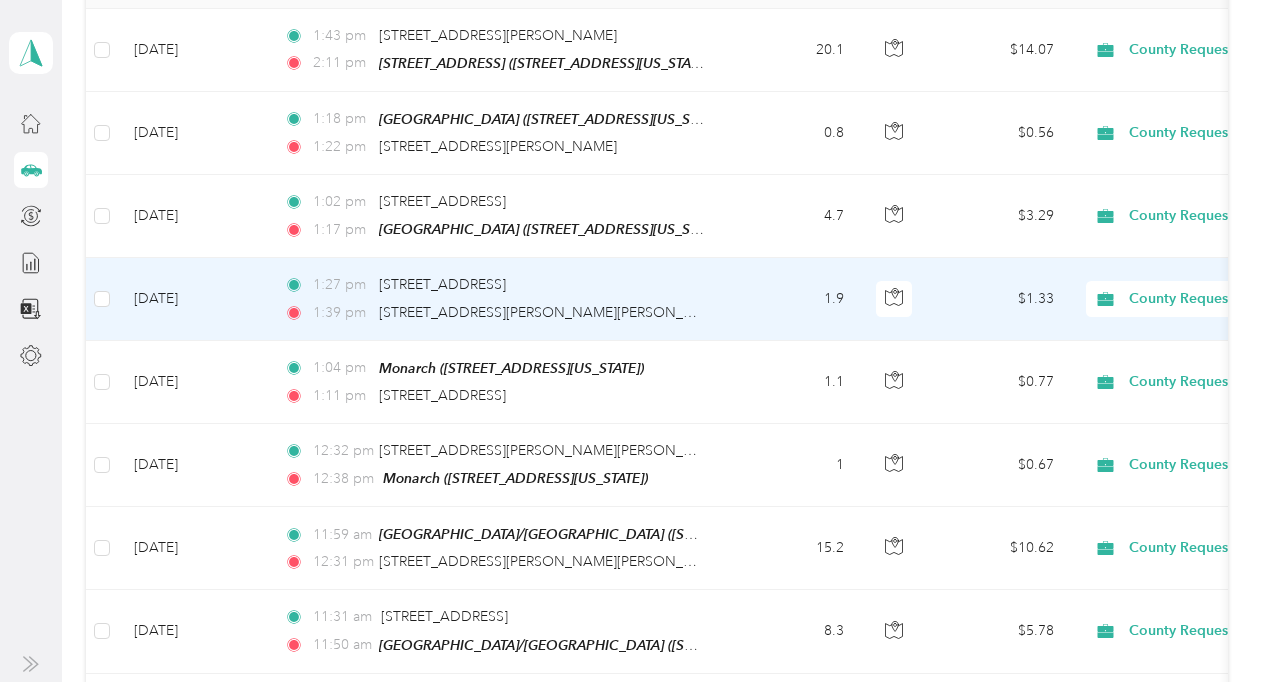click on "1.9" at bounding box center (794, 299) 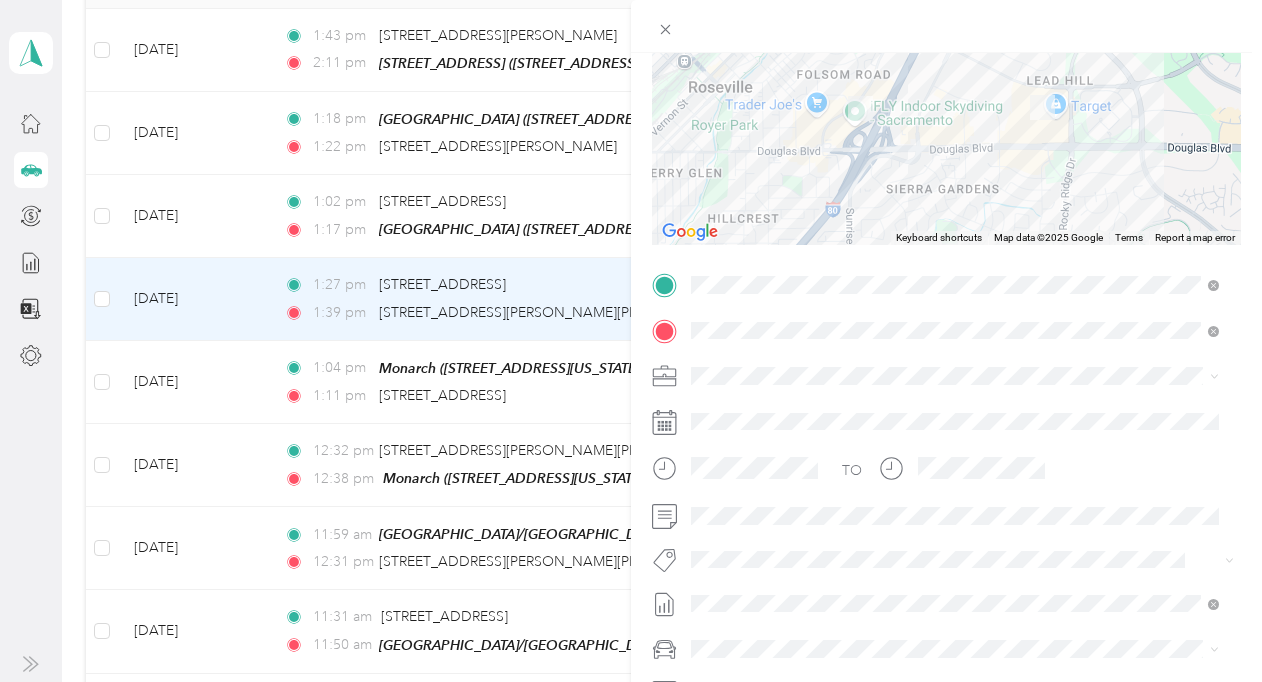 scroll, scrollTop: 222, scrollLeft: 0, axis: vertical 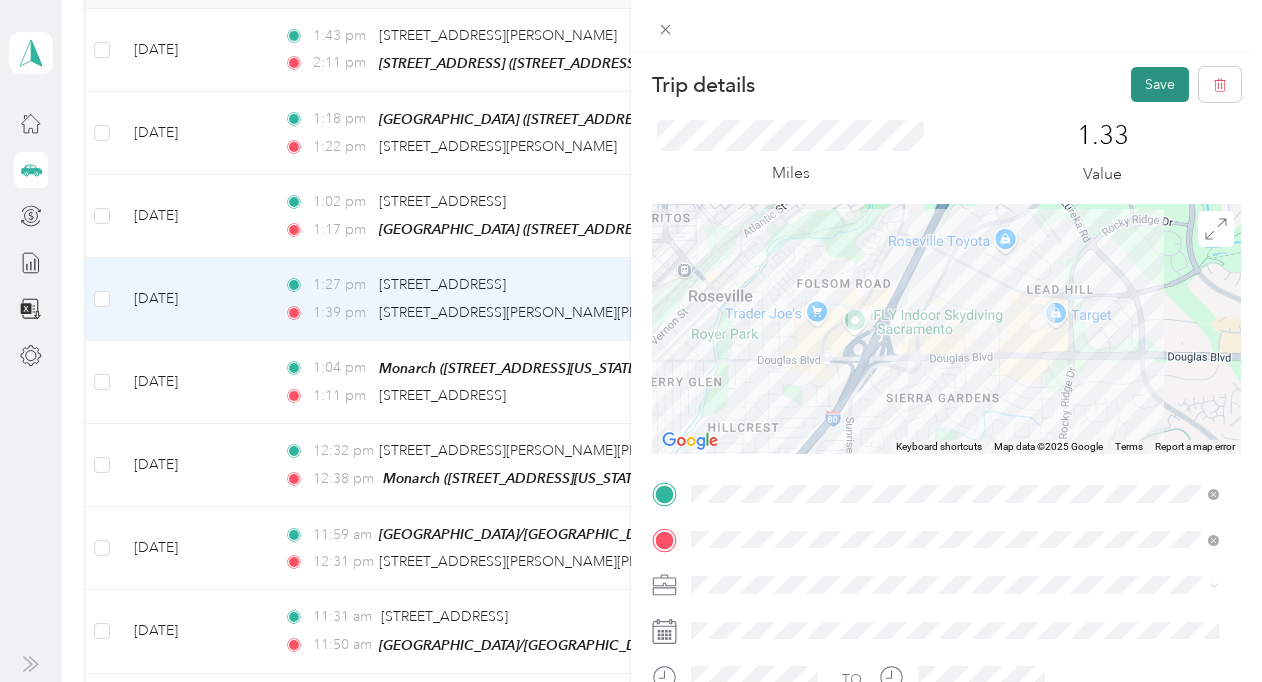 click on "Save" at bounding box center (1160, 84) 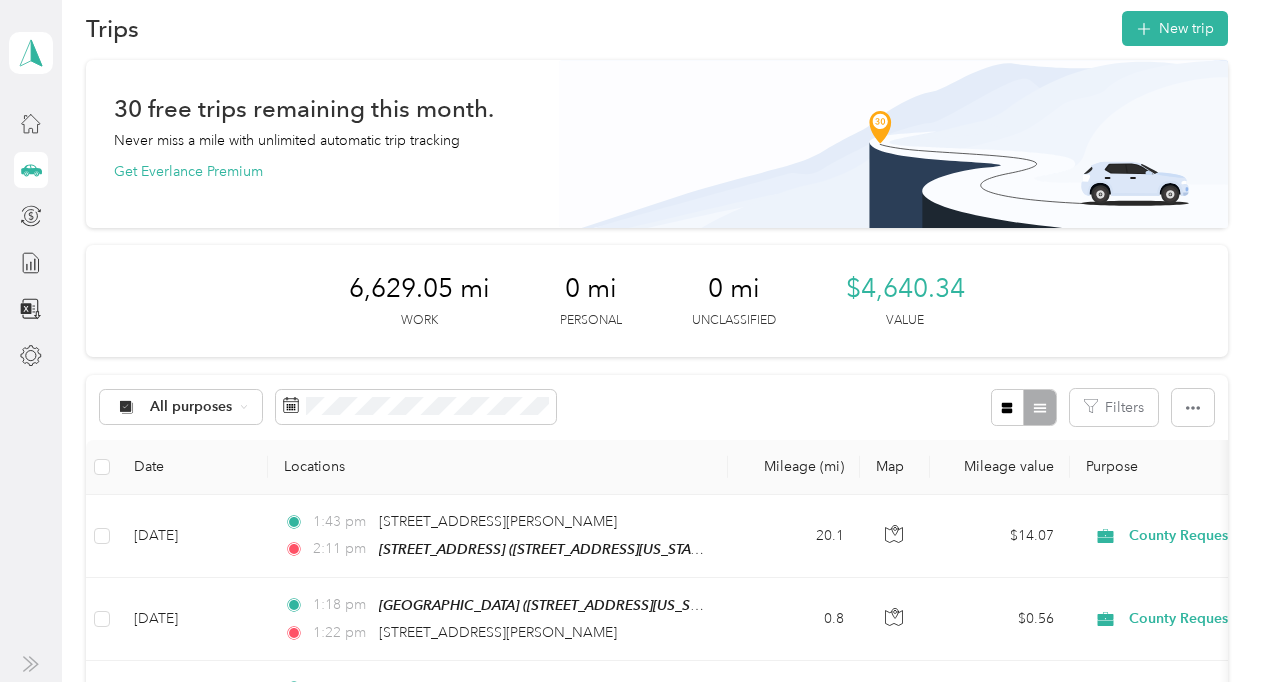 scroll, scrollTop: 0, scrollLeft: 0, axis: both 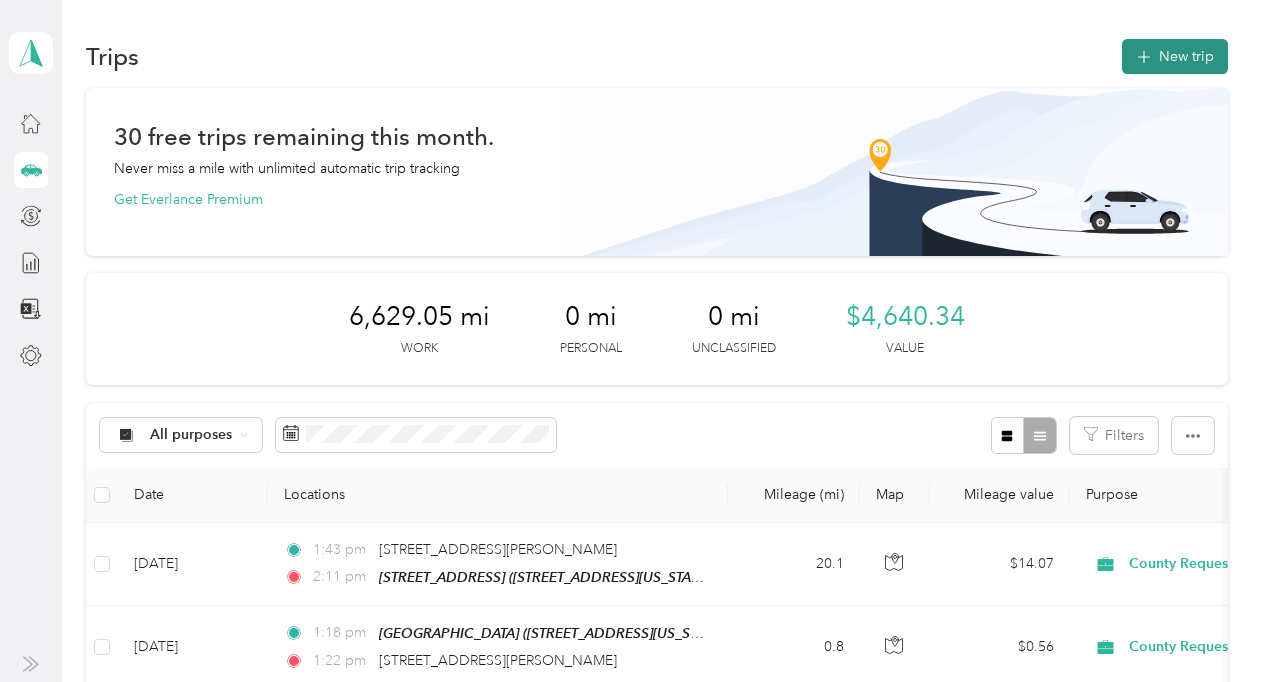 click on "New trip" at bounding box center (1175, 56) 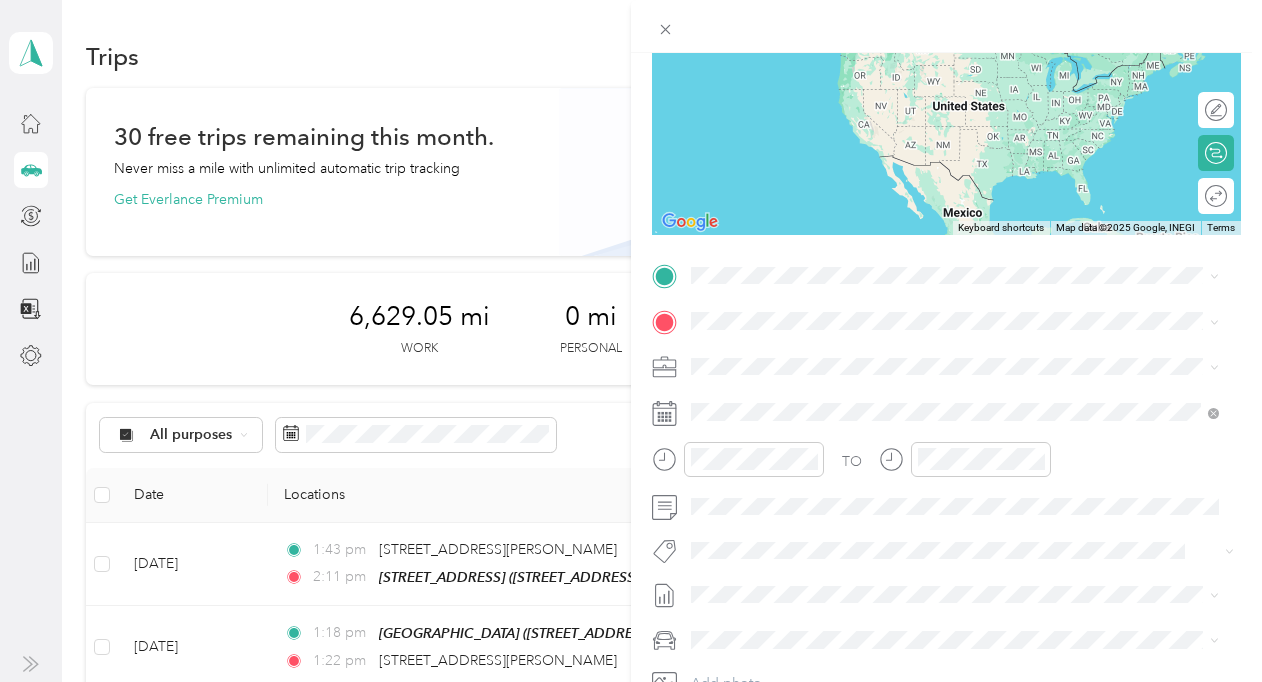 scroll, scrollTop: 252, scrollLeft: 0, axis: vertical 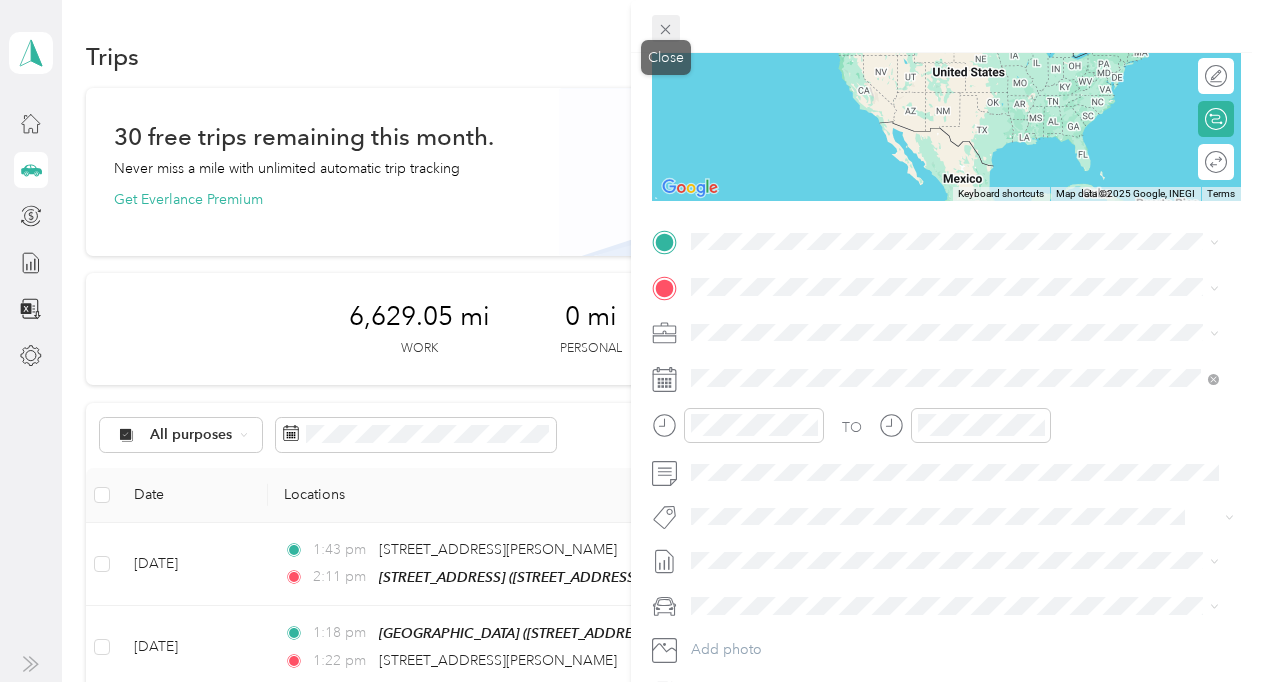 click 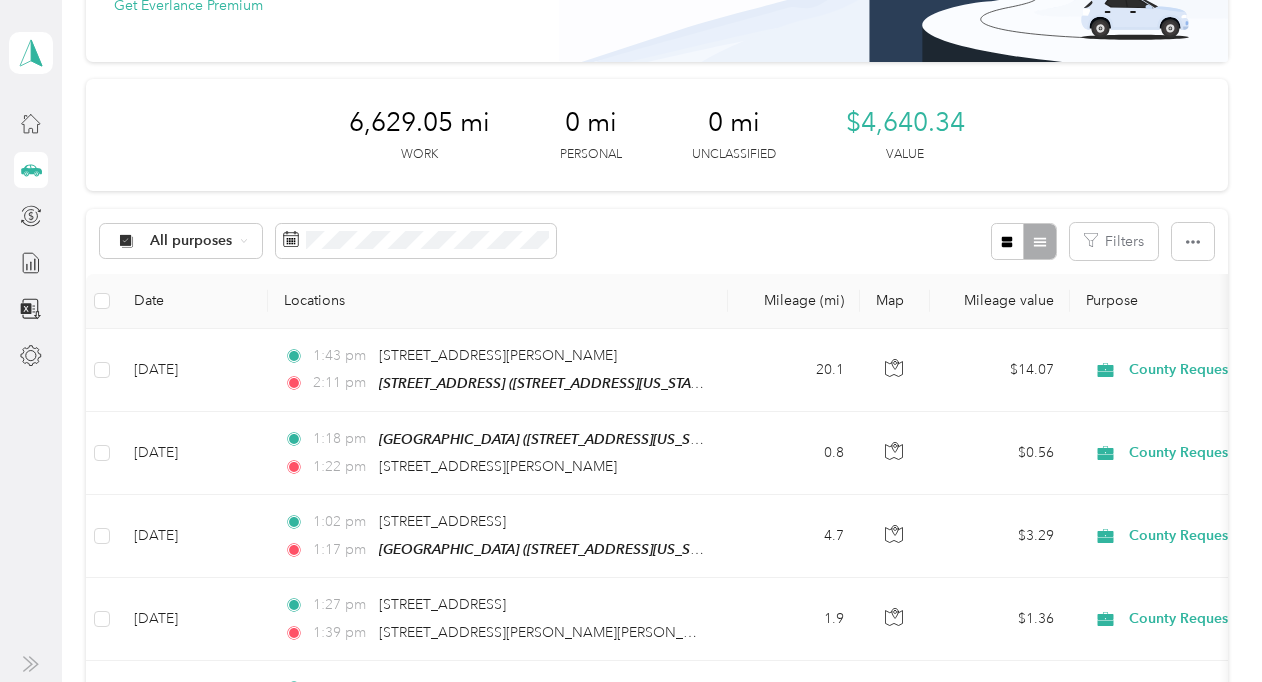 scroll, scrollTop: 212, scrollLeft: 0, axis: vertical 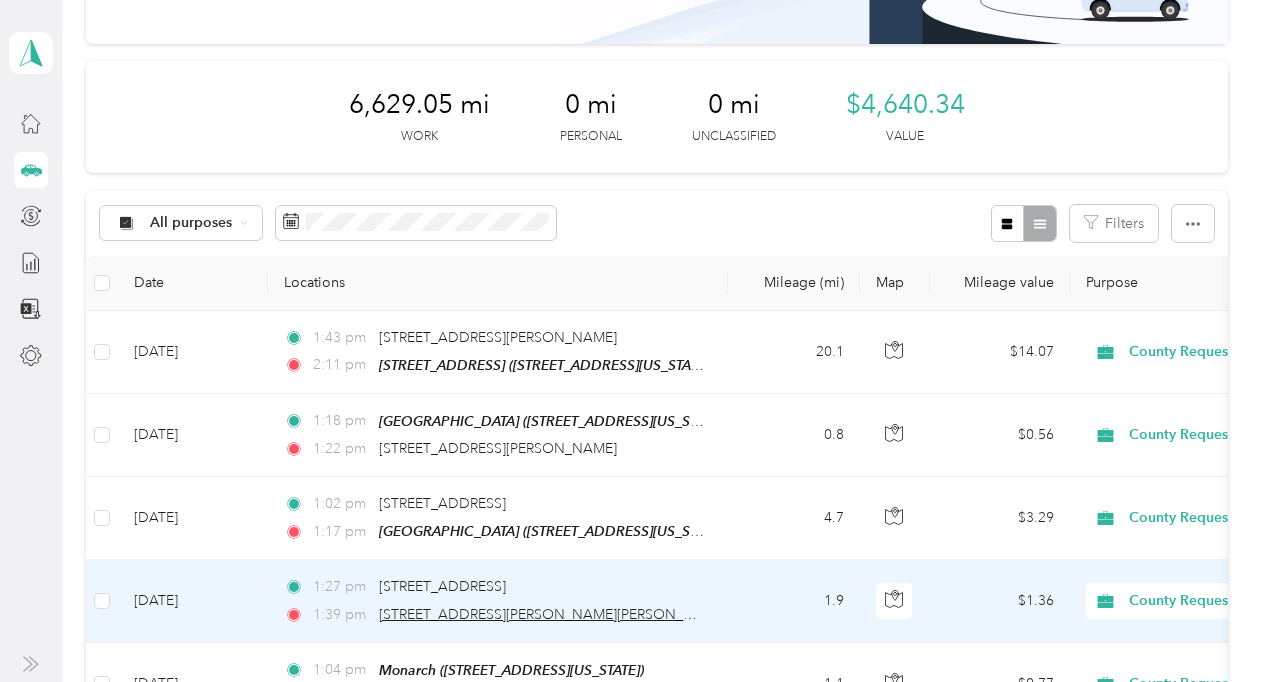 drag, startPoint x: 686, startPoint y: 610, endPoint x: 493, endPoint y: 615, distance: 193.06476 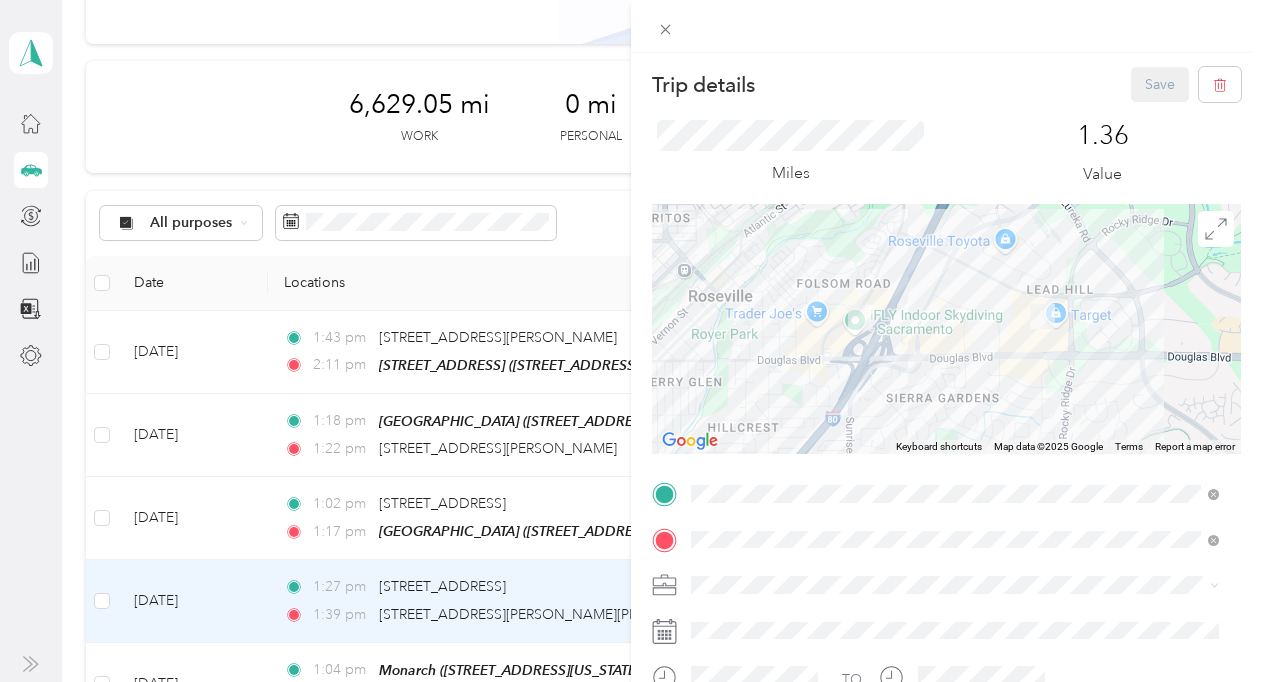 drag, startPoint x: 493, startPoint y: 615, endPoint x: 419, endPoint y: 606, distance: 74.54529 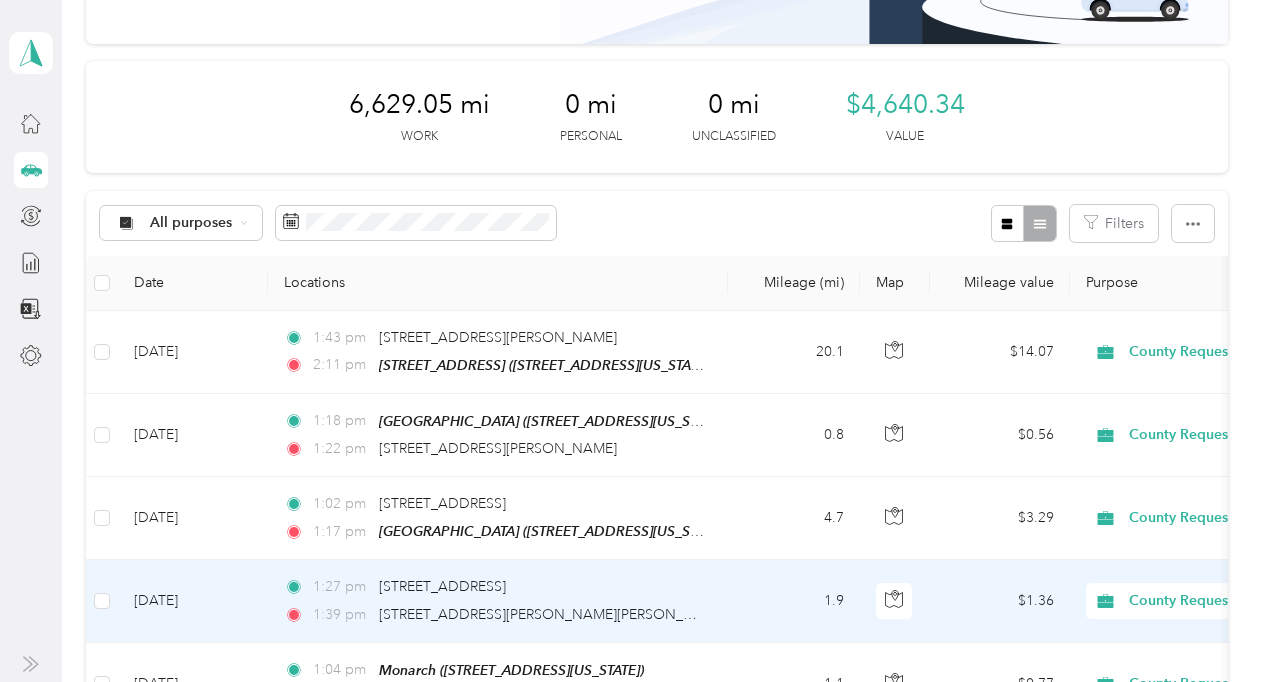 drag, startPoint x: 430, startPoint y: 609, endPoint x: 764, endPoint y: 584, distance: 334.93433 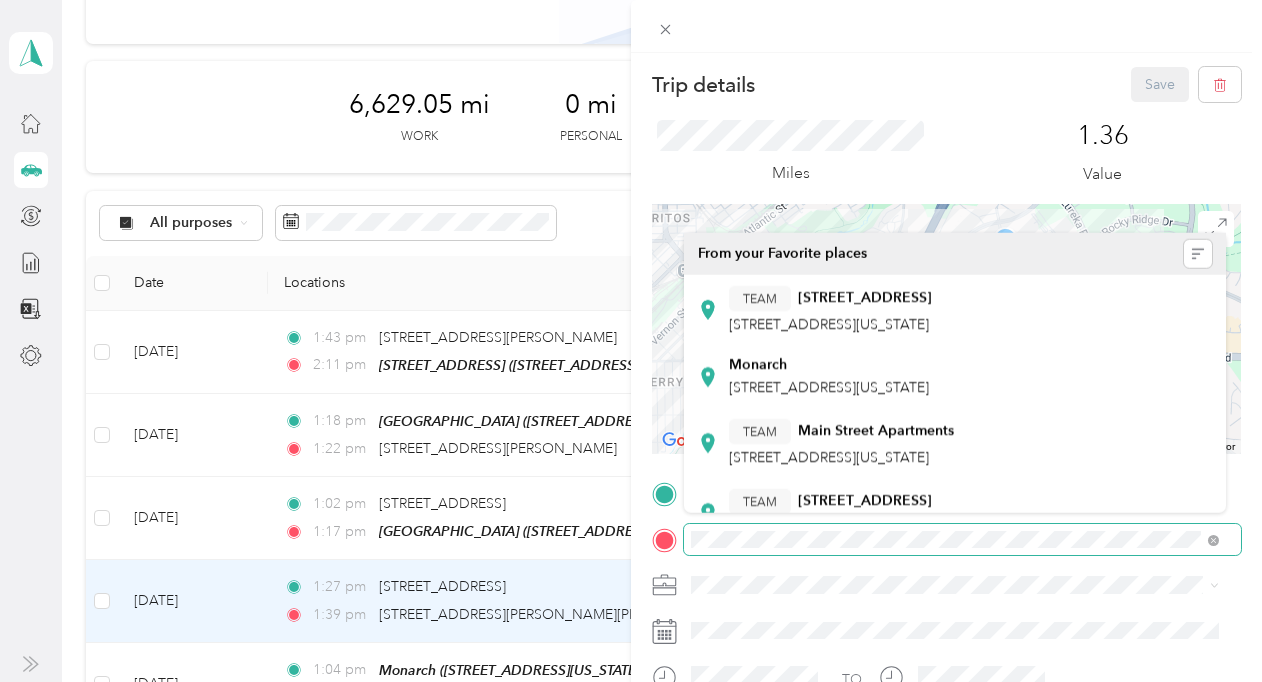 click at bounding box center (962, 540) 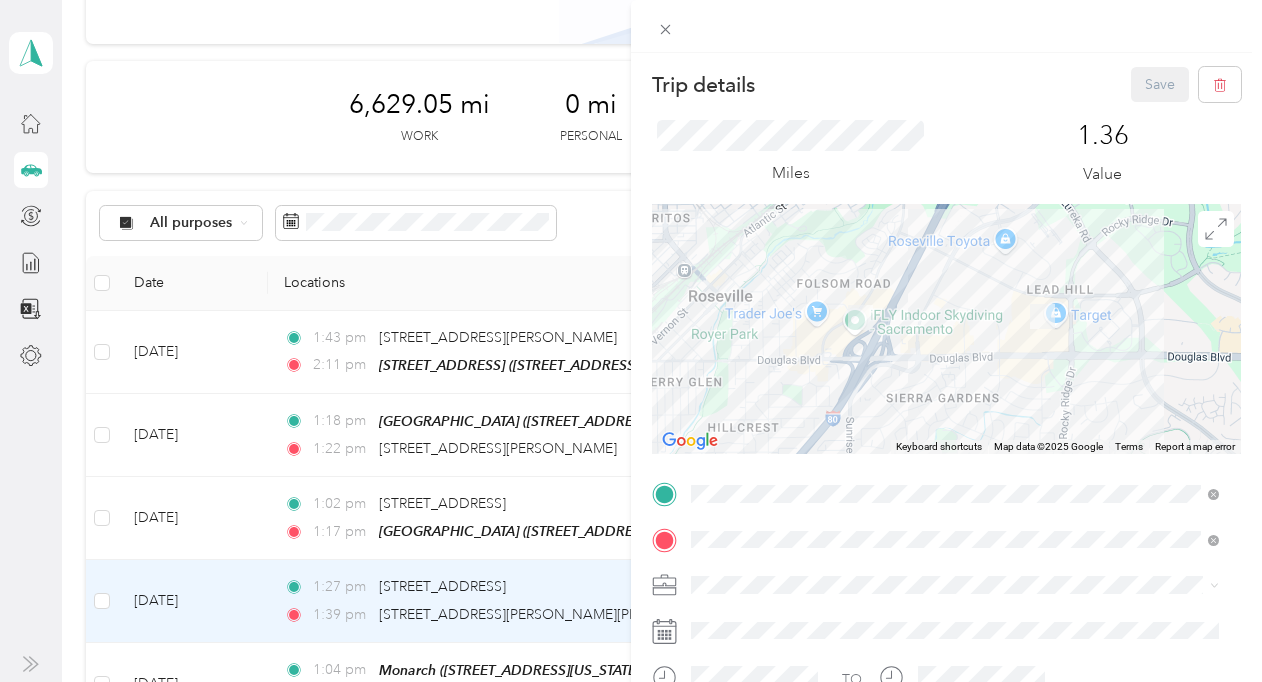 drag, startPoint x: 728, startPoint y: 527, endPoint x: 674, endPoint y: 534, distance: 54.451813 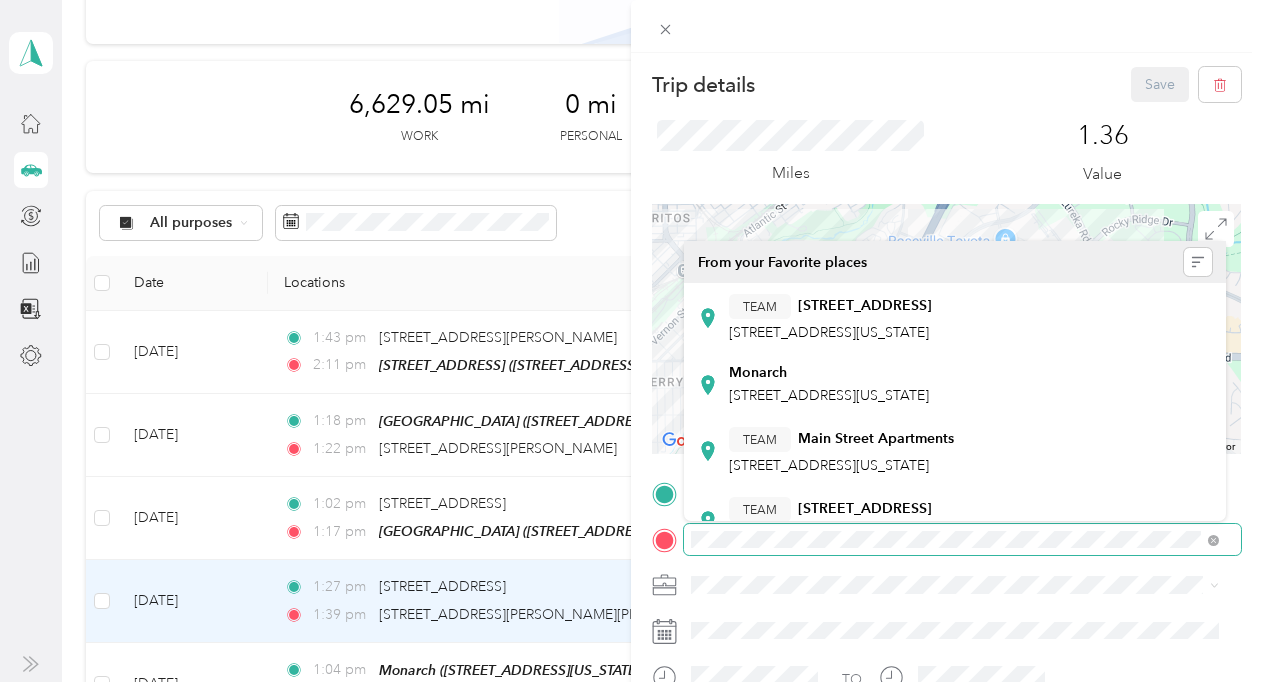 click on "Trip details Save This trip cannot be edited because it is either under review, approved, or paid. Contact your Team Manager to edit it. Miles 1.36 Value  ← Move left → Move right ↑ Move up ↓ Move down + Zoom in - Zoom out Home Jump left by 75% End Jump right by 75% Page Up Jump up by 75% Page Down Jump down by 75% Keyboard shortcuts Map Data Map data ©2025 Google Map data ©2025 Google 500 m  Click to toggle between metric and imperial units Terms Report a map error TO Add photo" at bounding box center [946, 514] 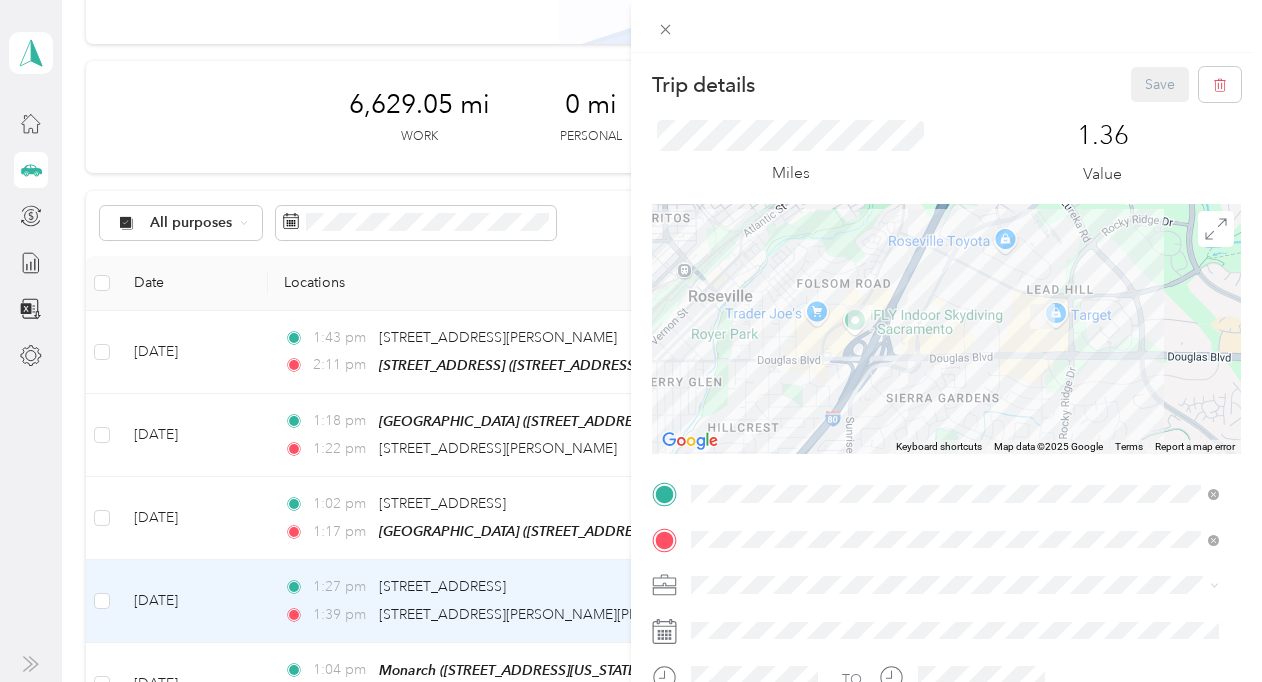 click on "Trip details Save This trip cannot be edited because it is either under review, approved, or paid. Contact your Team Manager to edit it. Miles 1.36 Value  ← Move left → Move right ↑ Move up ↓ Move down + Zoom in - Zoom out Home Jump left by 75% End Jump right by 75% Page Up Jump up by 75% Page Down Jump down by 75% Keyboard shortcuts Map Data Map data ©2025 Google Map data ©2025 Google 500 m  Click to toggle between metric and imperial units Terms Report a map error TO Add photo" at bounding box center [631, 341] 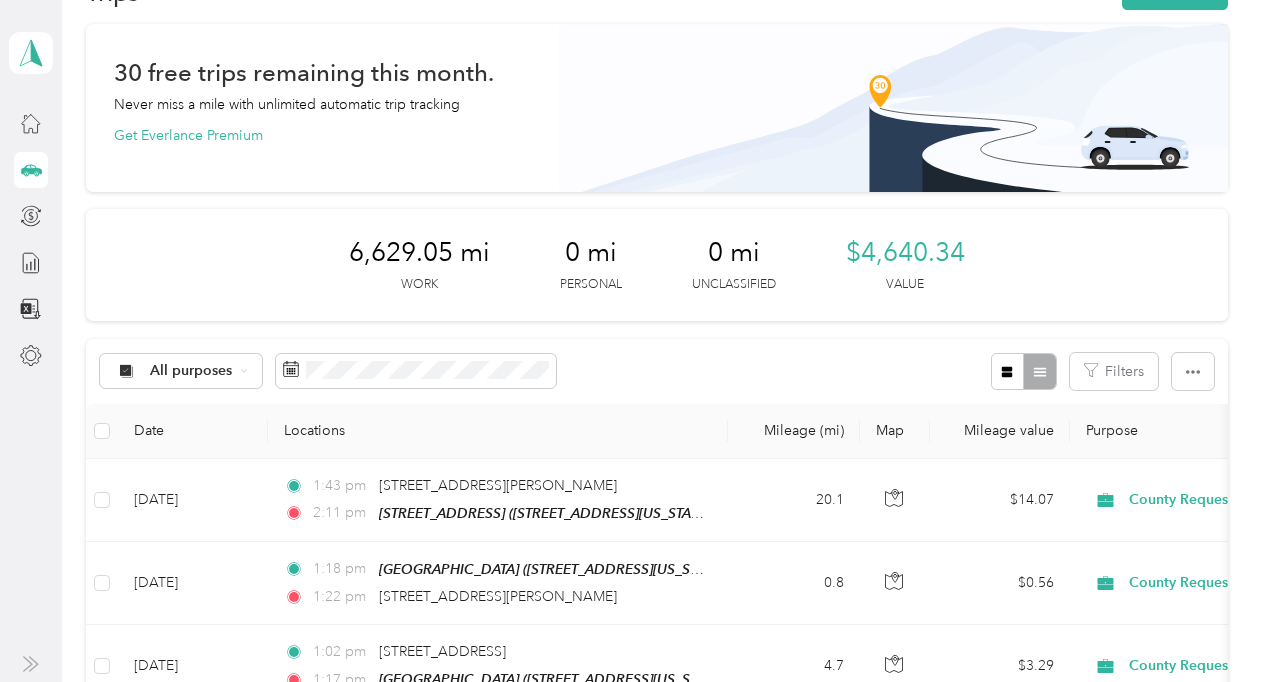 scroll, scrollTop: 0, scrollLeft: 0, axis: both 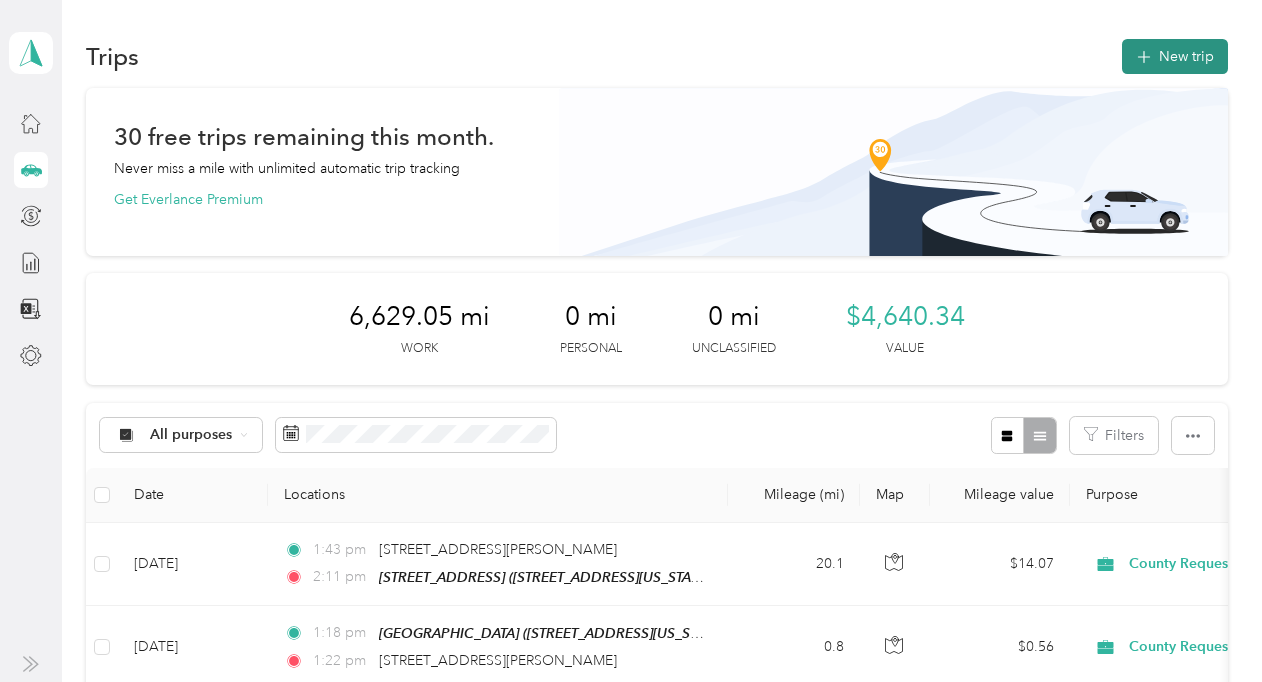 click on "New trip" at bounding box center [1175, 56] 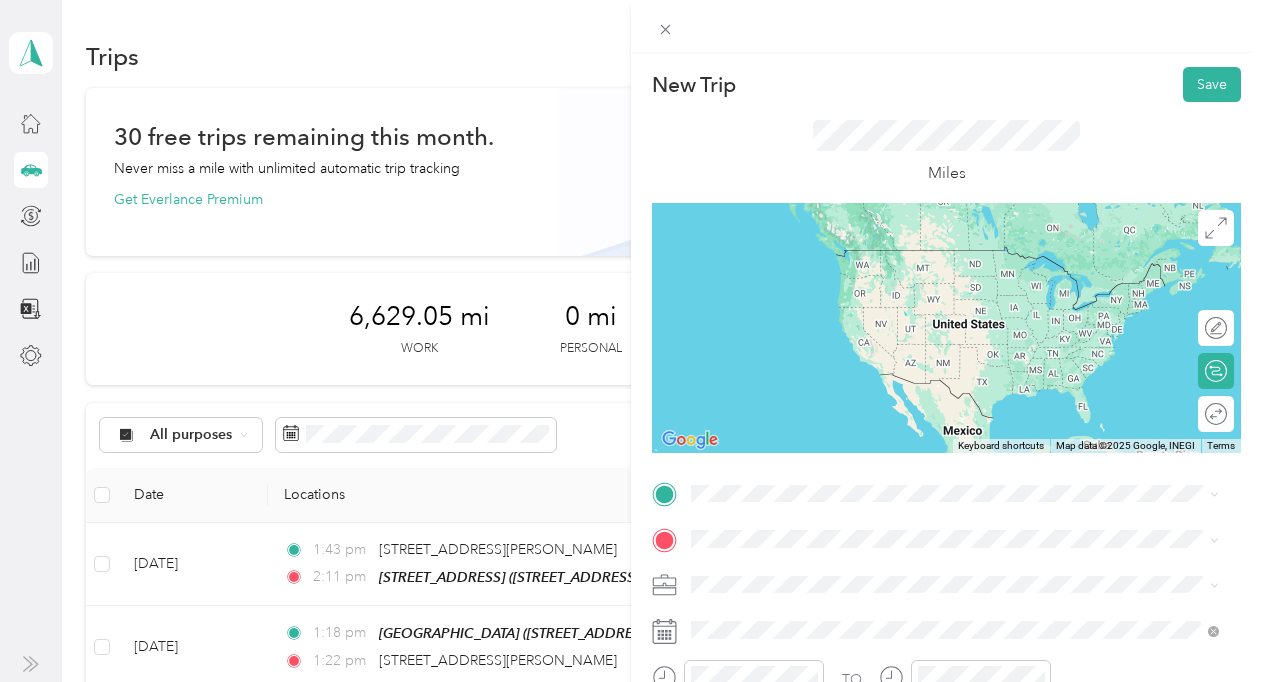 click on "[STREET_ADDRESS][US_STATE]" at bounding box center [829, 407] 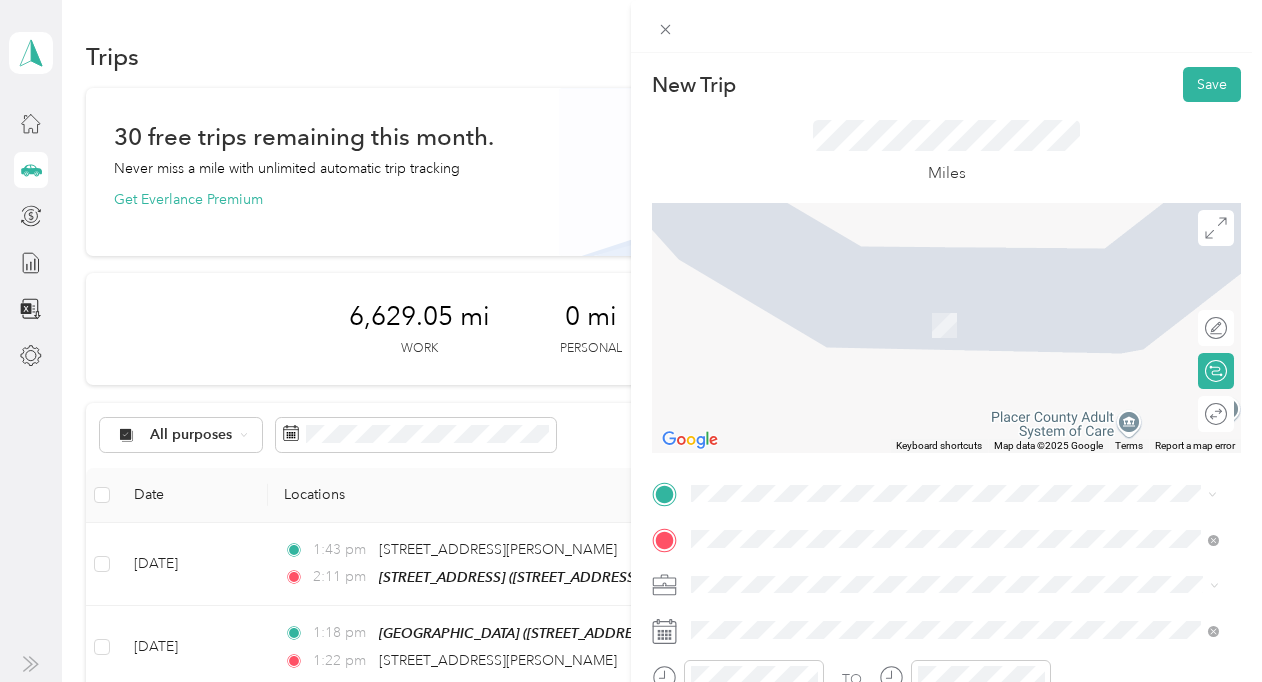 click on "[STREET_ADDRESS][PERSON_NAME][US_STATE]" at bounding box center [884, 271] 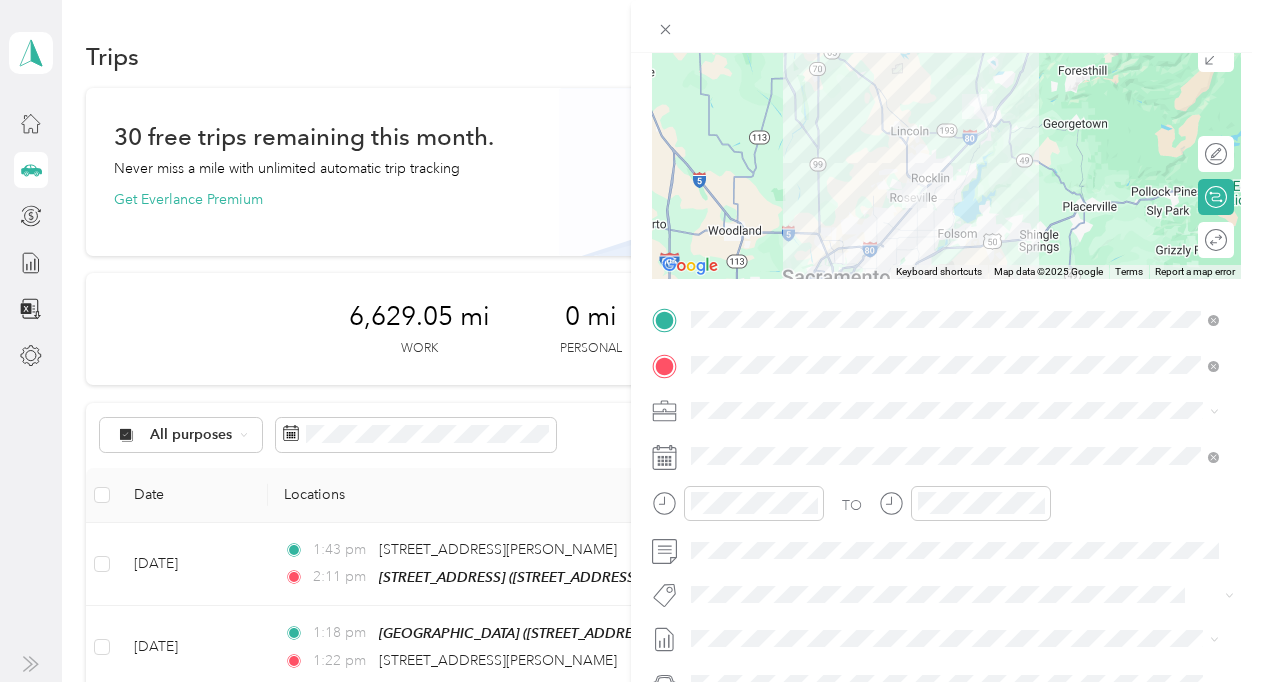 scroll, scrollTop: 277, scrollLeft: 0, axis: vertical 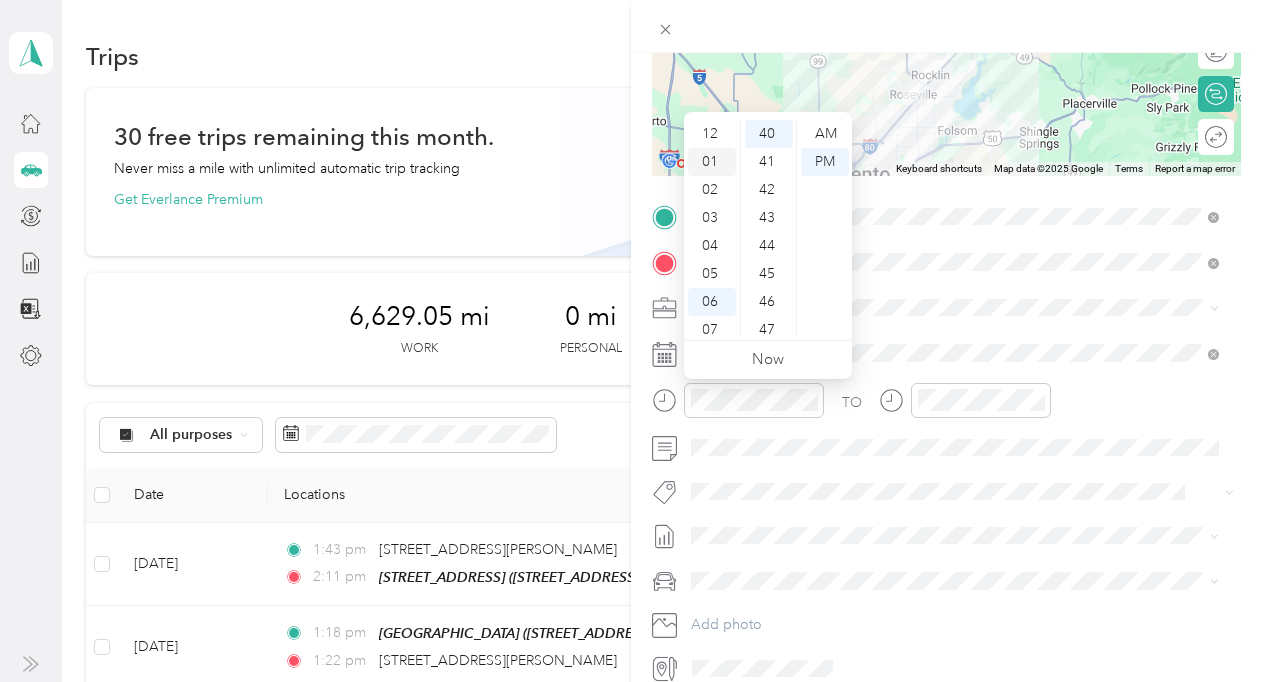 click on "01" at bounding box center (712, 162) 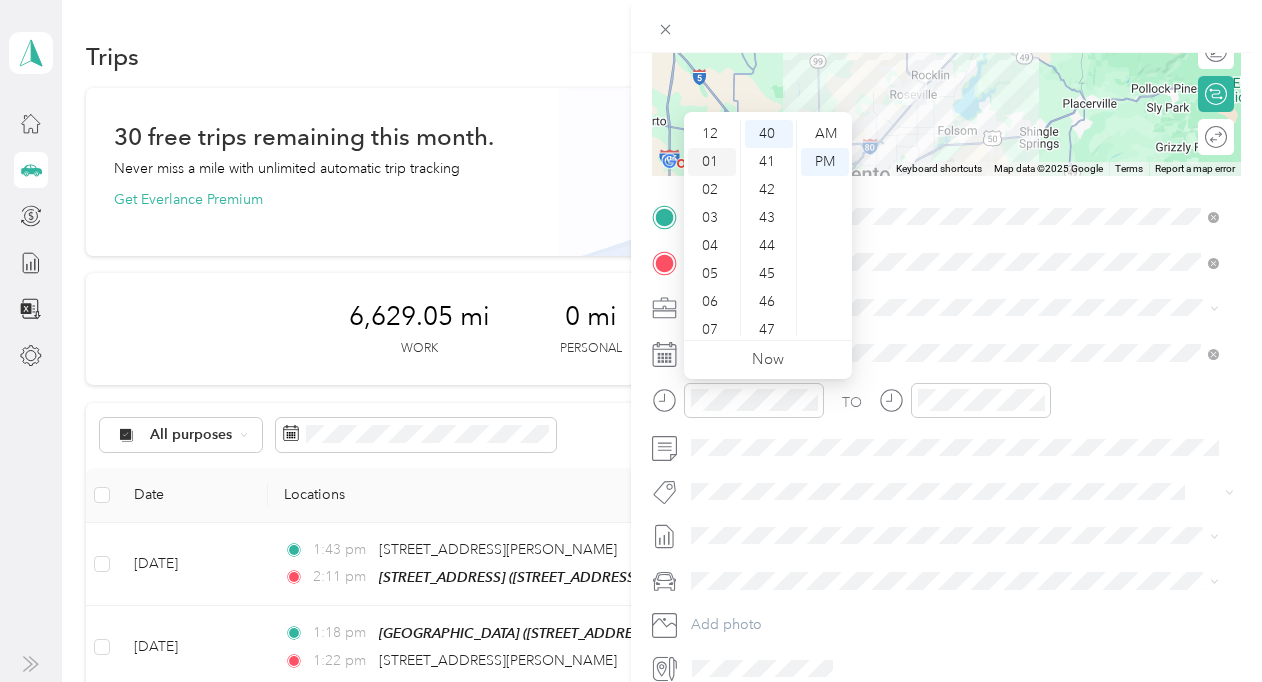 scroll, scrollTop: 28, scrollLeft: 0, axis: vertical 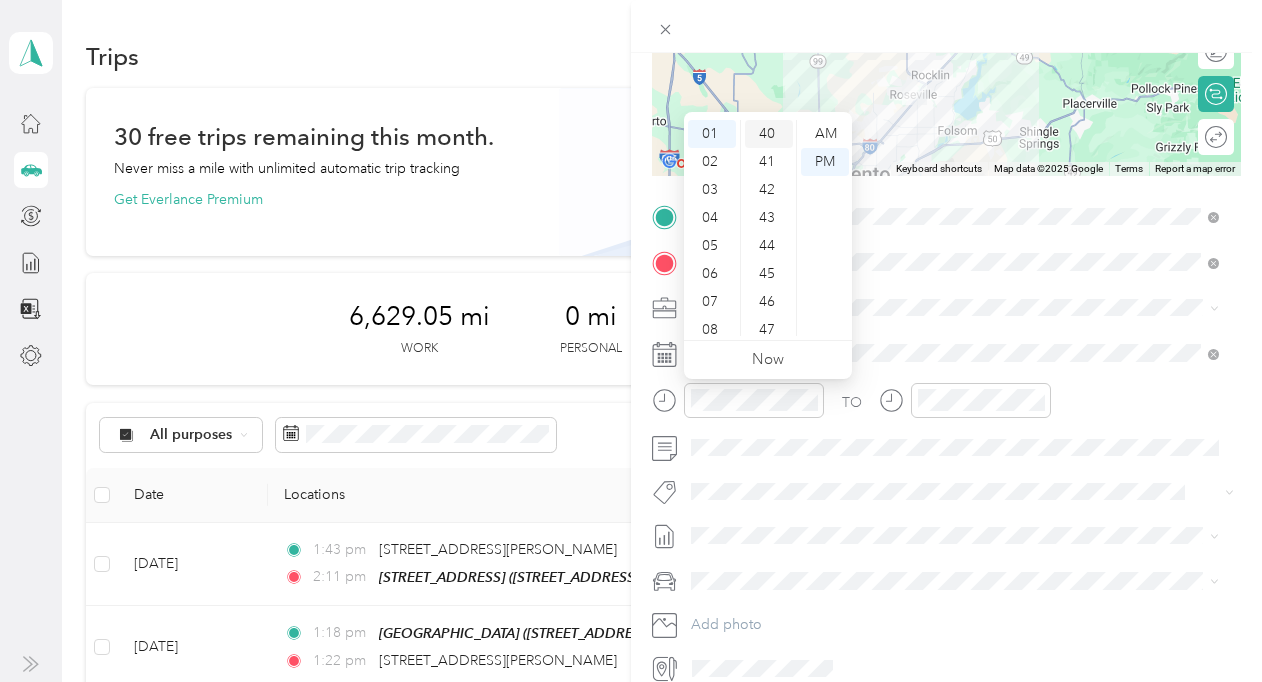 click on "40" at bounding box center [769, 134] 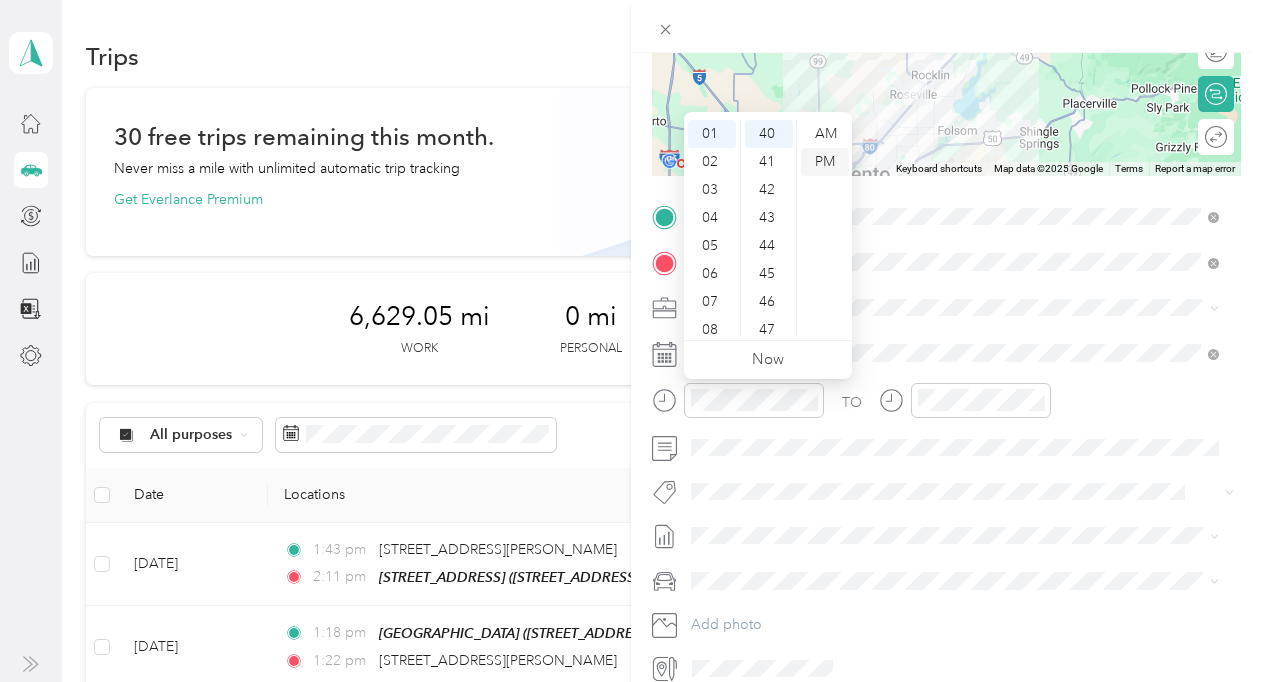 click on "PM" at bounding box center [825, 162] 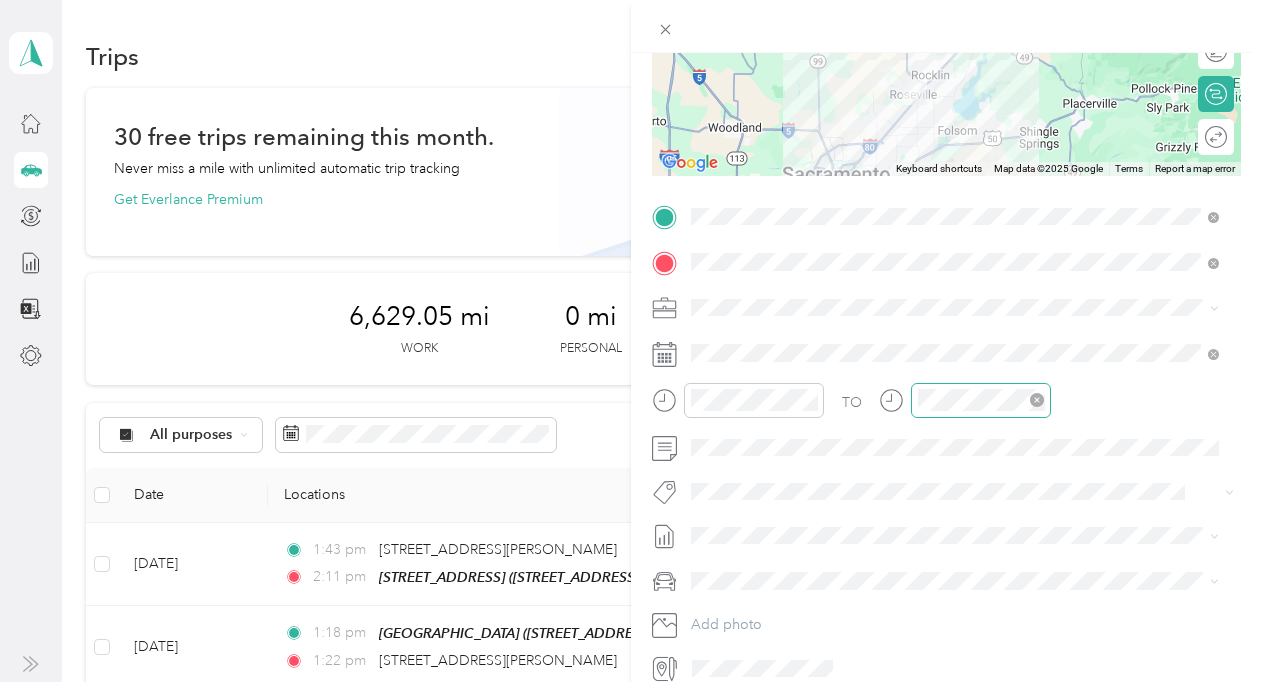 click at bounding box center [981, 400] 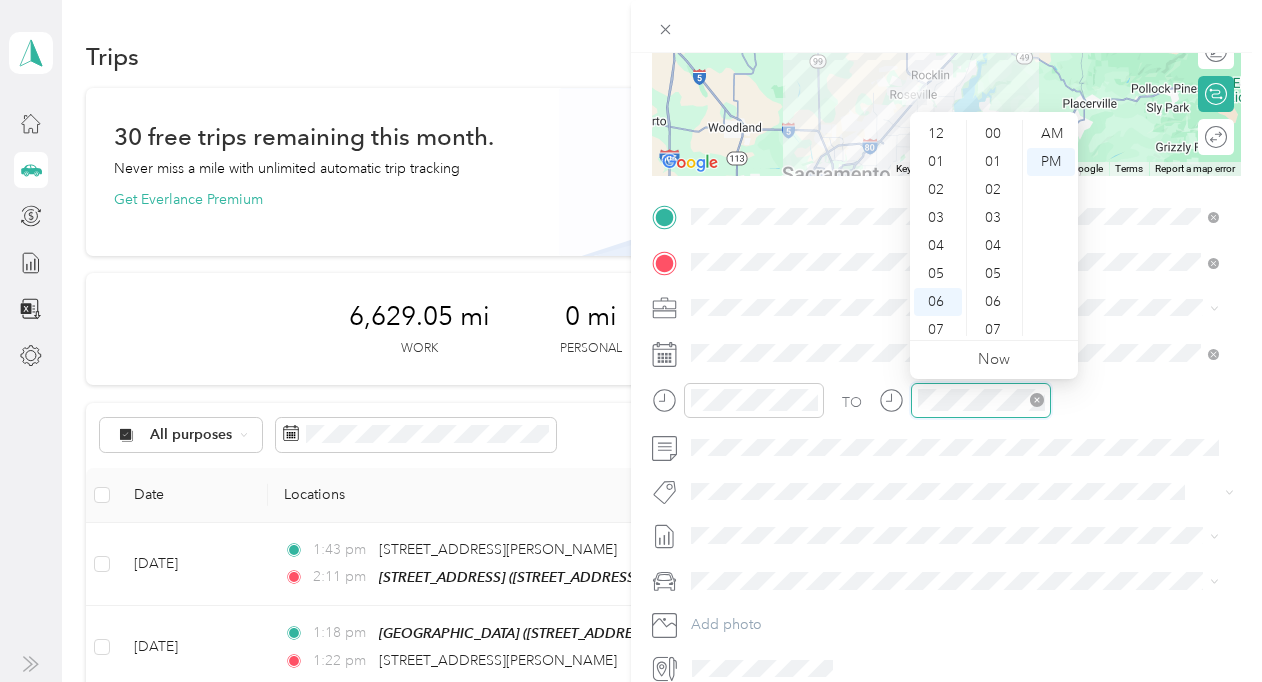 scroll, scrollTop: 1120, scrollLeft: 0, axis: vertical 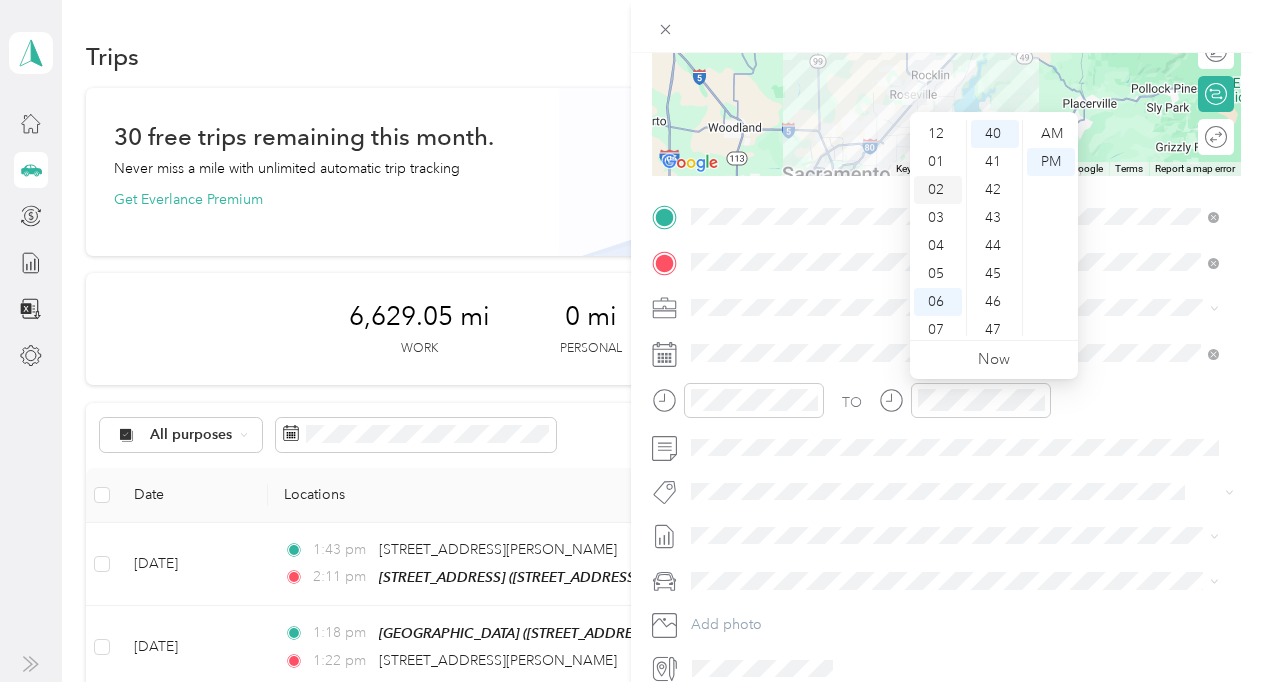 click on "02" at bounding box center (938, 190) 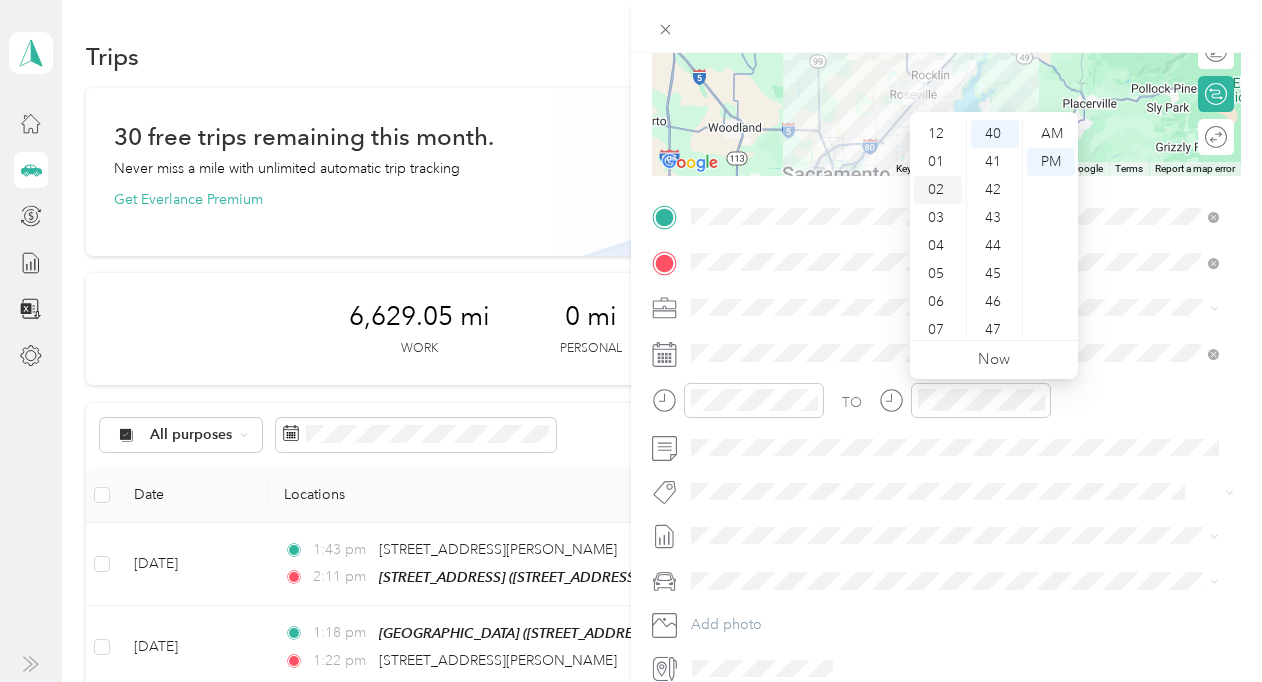 scroll, scrollTop: 56, scrollLeft: 0, axis: vertical 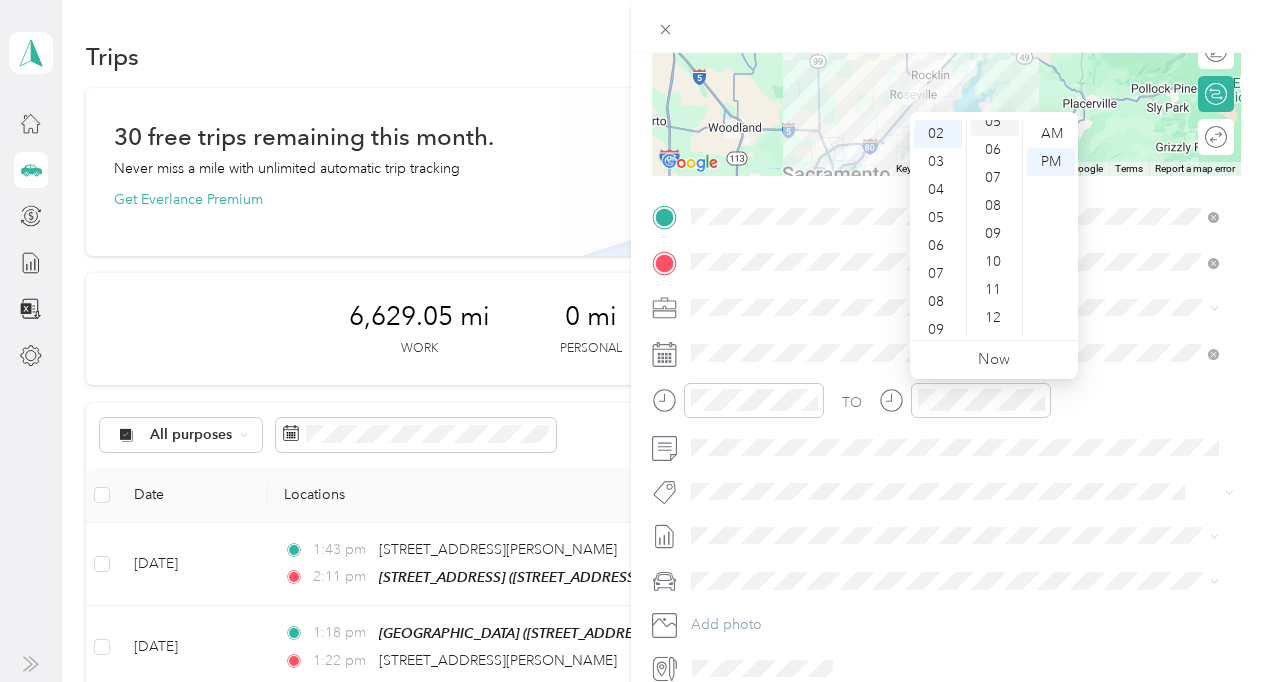 click on "05" at bounding box center (995, 122) 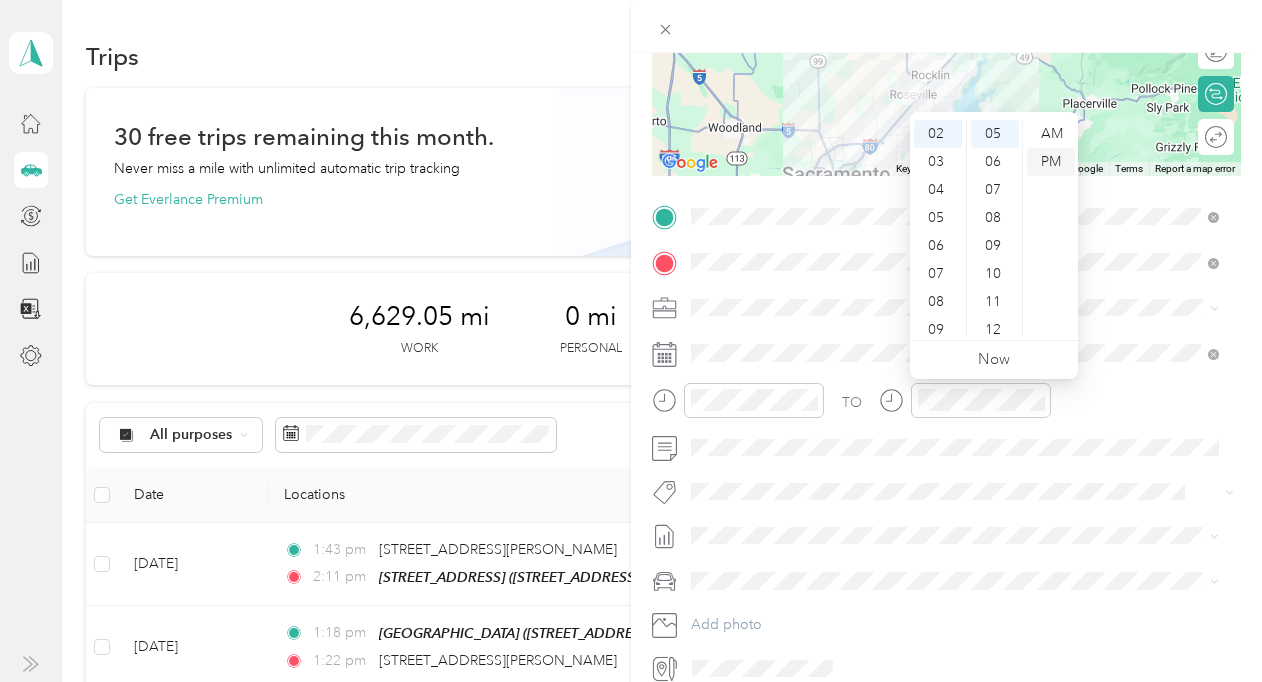click on "PM" at bounding box center [1051, 162] 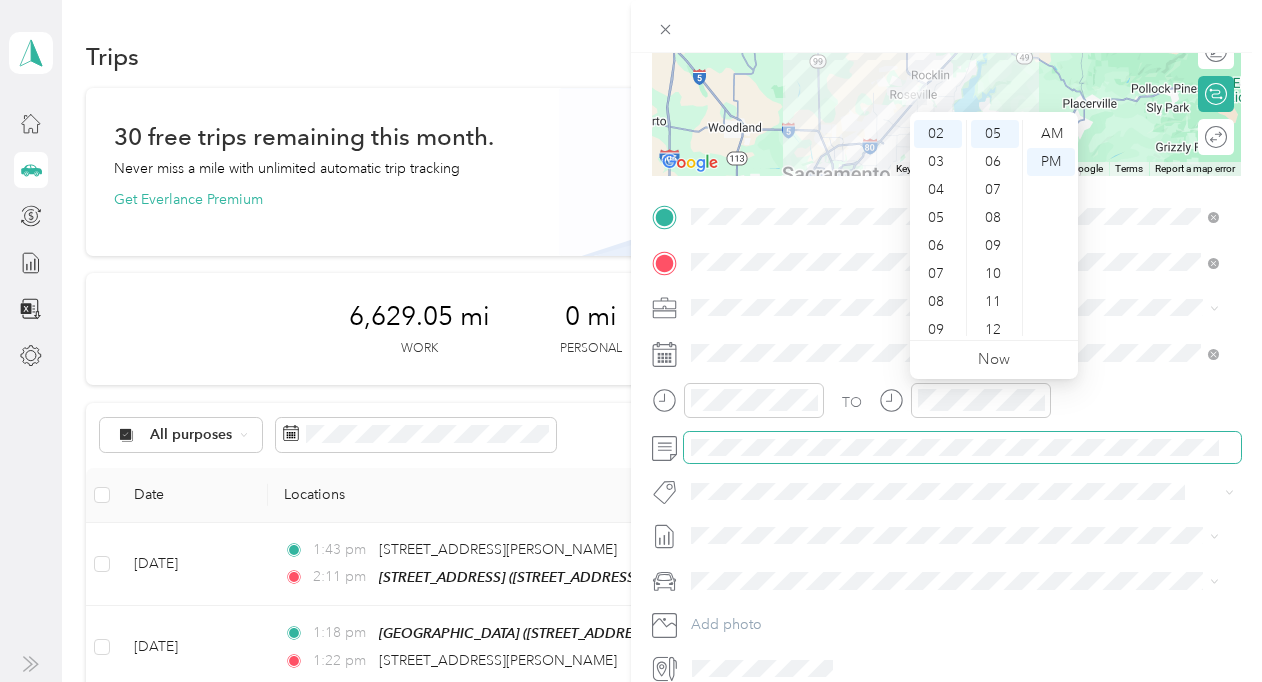 click at bounding box center [962, 448] 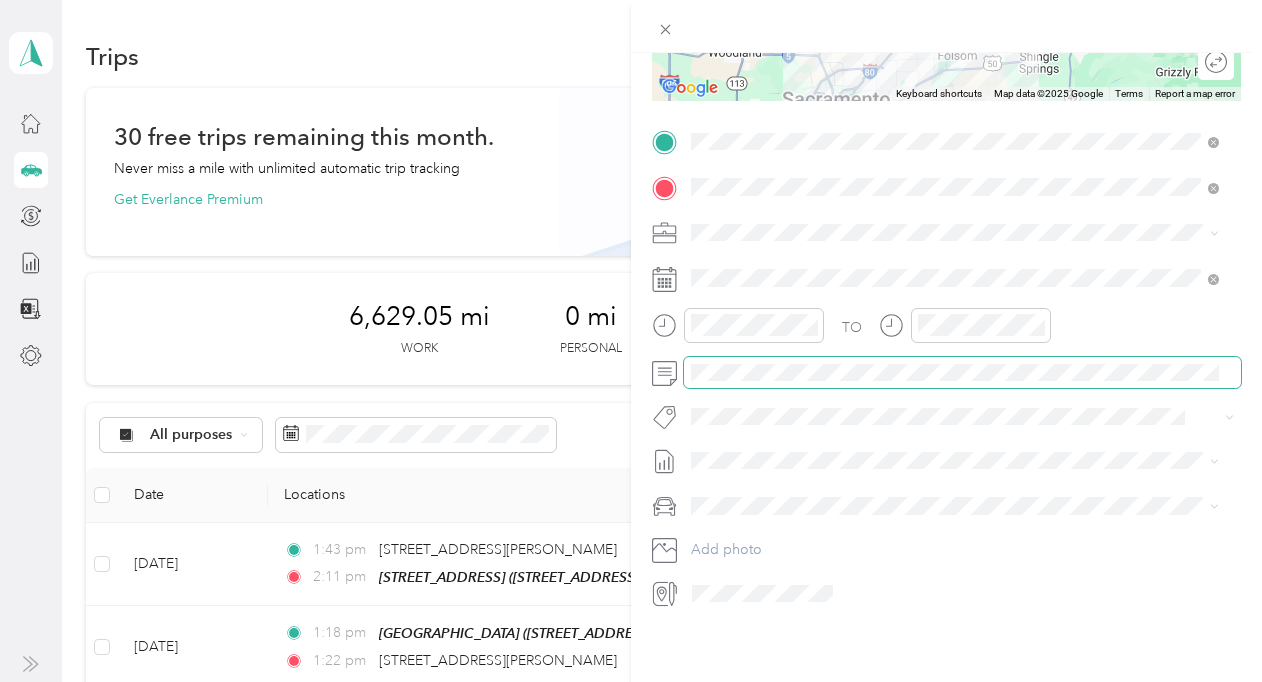 scroll, scrollTop: 367, scrollLeft: 0, axis: vertical 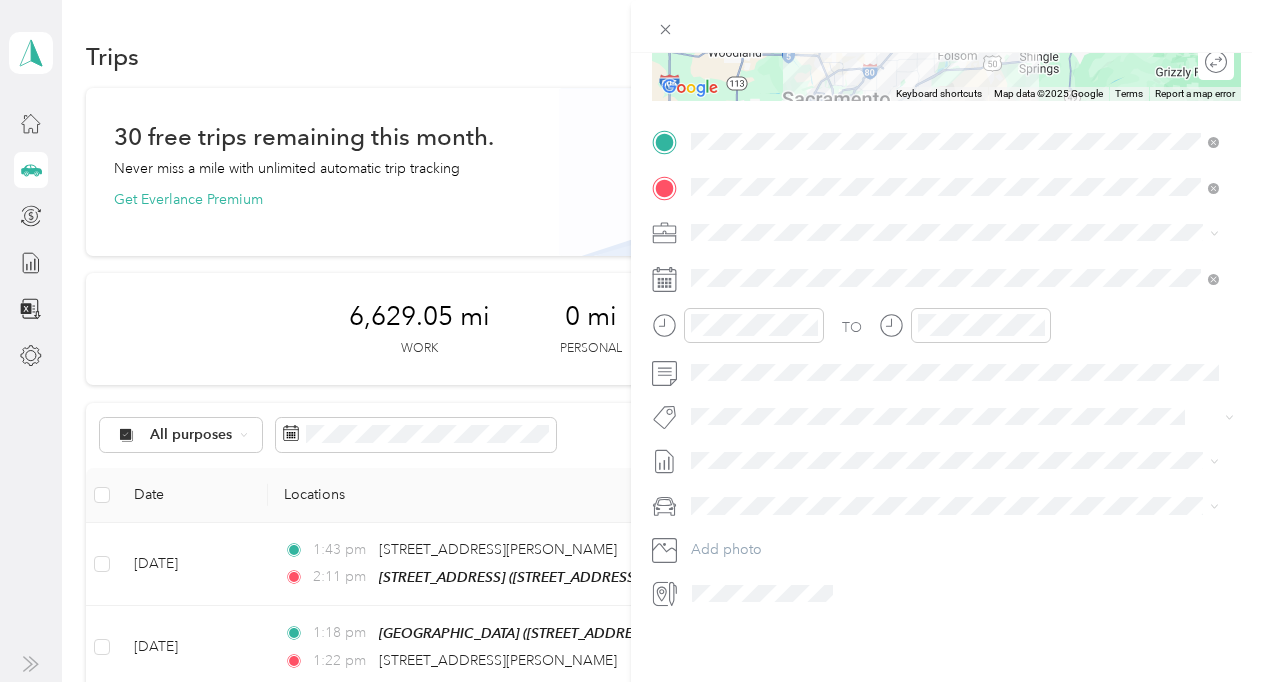 click at bounding box center (738, 332) 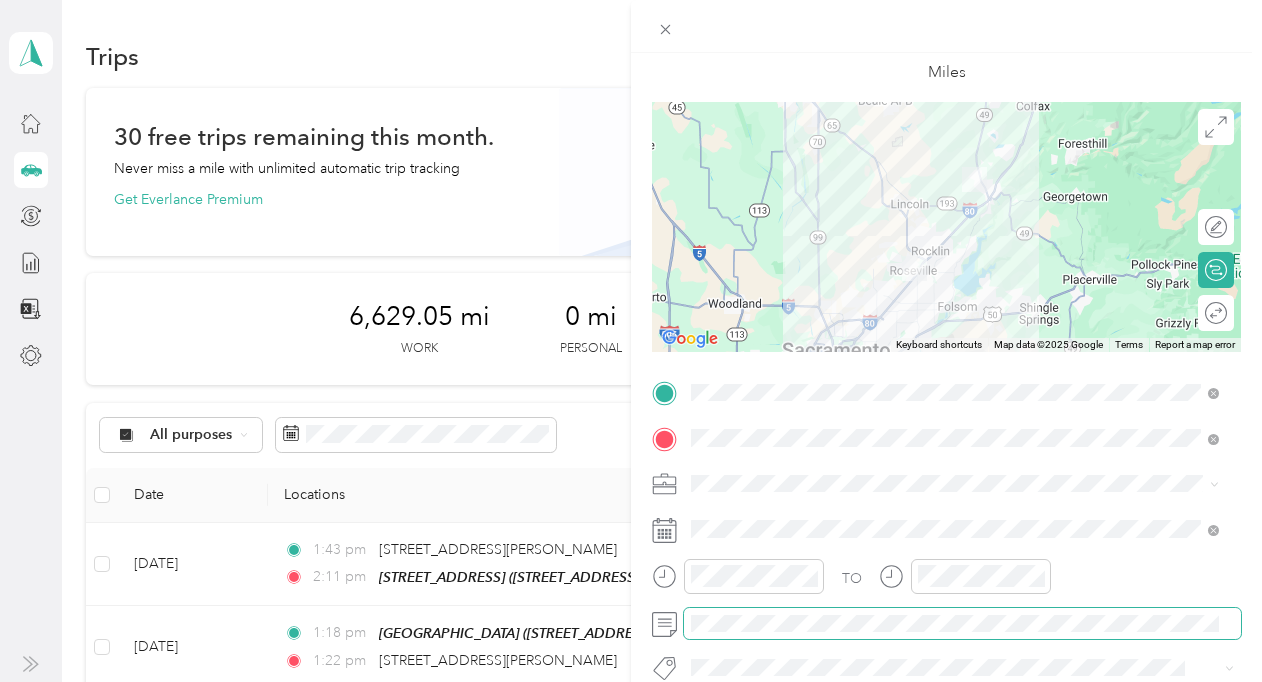 scroll, scrollTop: 0, scrollLeft: 0, axis: both 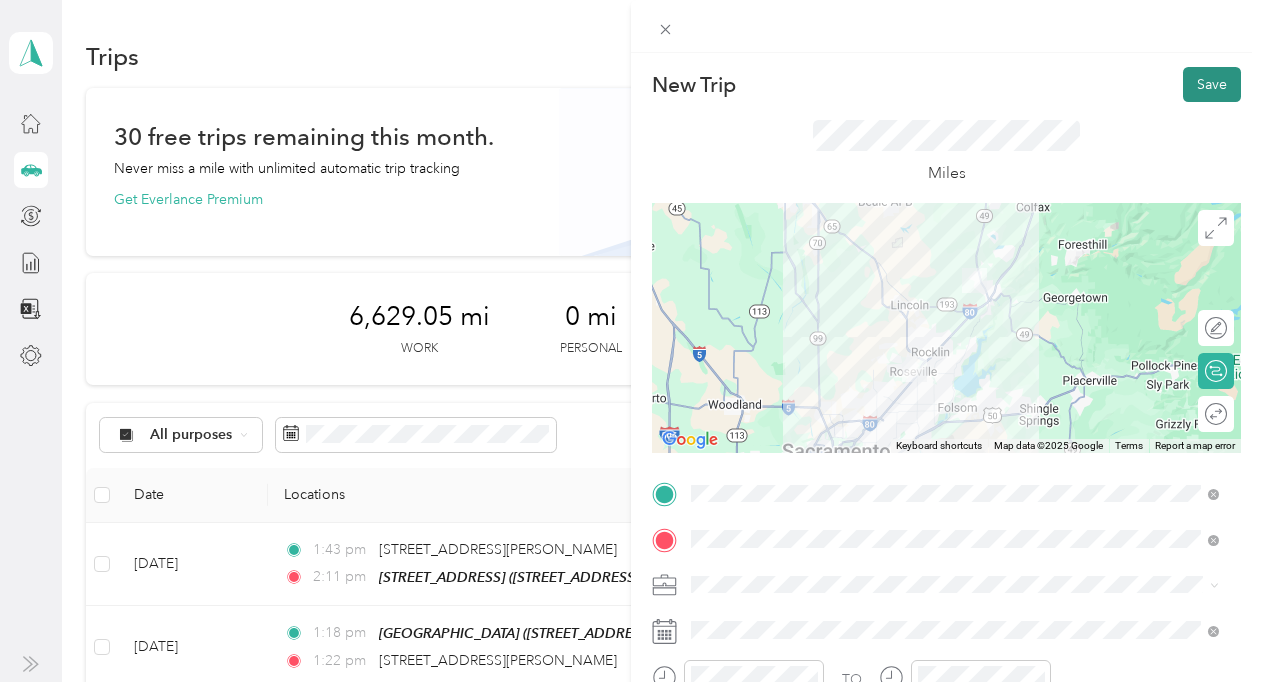 click on "Save" at bounding box center [1212, 84] 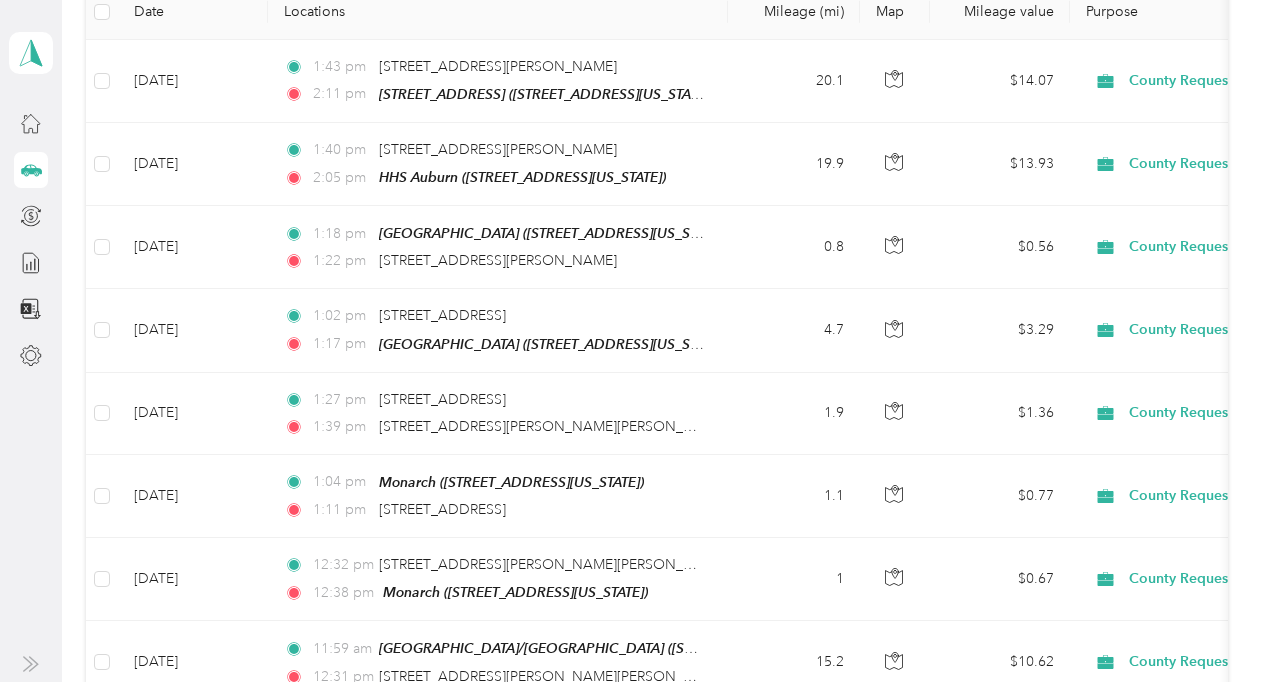 scroll, scrollTop: 486, scrollLeft: 0, axis: vertical 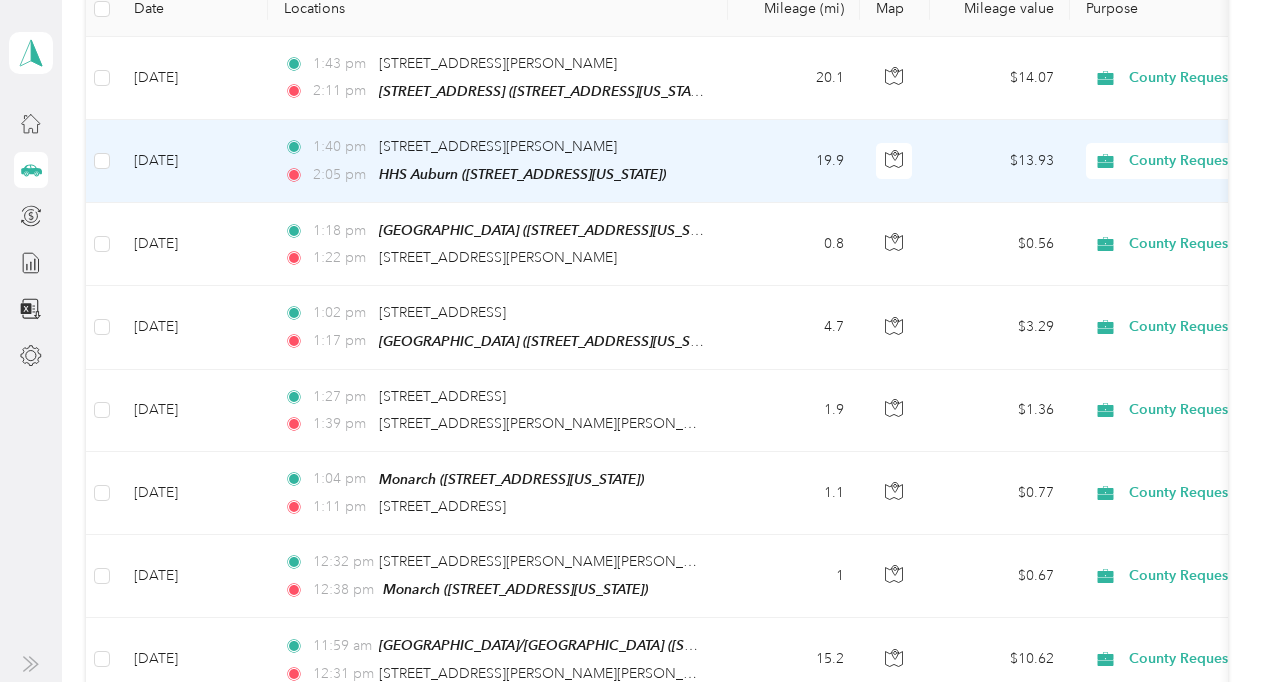 click on "19.9" at bounding box center (794, 161) 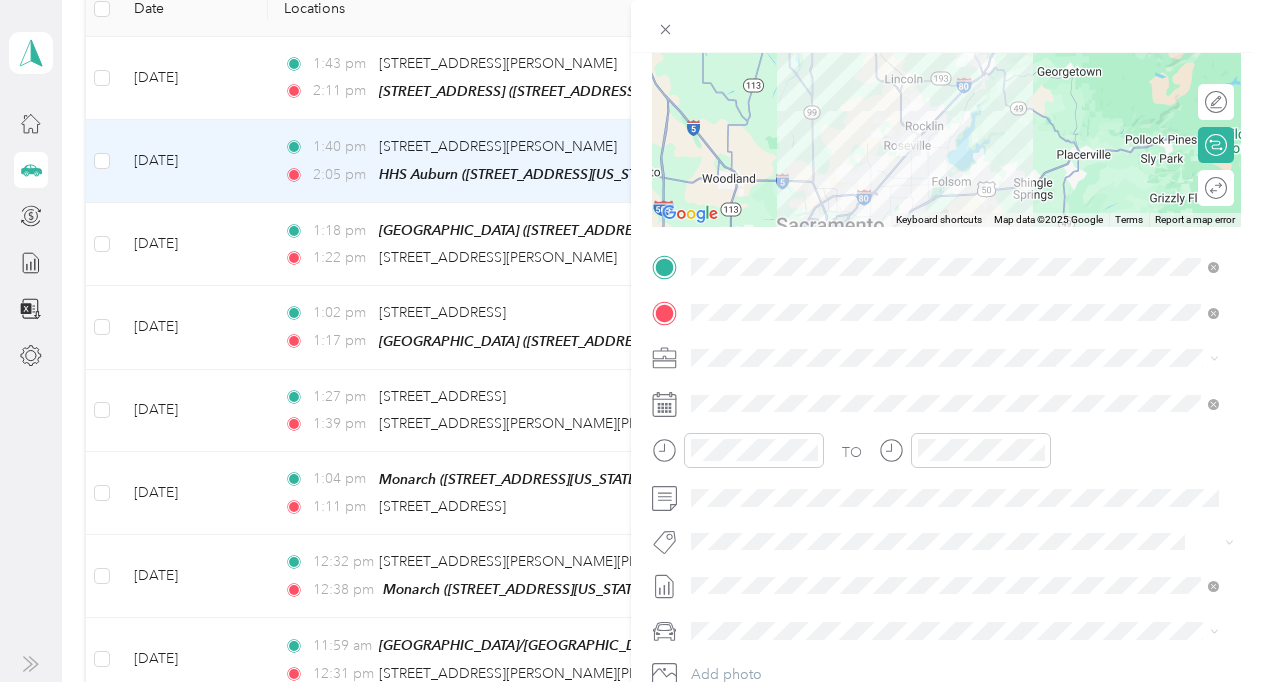 scroll, scrollTop: 269, scrollLeft: 0, axis: vertical 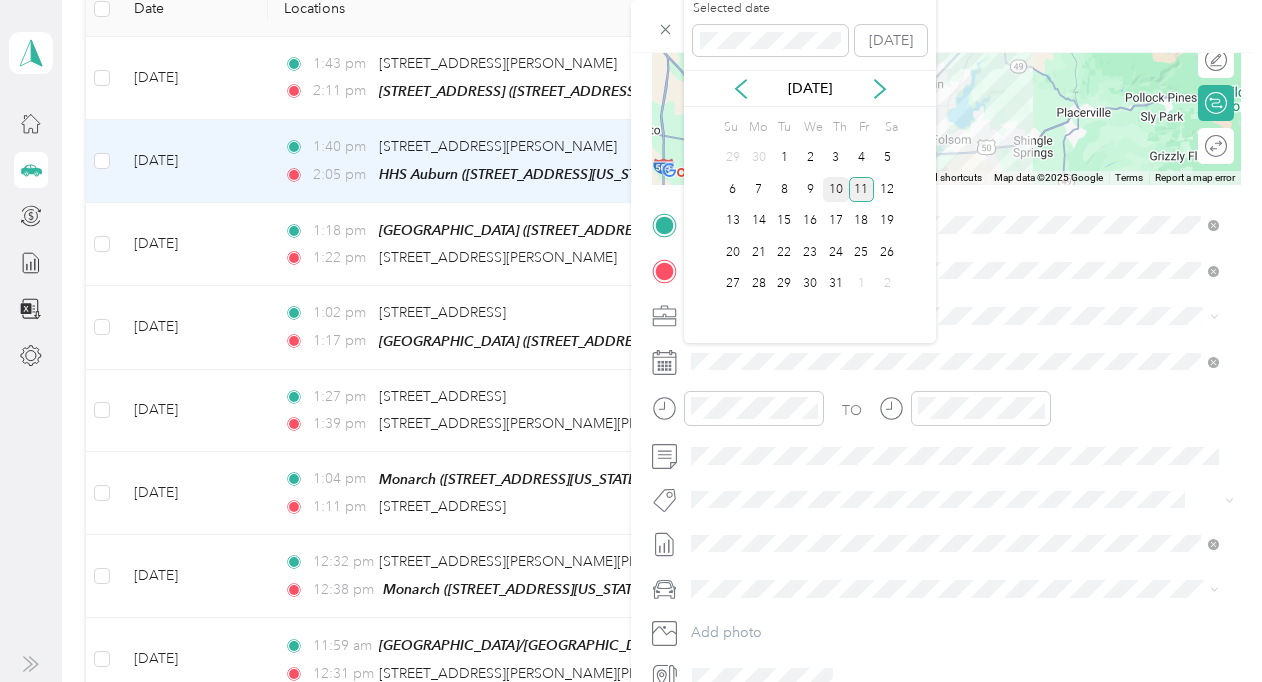 click on "10" at bounding box center (836, 189) 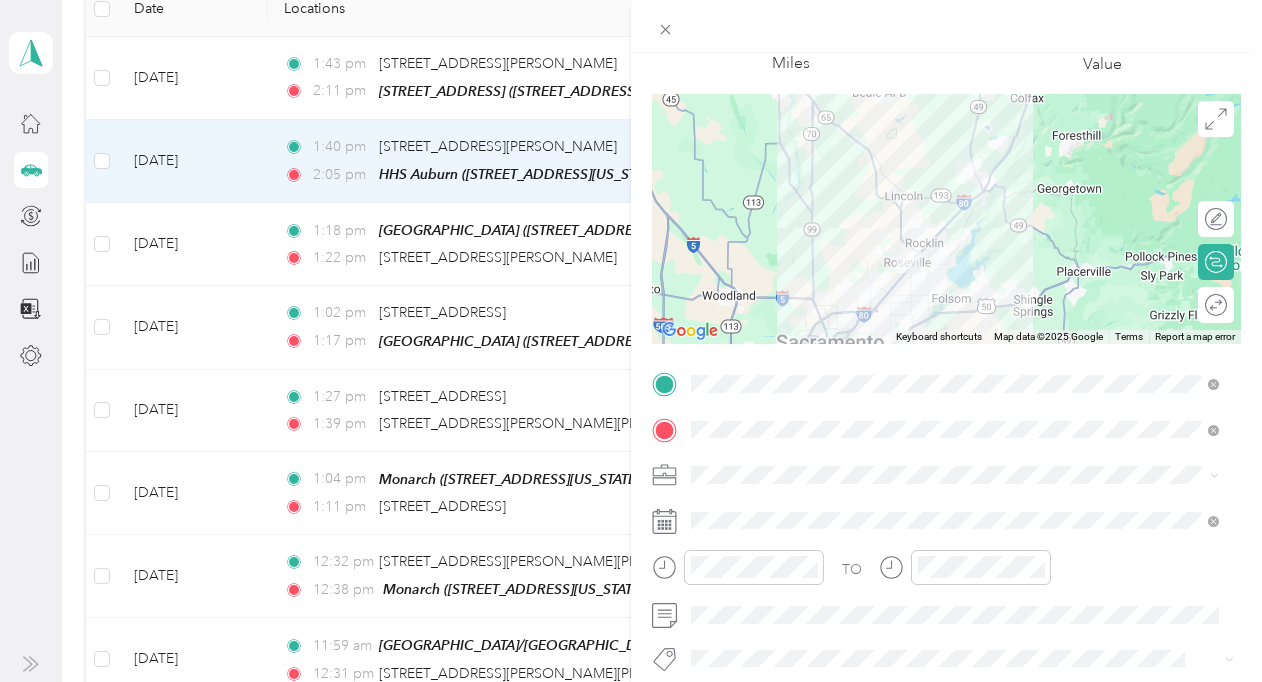 scroll, scrollTop: 48, scrollLeft: 0, axis: vertical 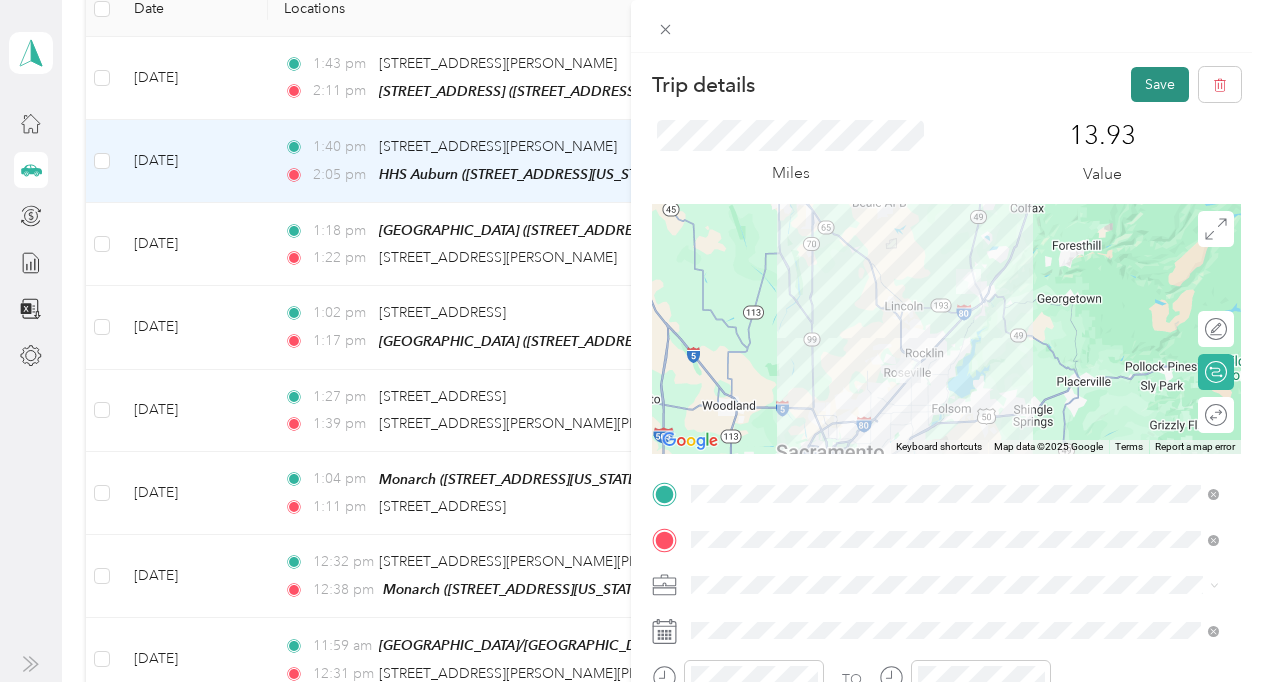 click on "Save" at bounding box center [1160, 84] 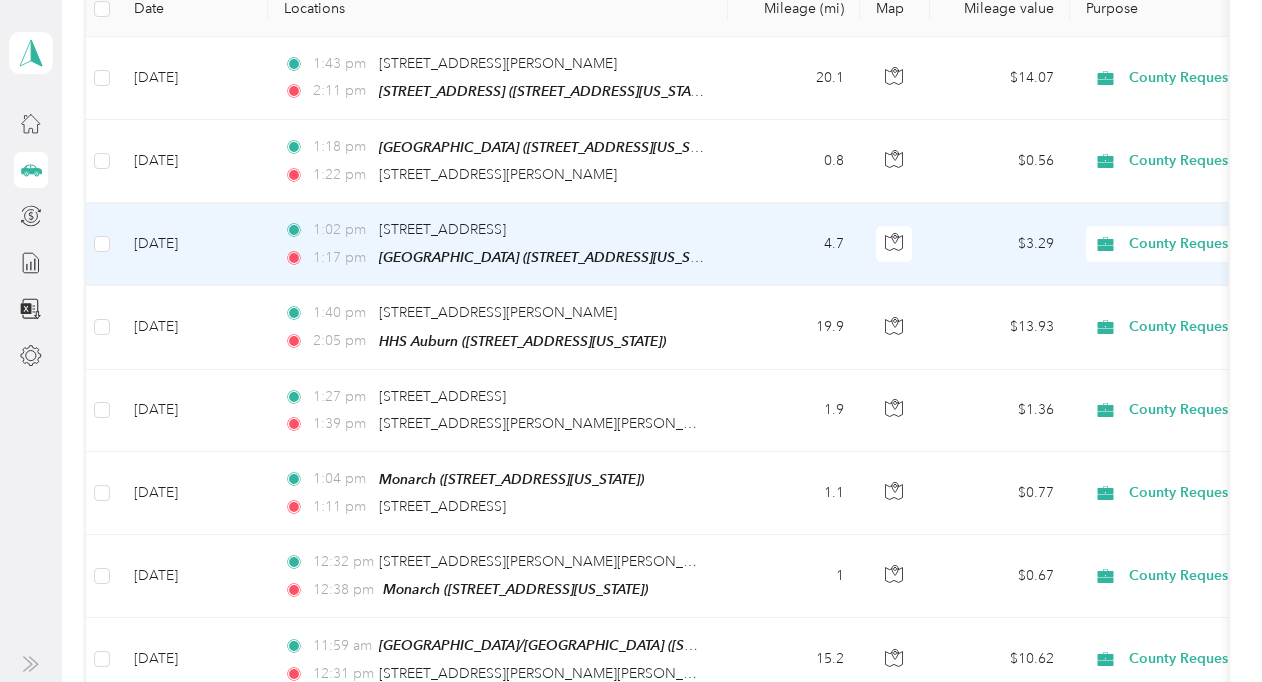 click on "4.7" at bounding box center (794, 244) 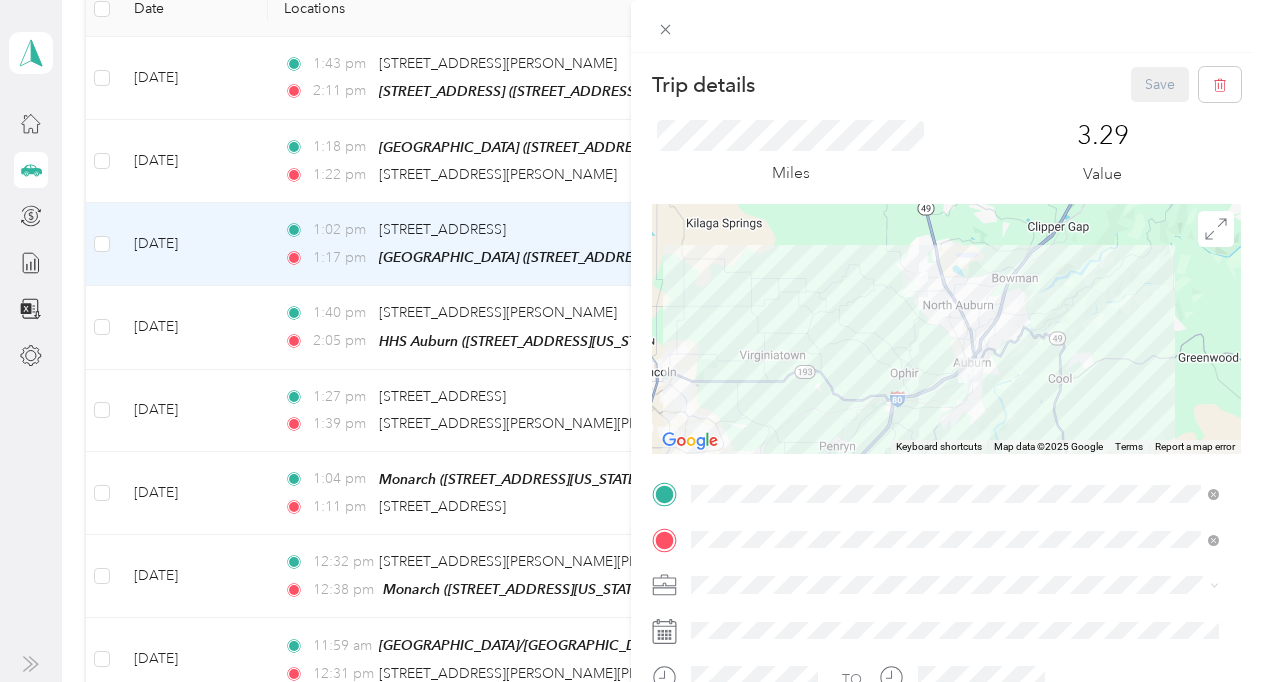 click at bounding box center [946, 329] 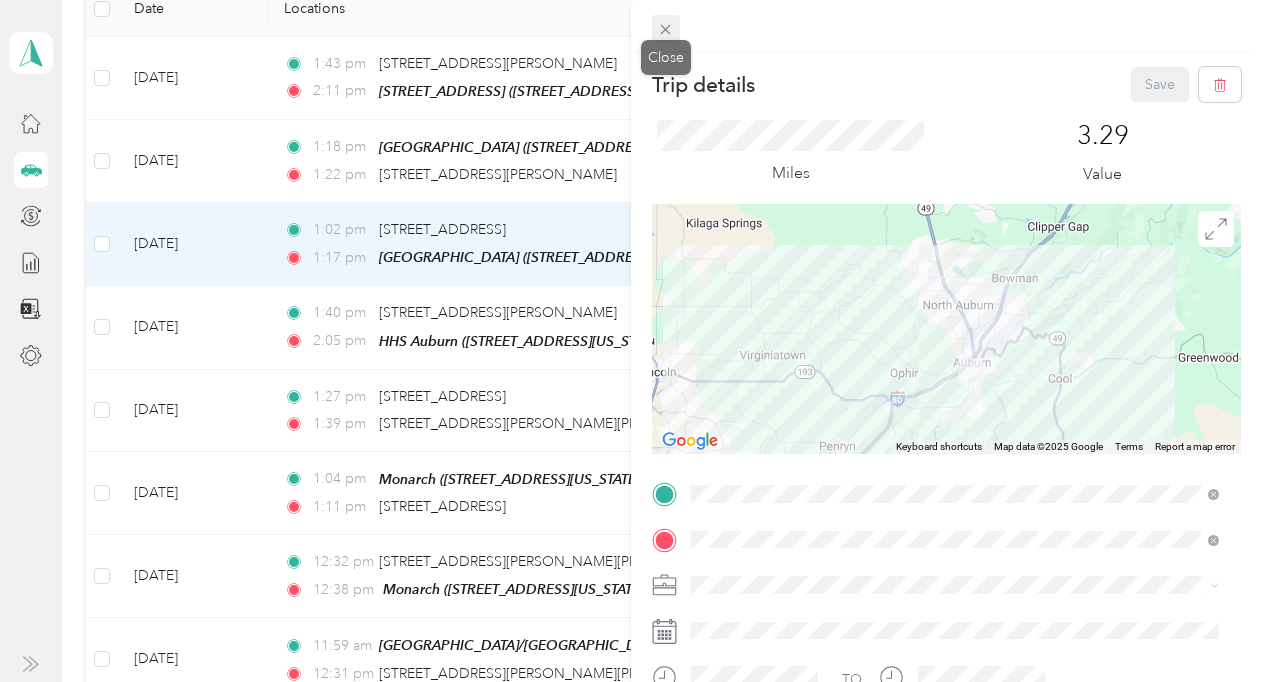 click at bounding box center (666, 29) 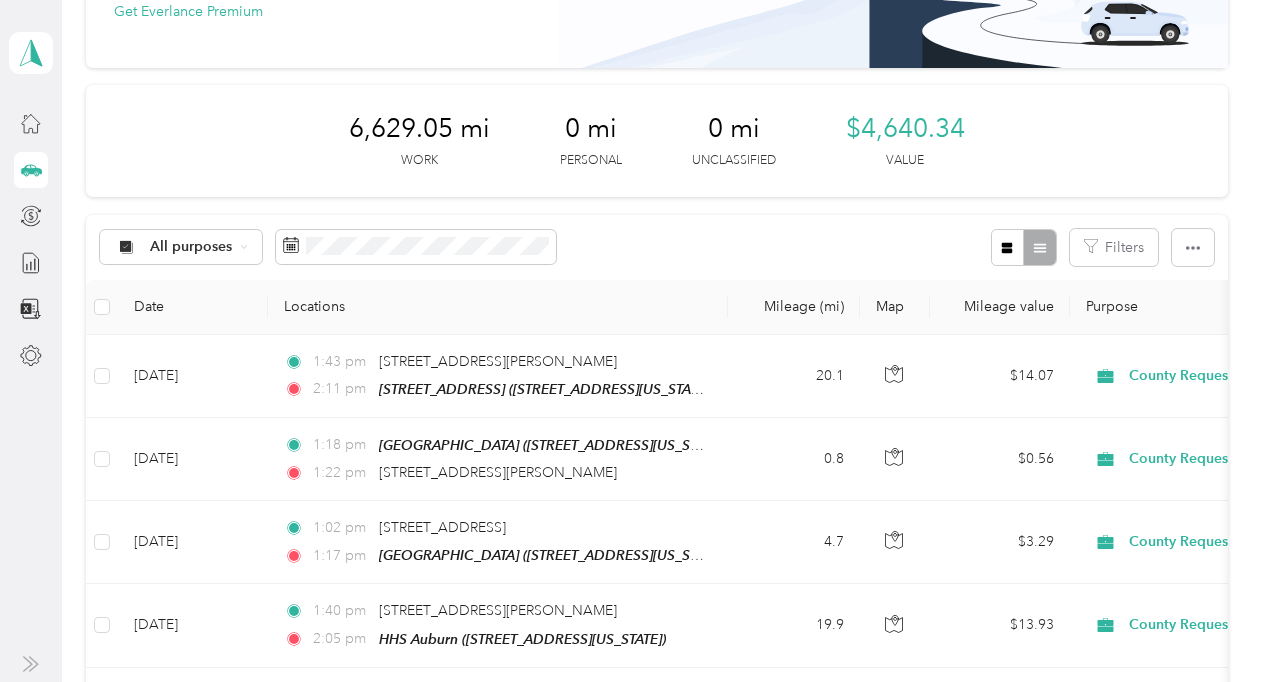 scroll, scrollTop: 0, scrollLeft: 0, axis: both 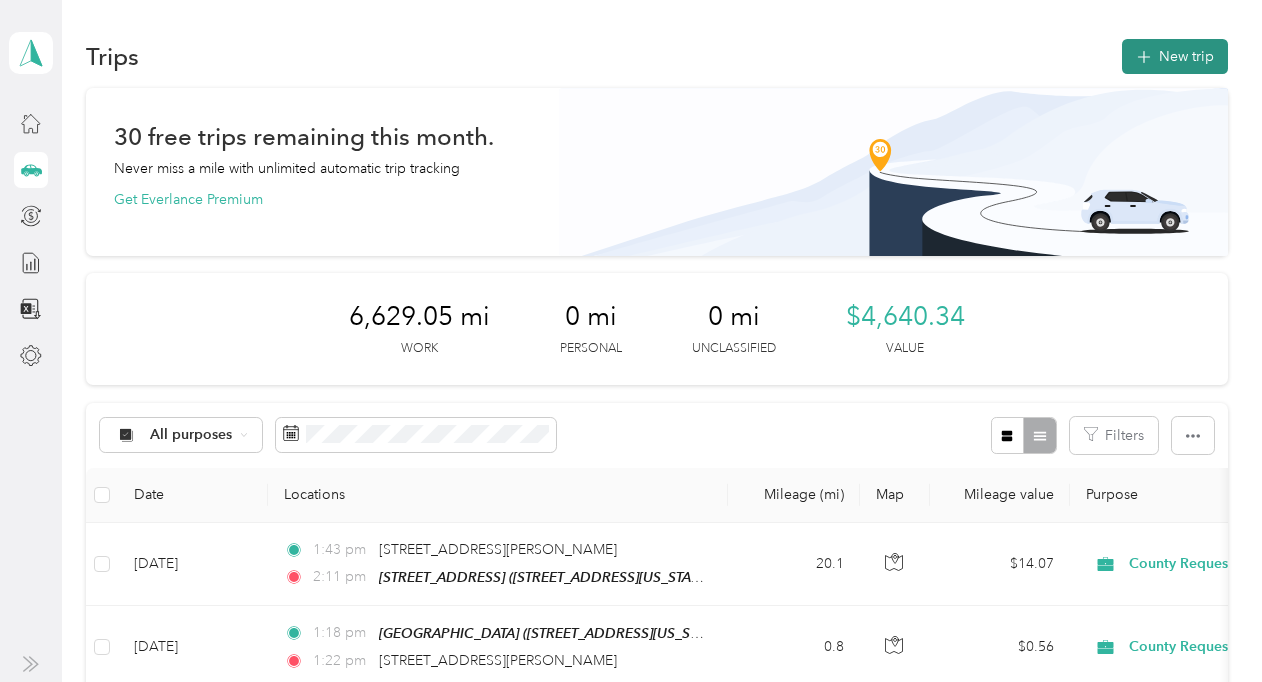 click on "New trip" at bounding box center (1175, 56) 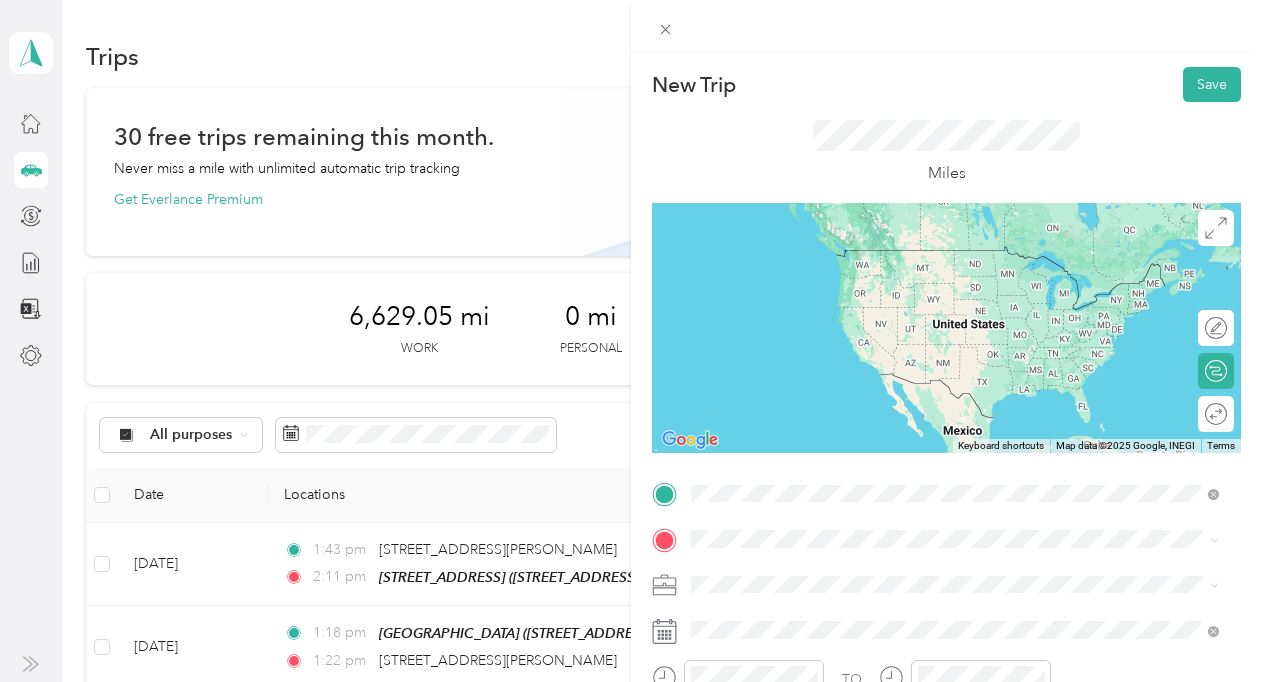 click on "HHS Auburn [STREET_ADDRESS][US_STATE]" at bounding box center [829, 353] 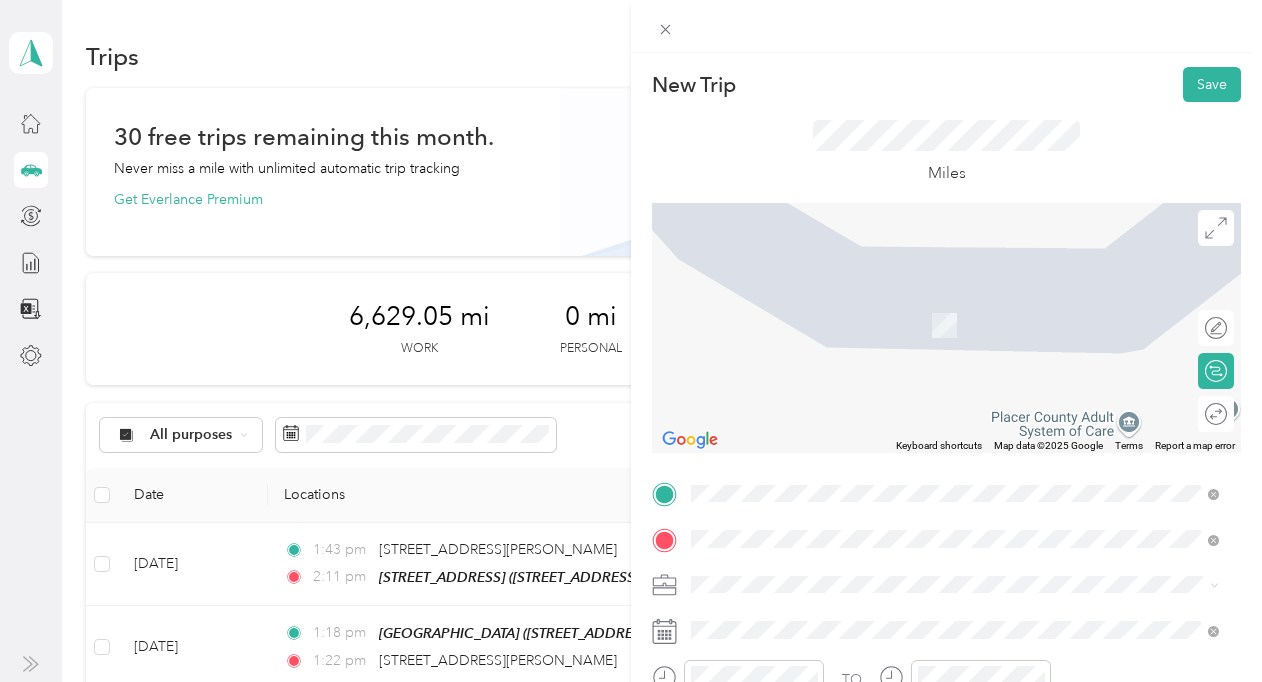 click on "Monarch [STREET_ADDRESS][US_STATE]" at bounding box center (829, 385) 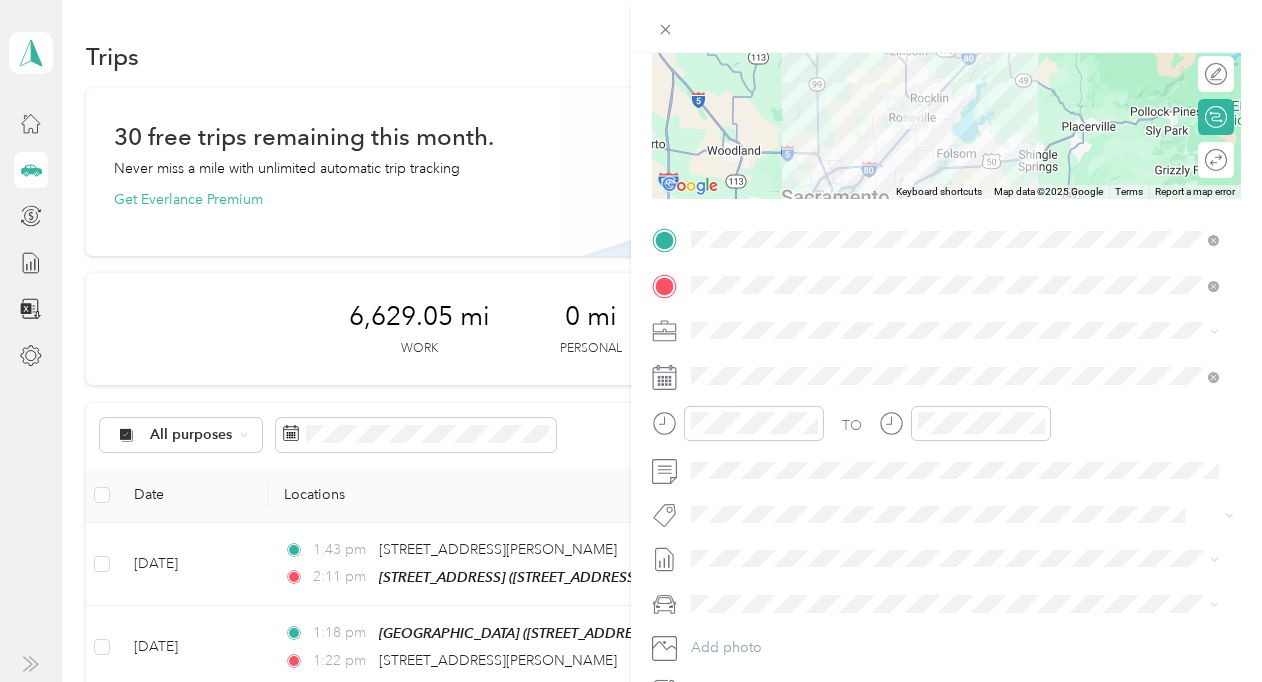 scroll, scrollTop: 286, scrollLeft: 0, axis: vertical 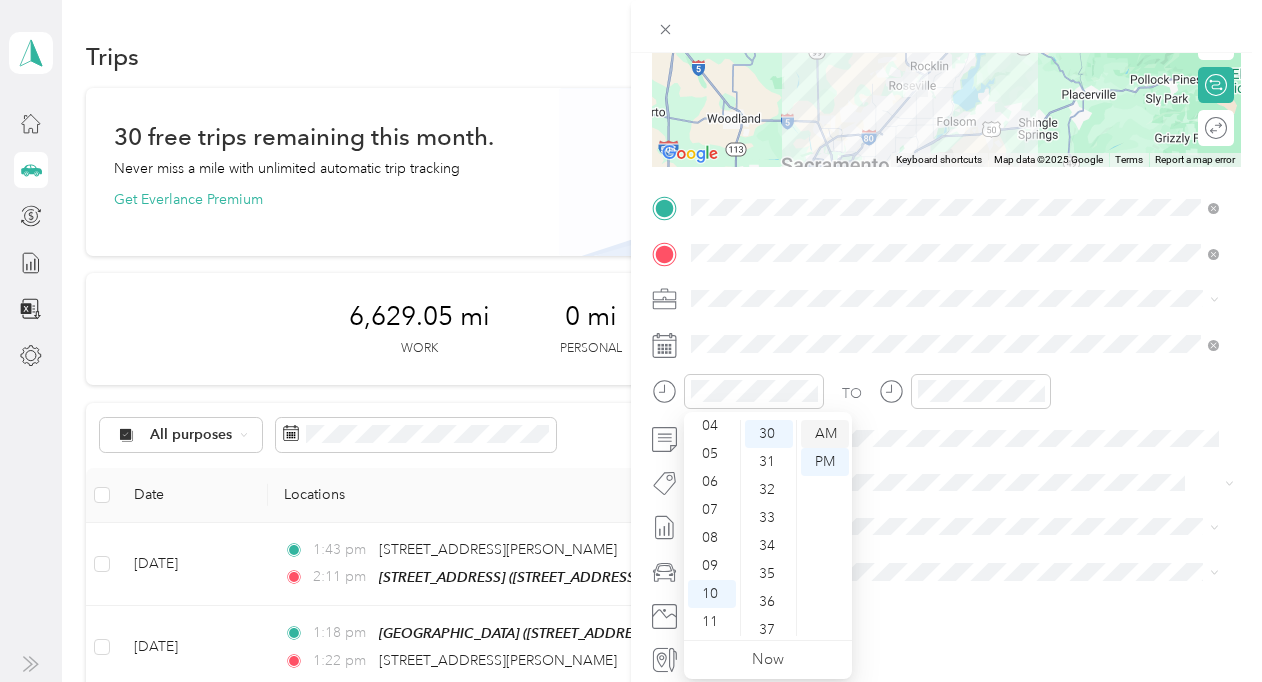 click on "AM" at bounding box center (825, 434) 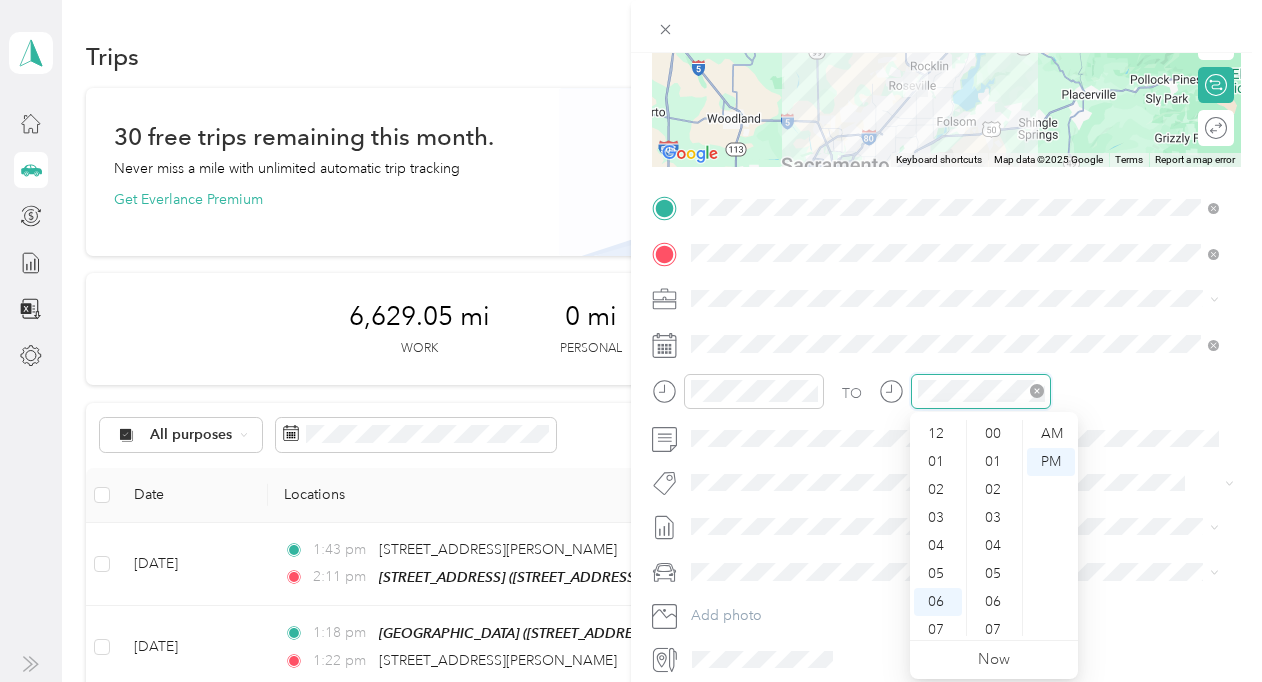 scroll, scrollTop: 1176, scrollLeft: 0, axis: vertical 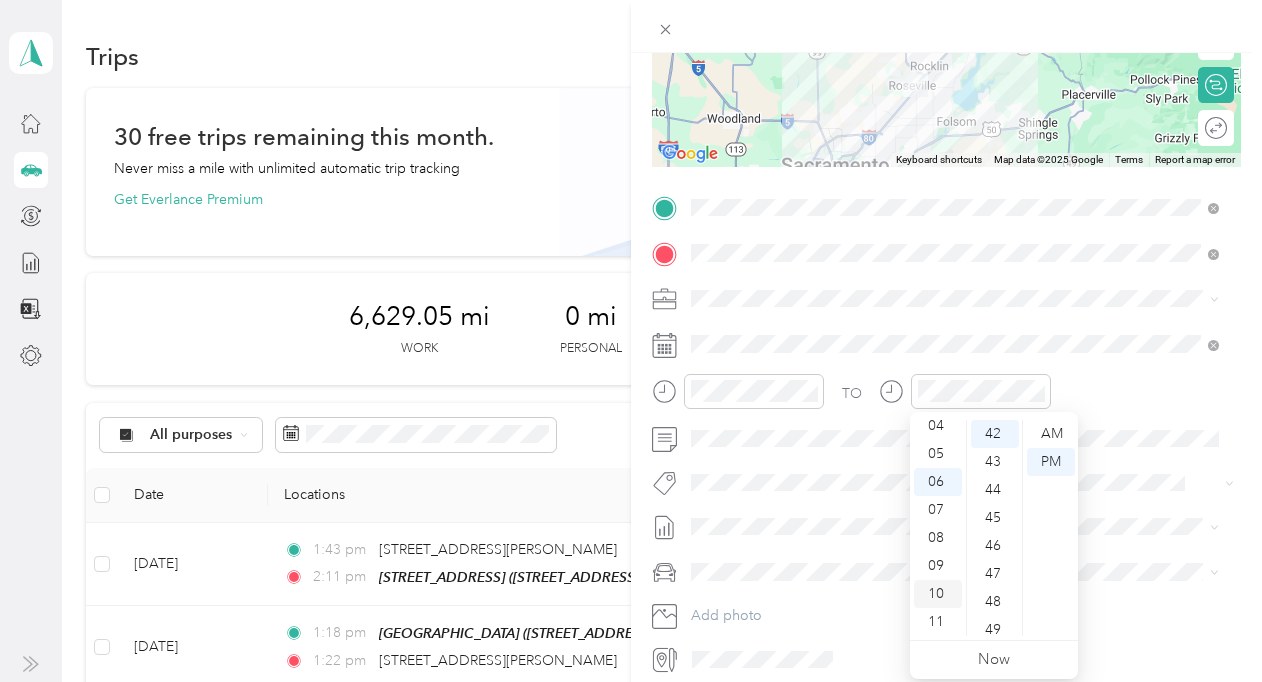 click on "10" at bounding box center (938, 594) 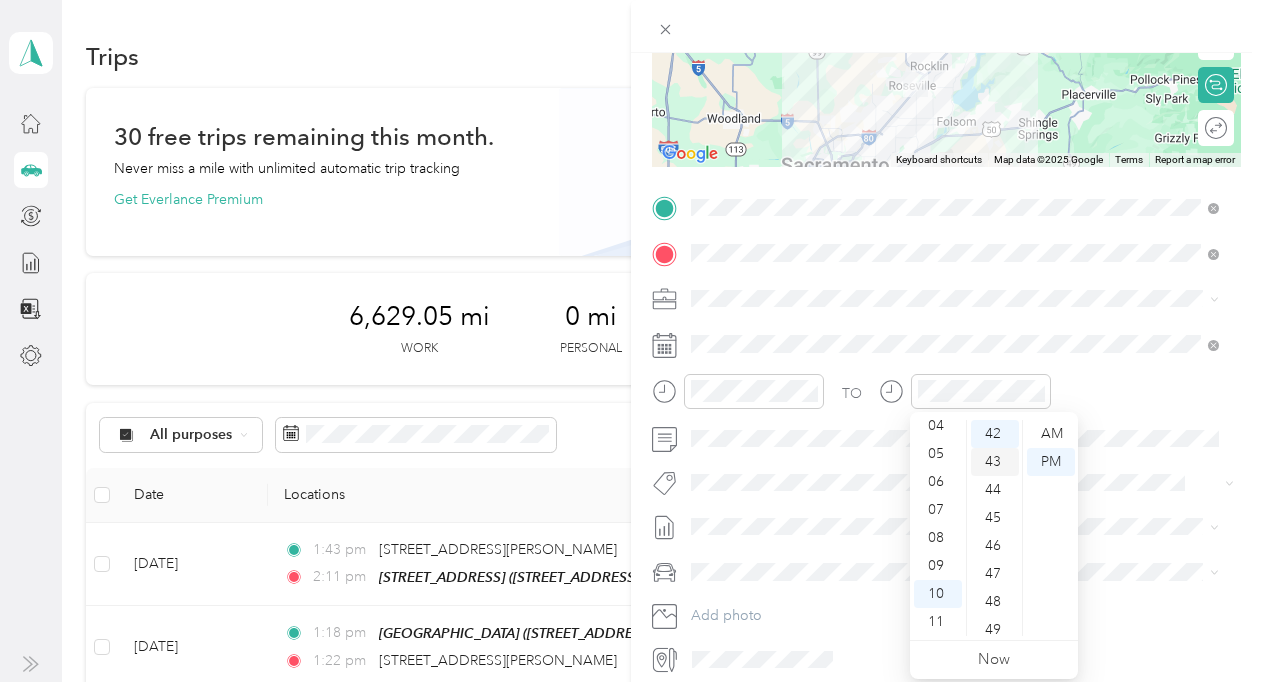 click on "43" at bounding box center [995, 462] 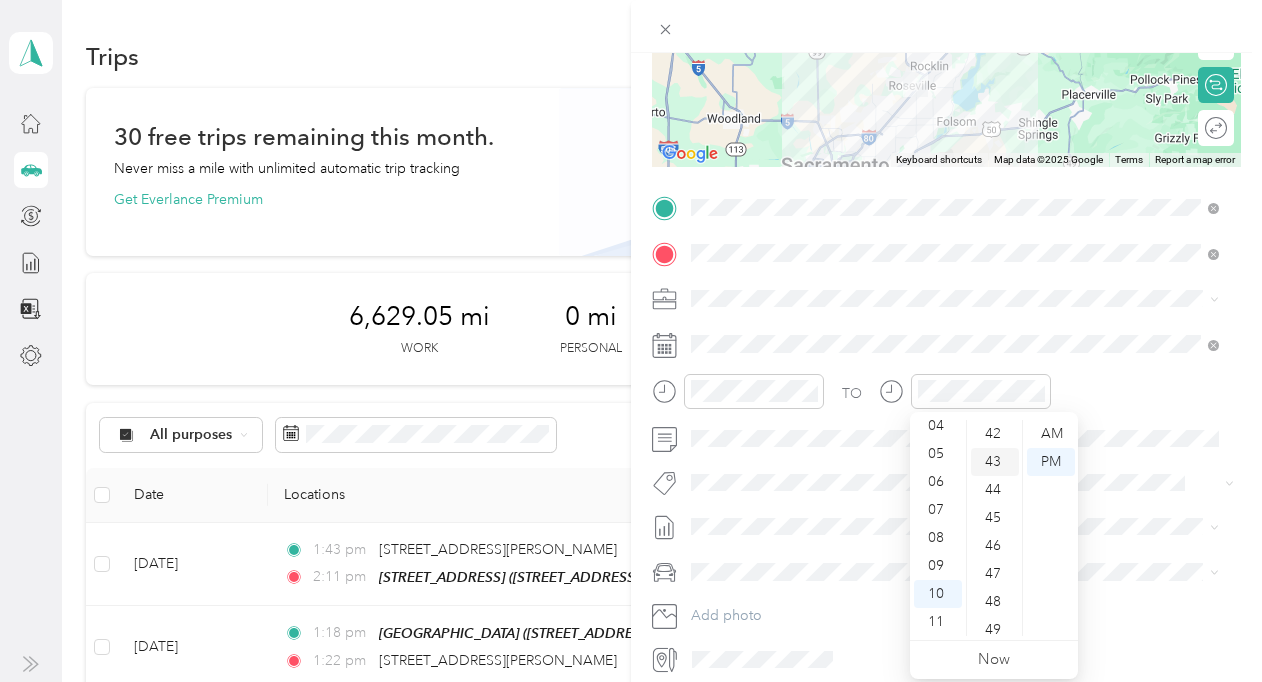 scroll, scrollTop: 1204, scrollLeft: 0, axis: vertical 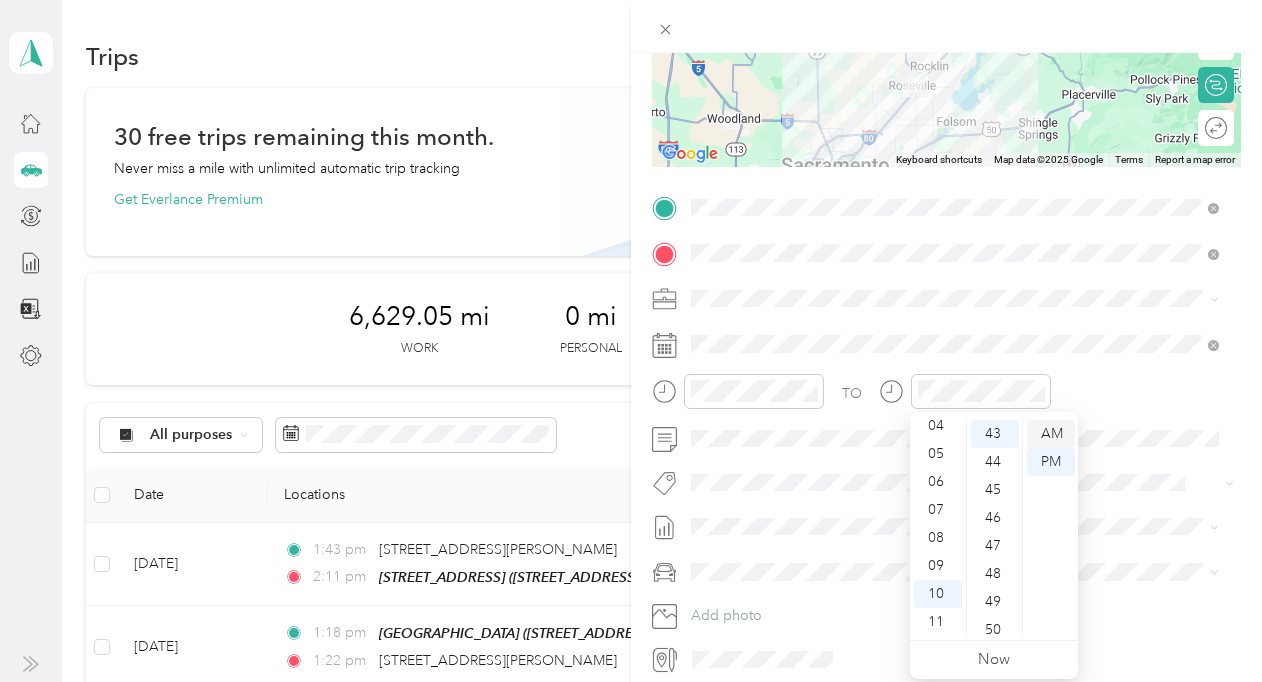 click on "AM" at bounding box center (1051, 434) 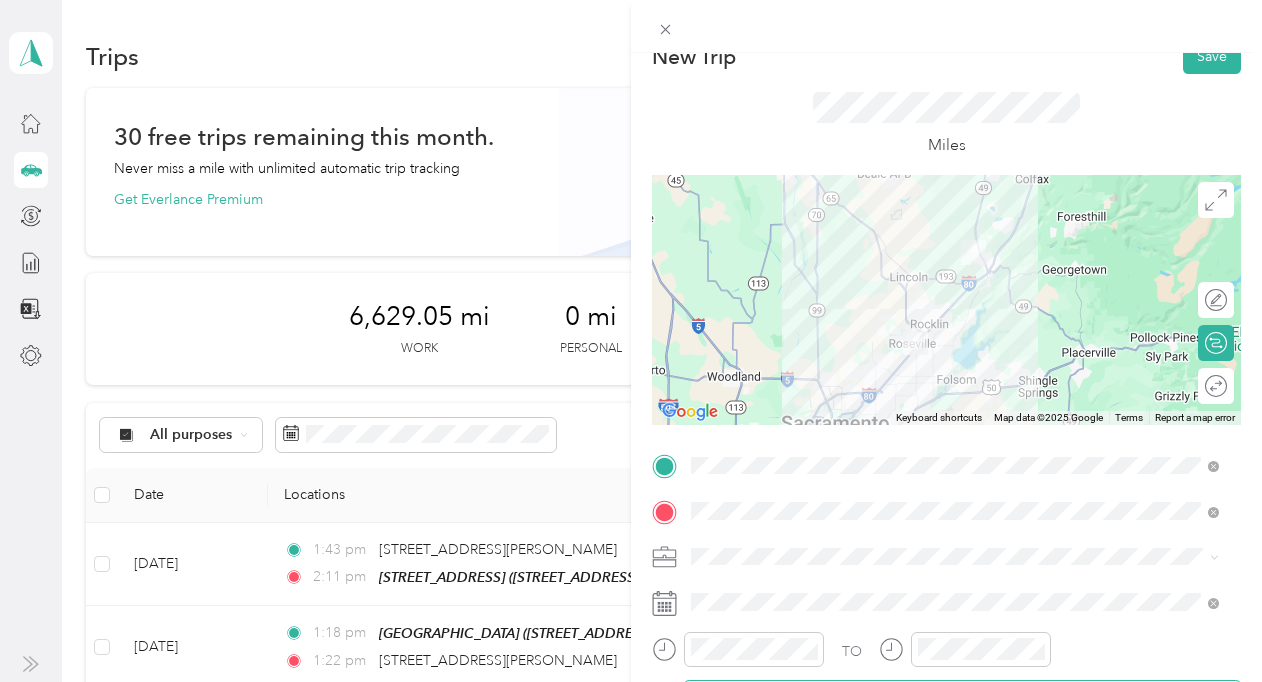 scroll, scrollTop: 6, scrollLeft: 0, axis: vertical 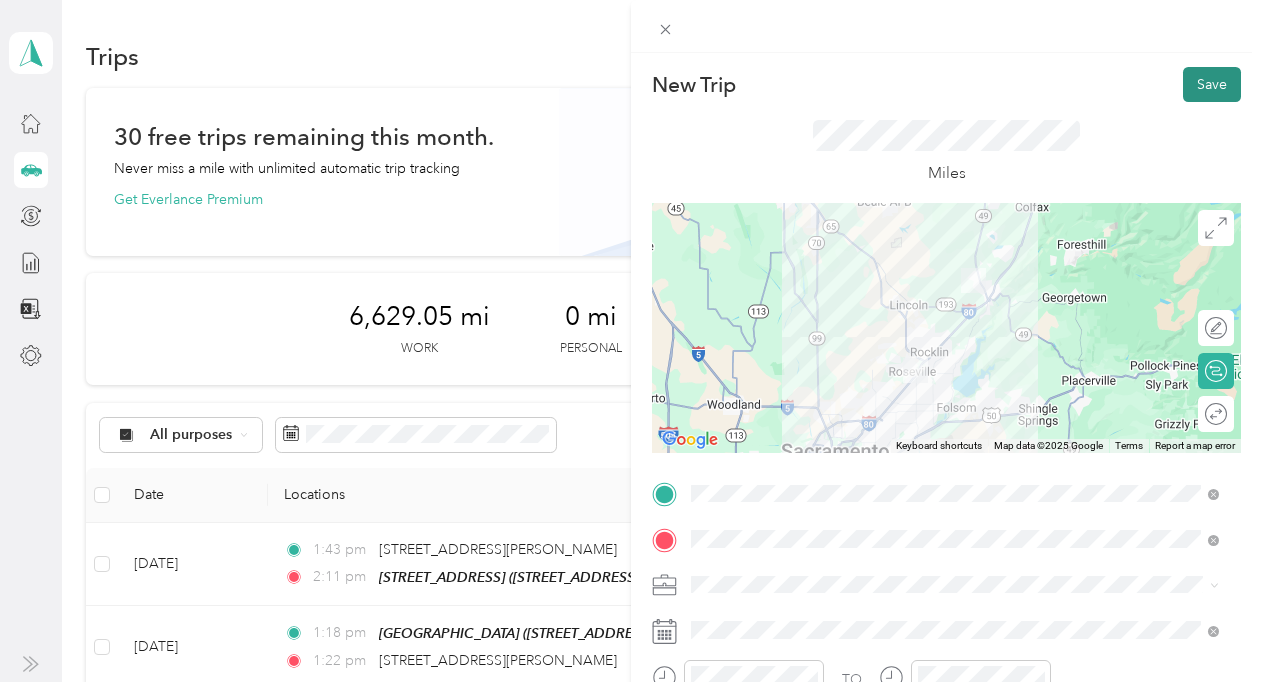 click on "Save" at bounding box center (1212, 84) 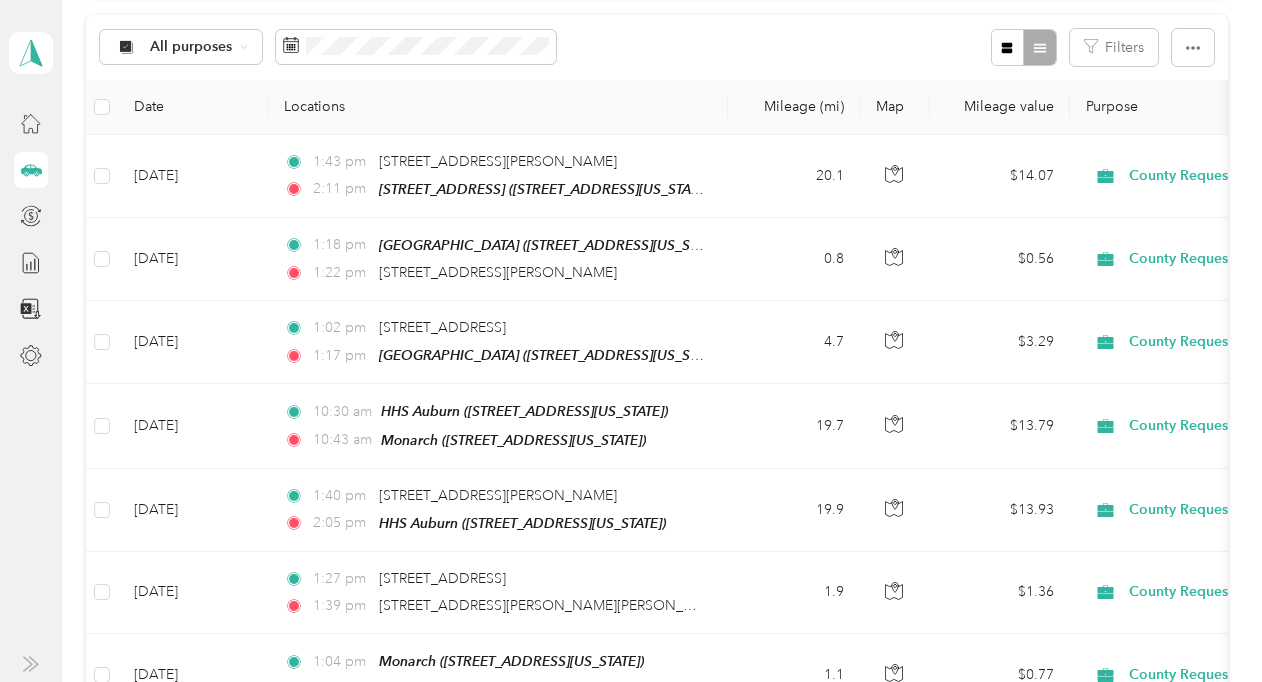 scroll, scrollTop: 446, scrollLeft: 0, axis: vertical 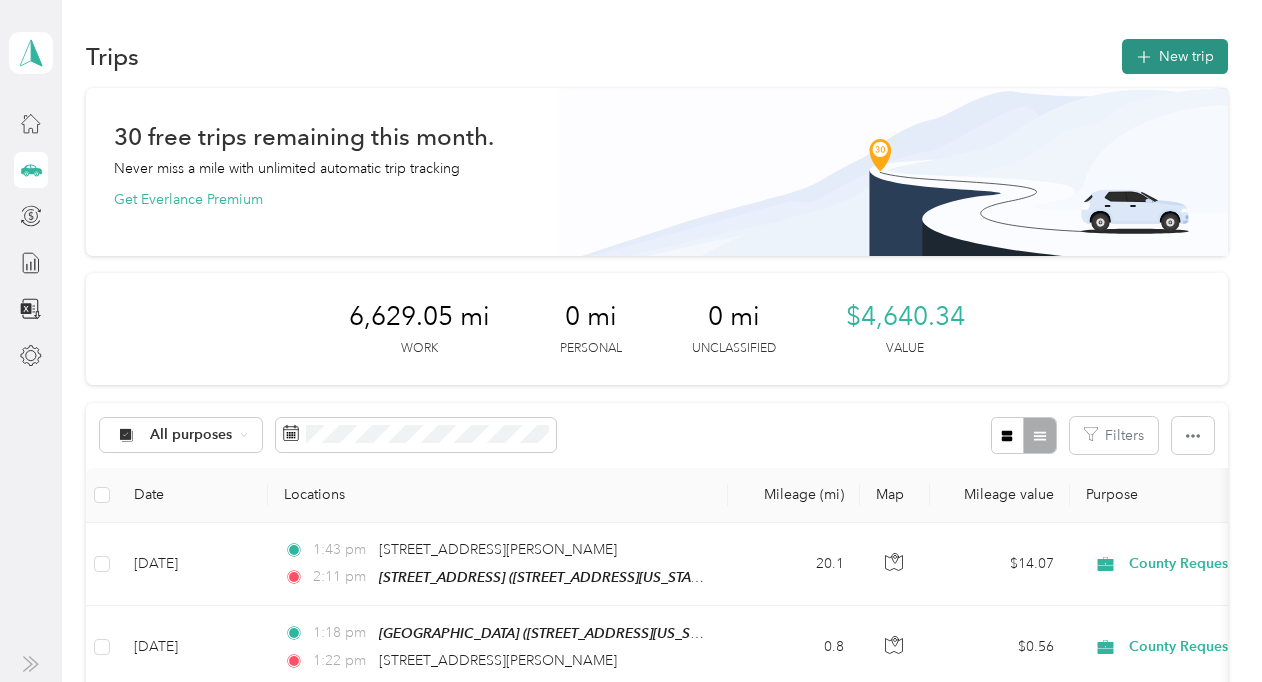 click on "New trip" at bounding box center (1175, 56) 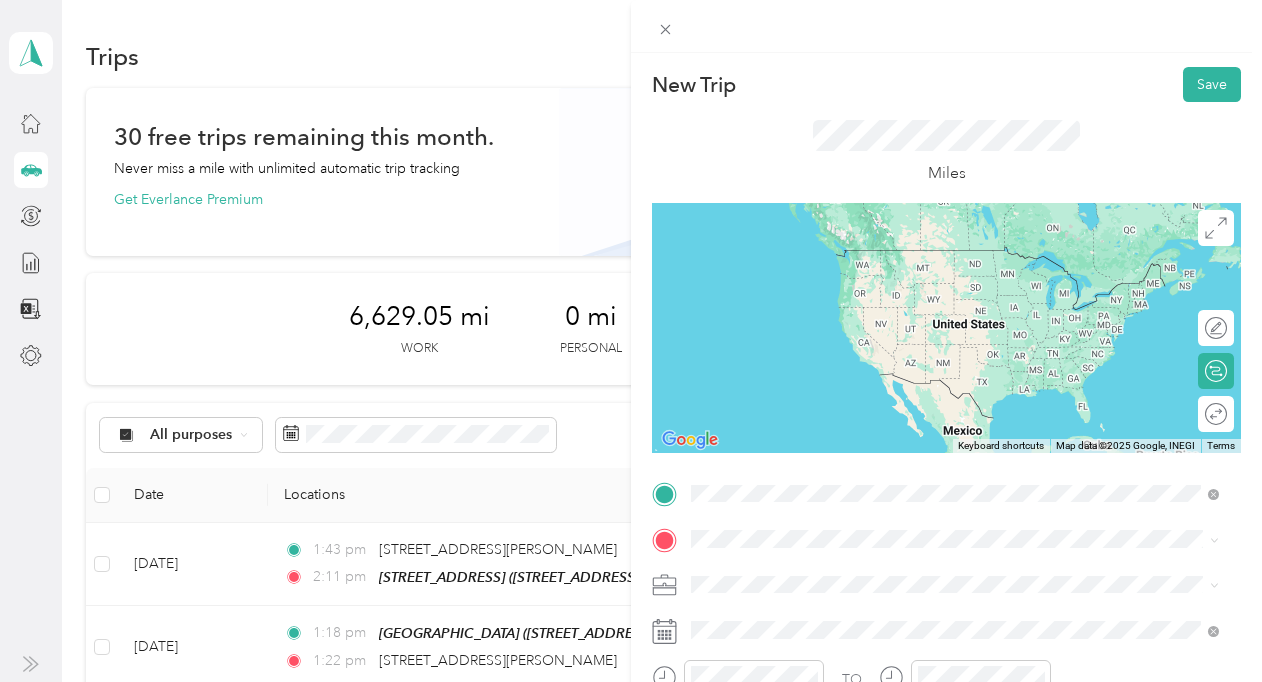 click on "[STREET_ADDRESS][US_STATE]" at bounding box center [829, 349] 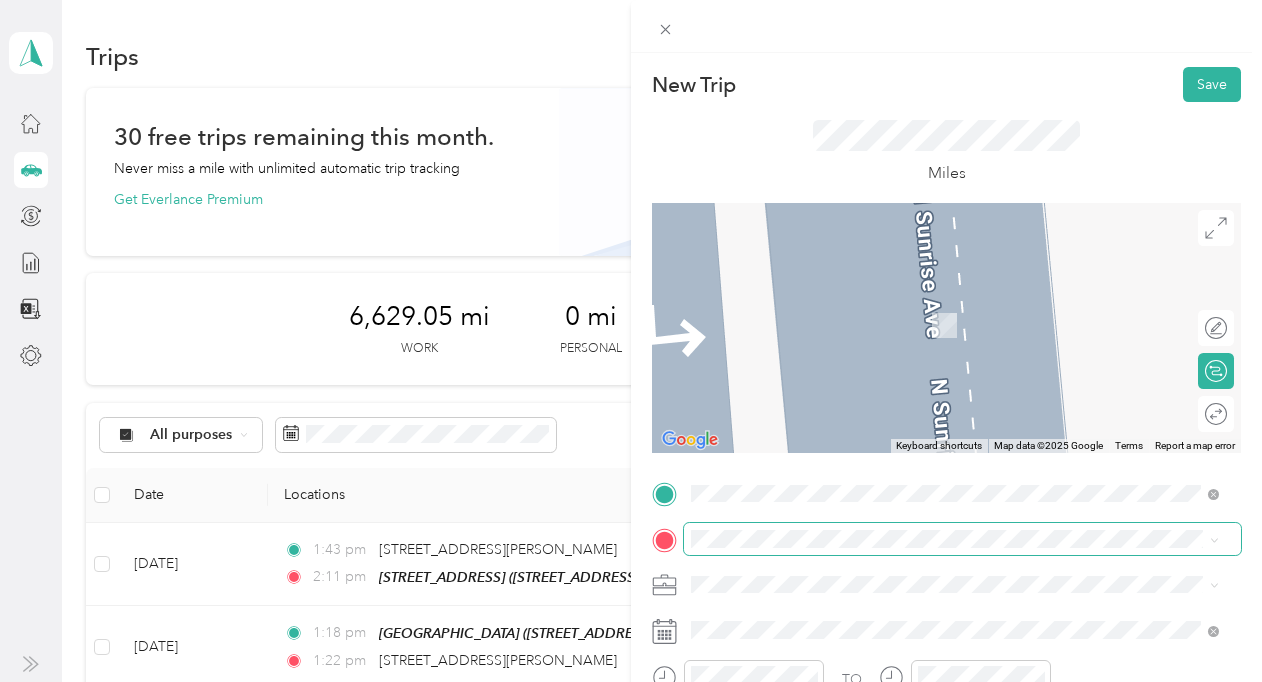 click at bounding box center (962, 539) 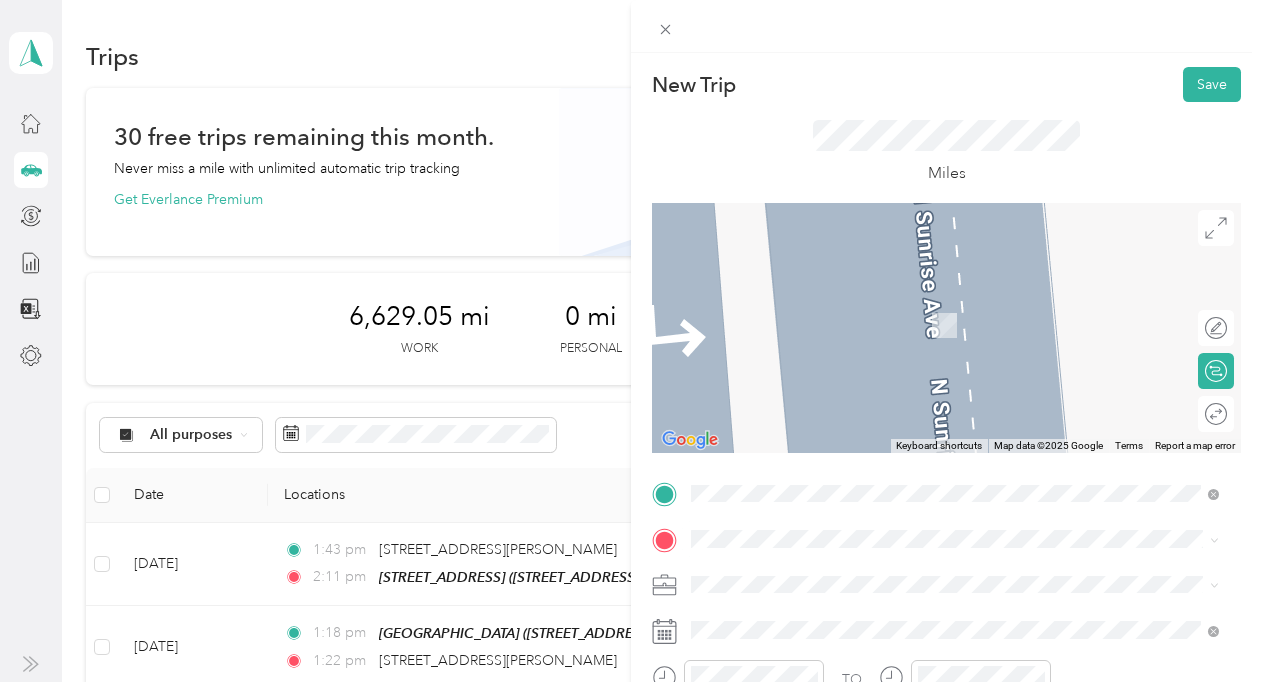 click on "[STREET_ADDRESS][US_STATE]" at bounding box center (829, 316) 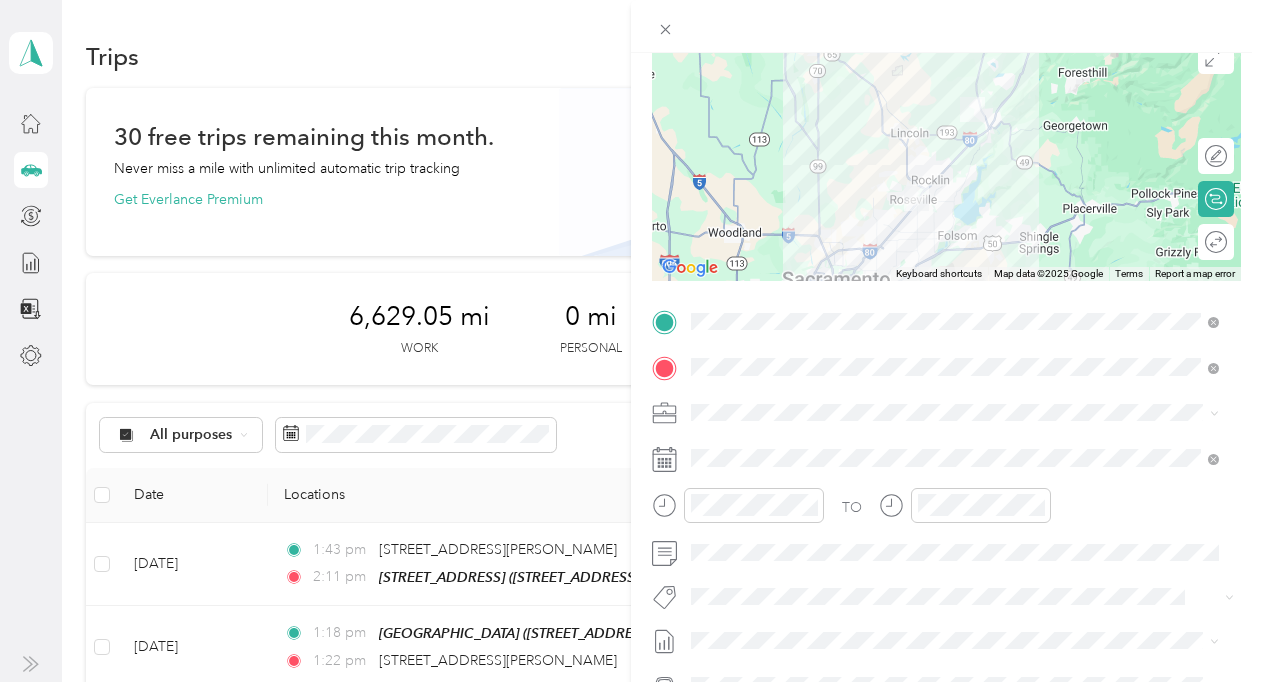 scroll, scrollTop: 234, scrollLeft: 0, axis: vertical 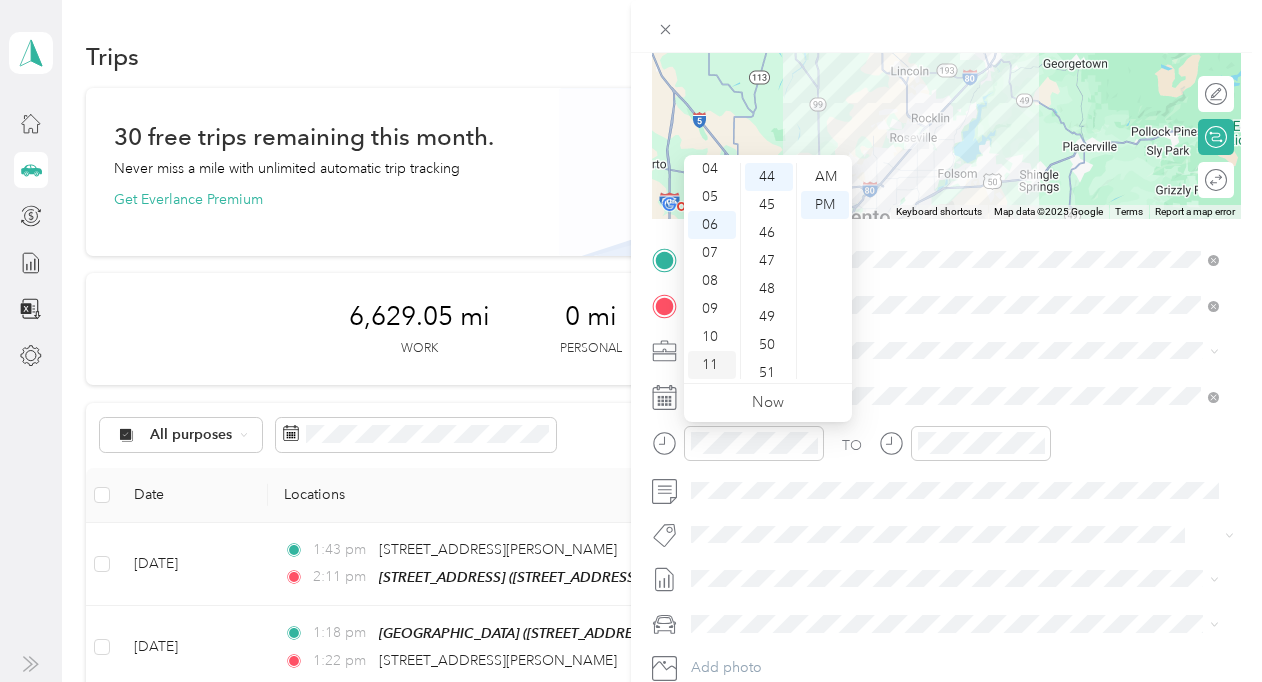 click on "11" at bounding box center (712, 365) 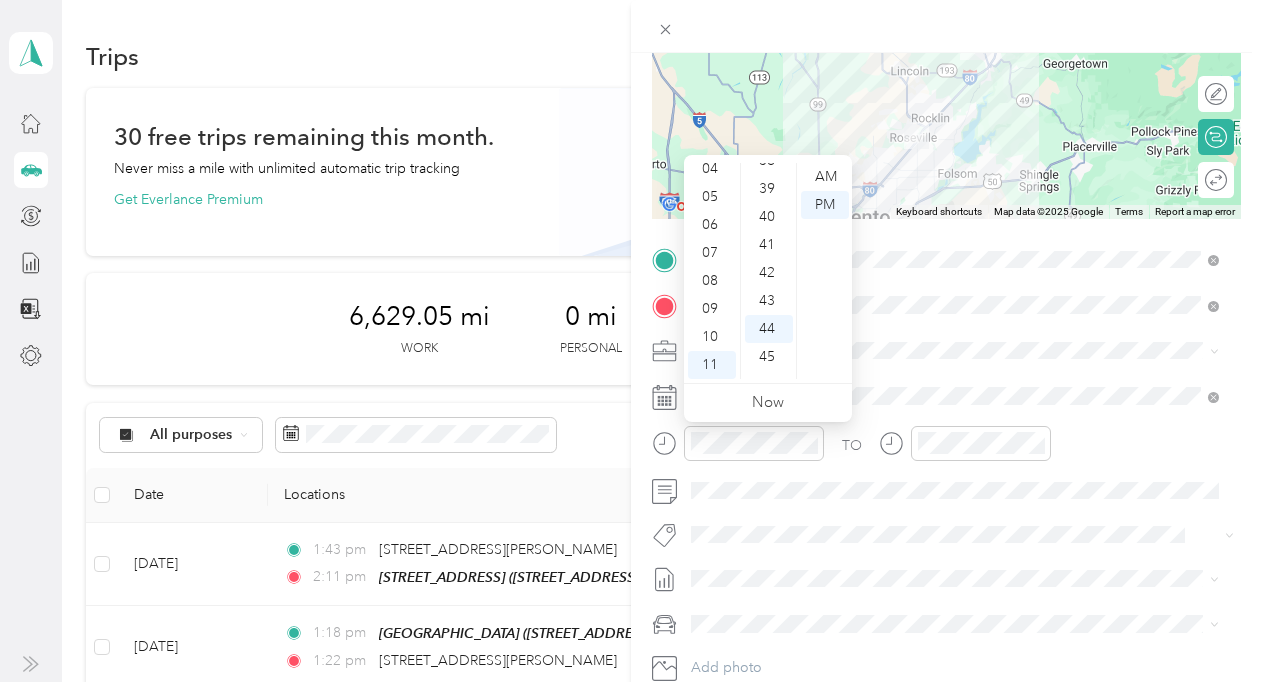 scroll, scrollTop: 1056, scrollLeft: 0, axis: vertical 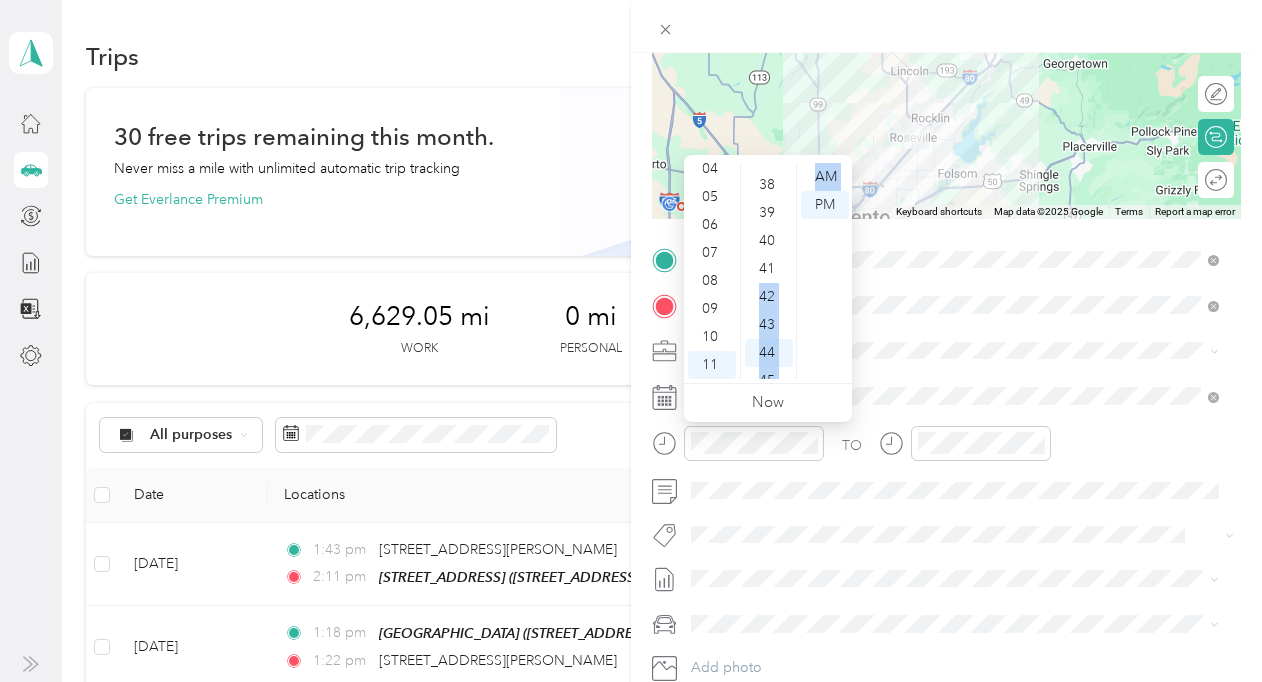 drag, startPoint x: 796, startPoint y: 297, endPoint x: 795, endPoint y: 273, distance: 24.020824 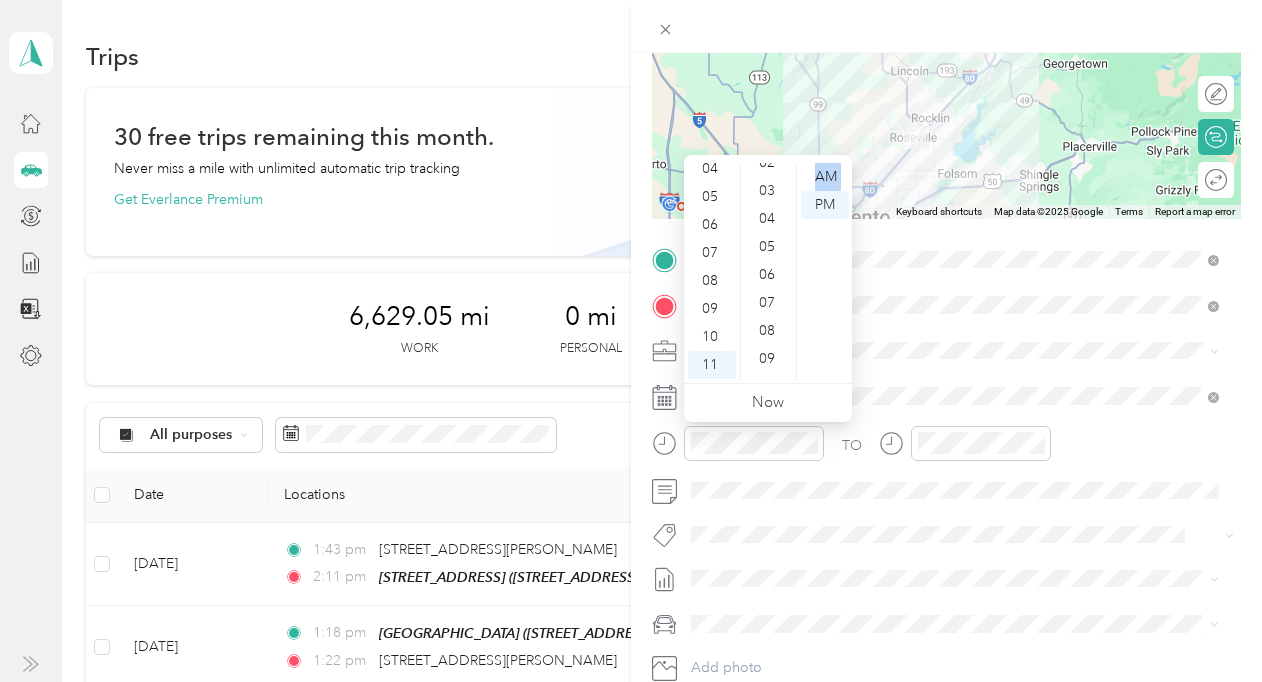 scroll, scrollTop: 64, scrollLeft: 0, axis: vertical 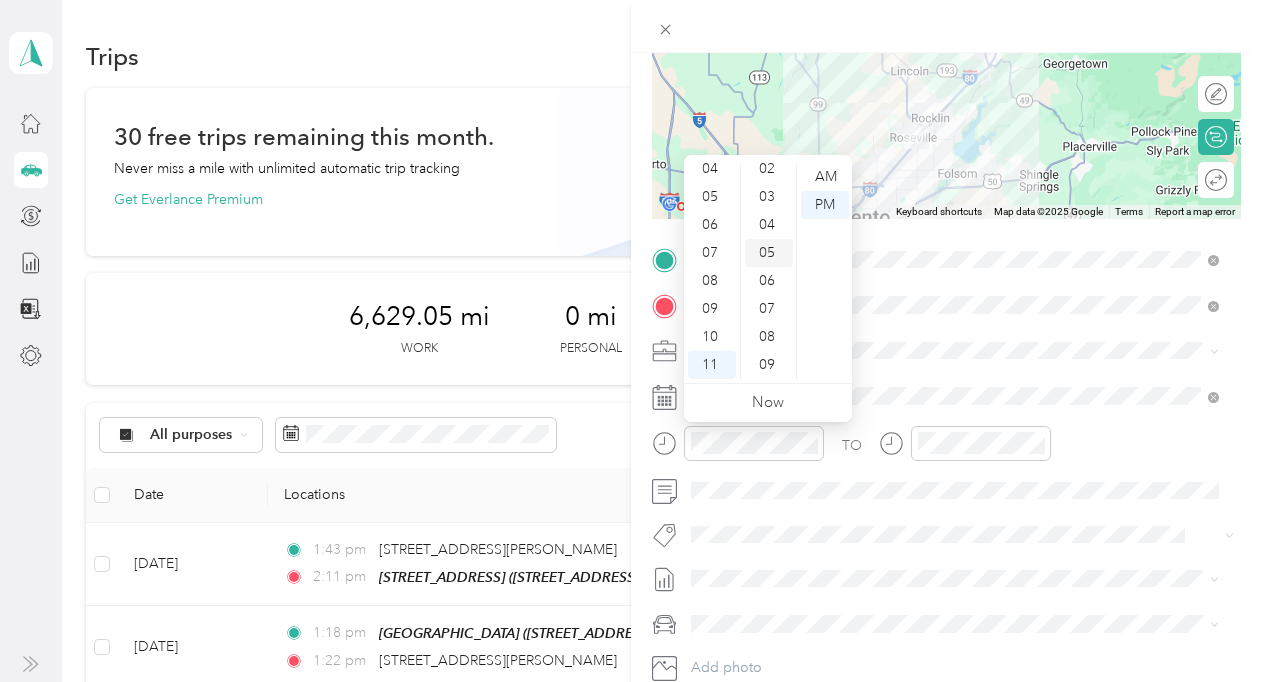 click on "05" at bounding box center (769, 253) 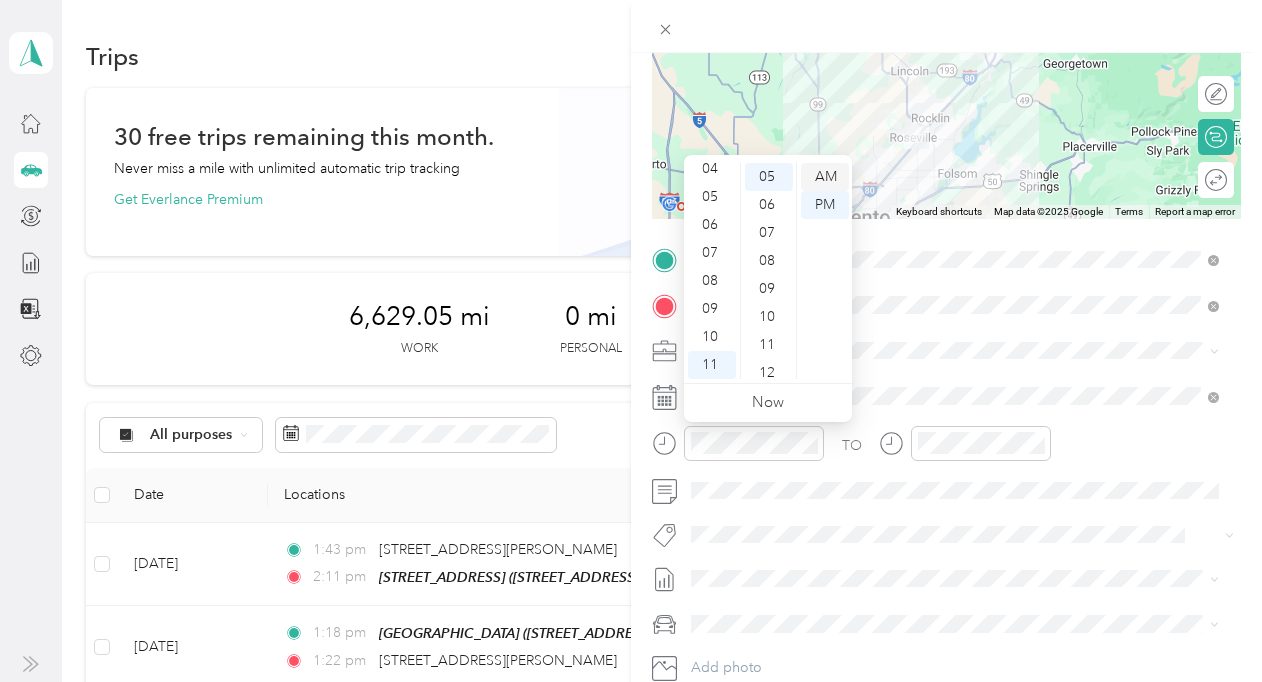 click on "AM" at bounding box center (825, 177) 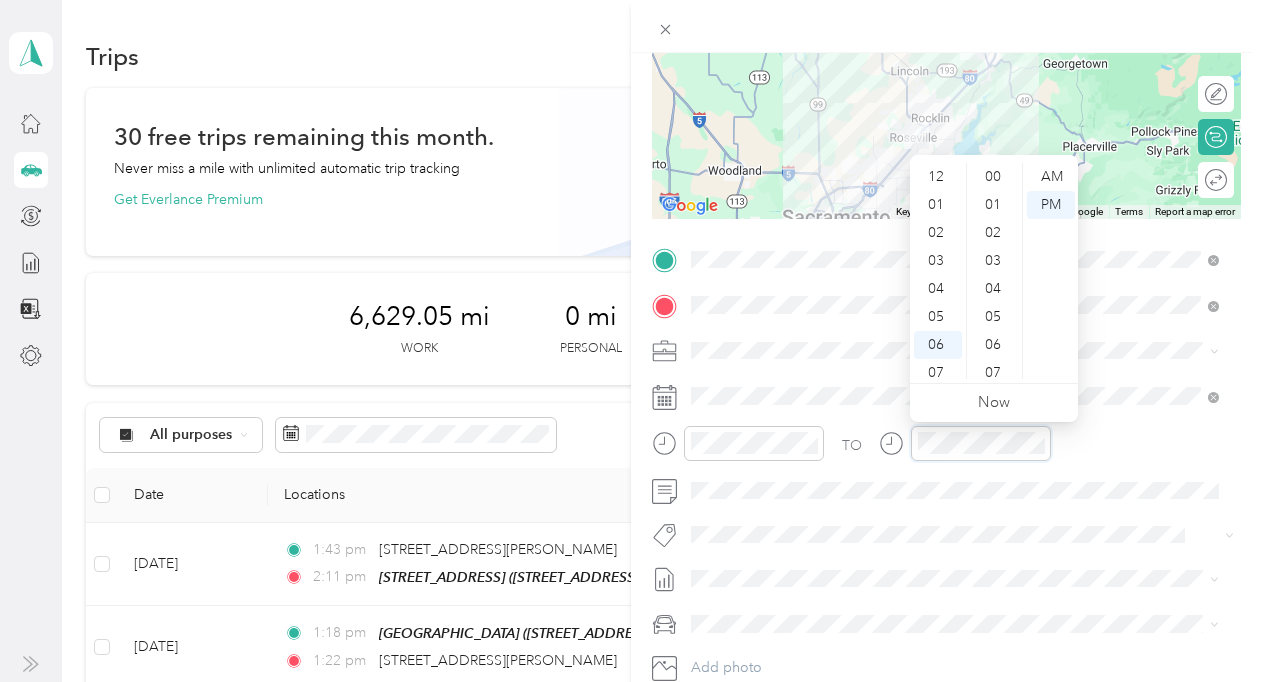 scroll, scrollTop: 1232, scrollLeft: 0, axis: vertical 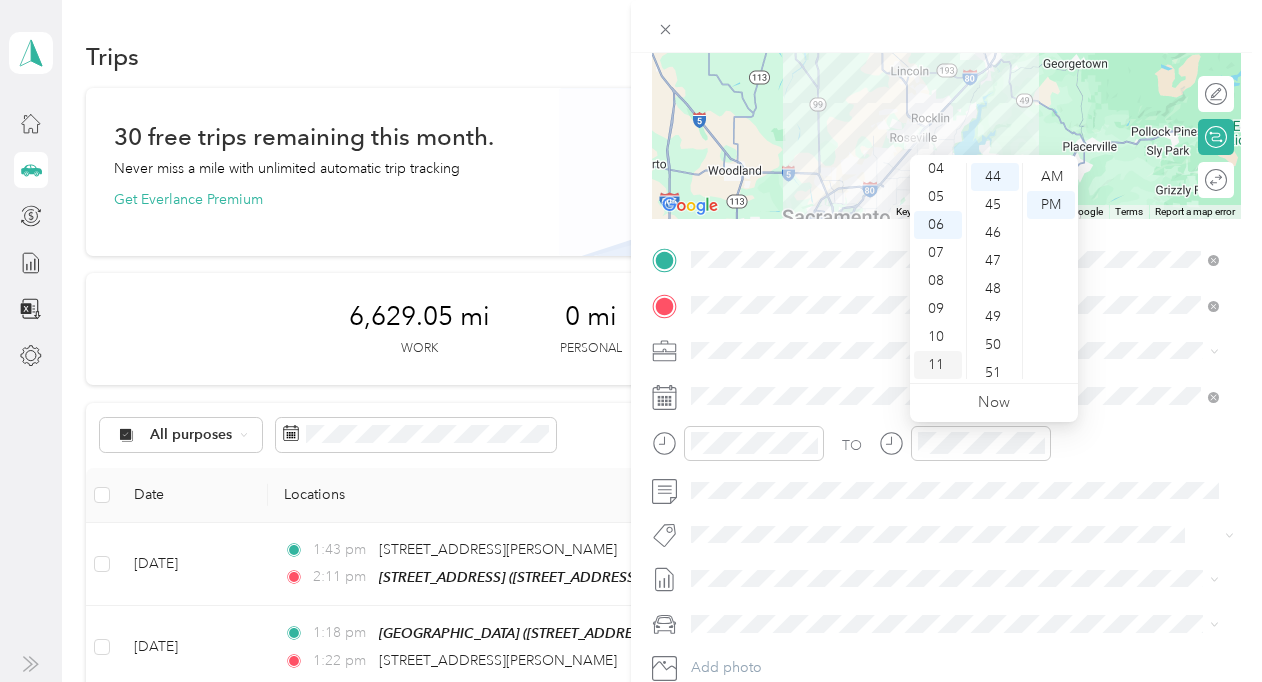 click on "11" at bounding box center (938, 365) 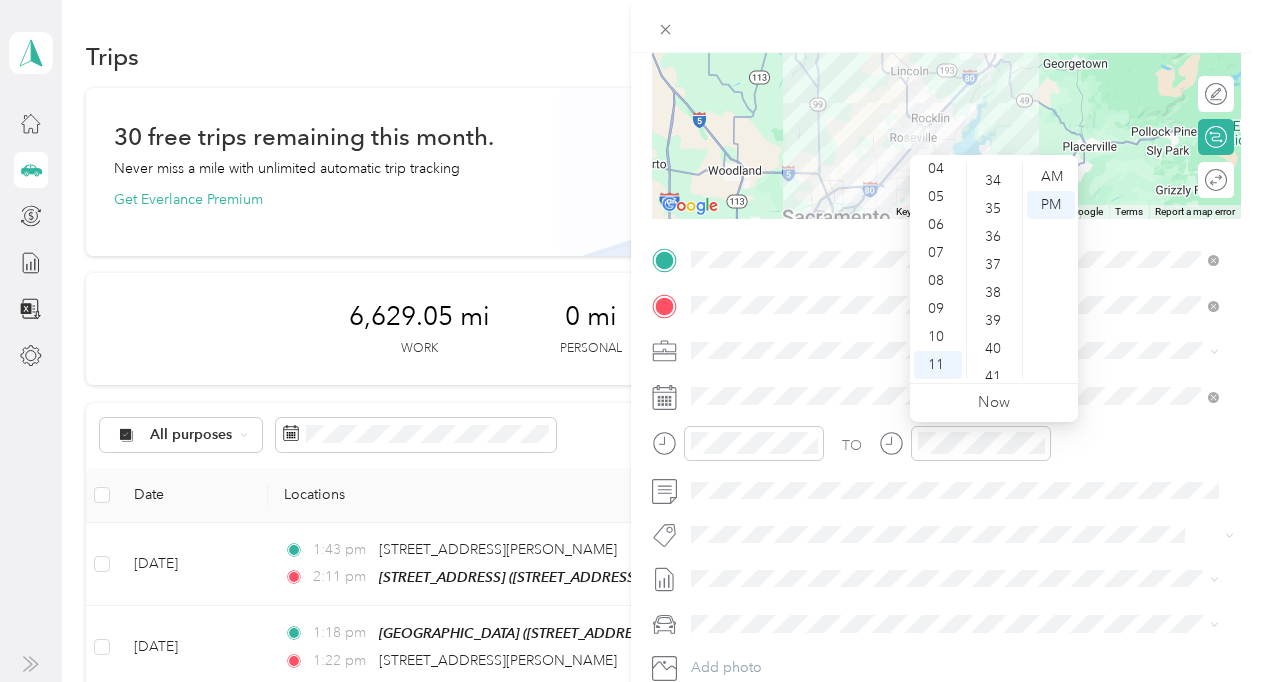 scroll, scrollTop: 850, scrollLeft: 0, axis: vertical 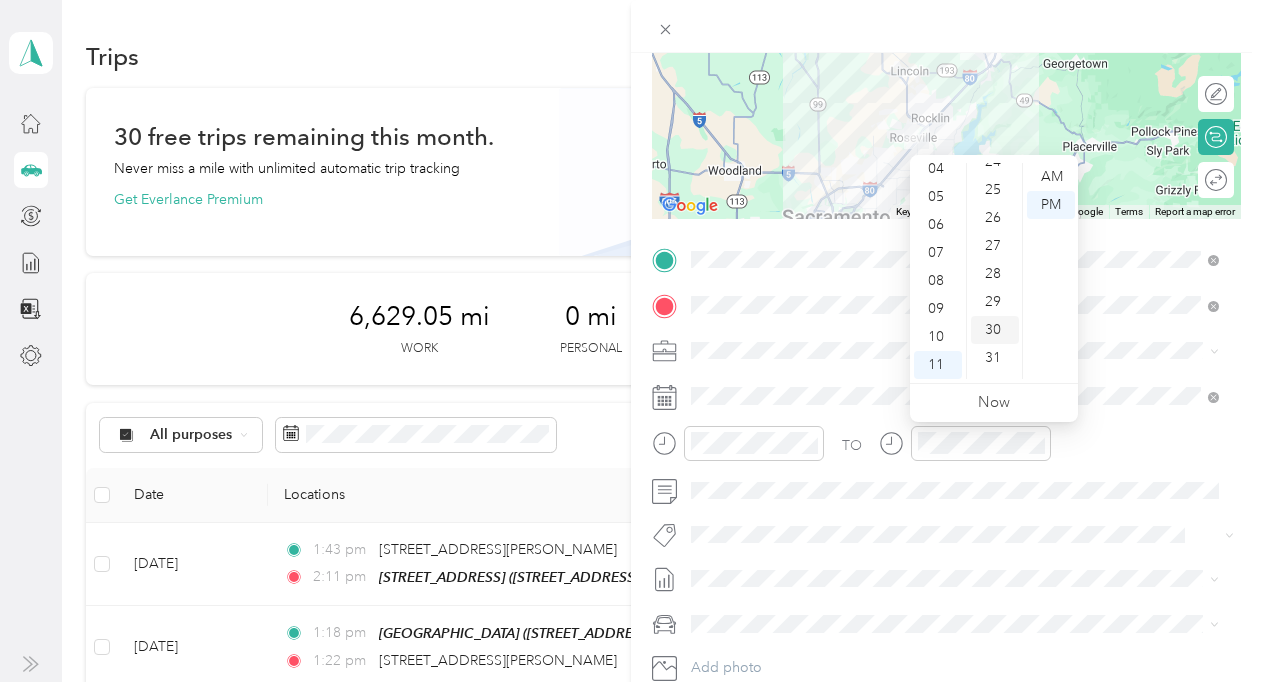 click on "30" at bounding box center [995, 330] 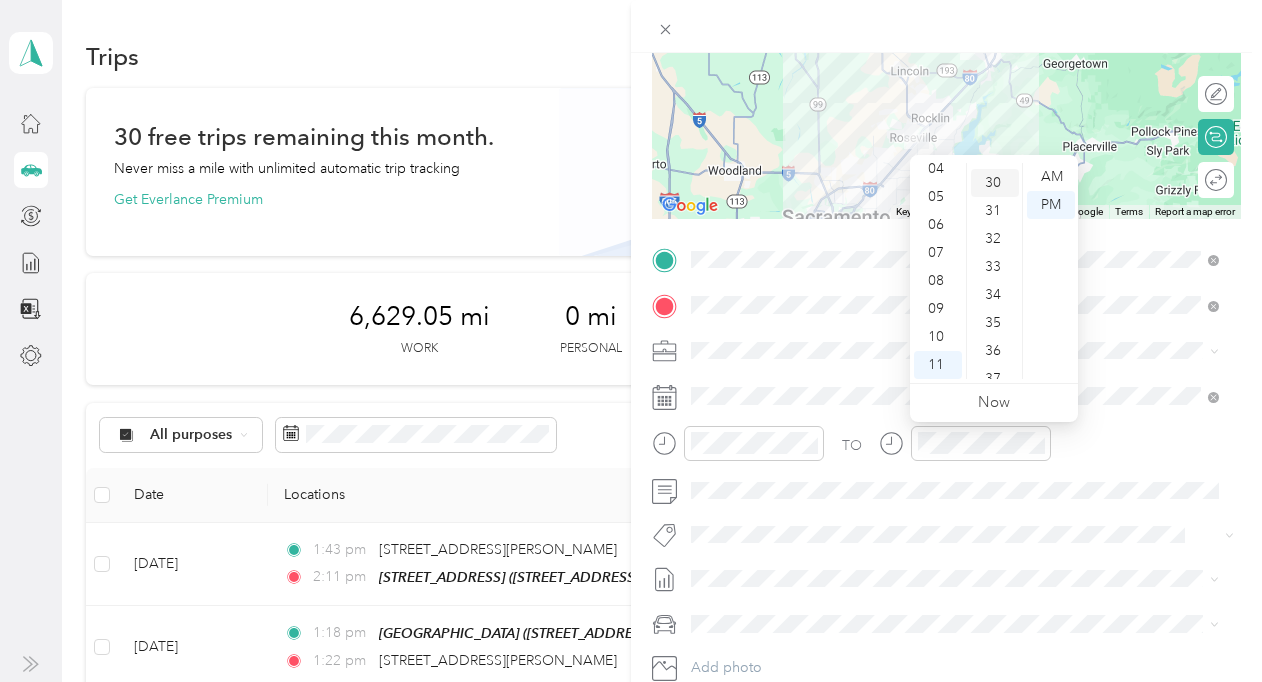 scroll, scrollTop: 840, scrollLeft: 0, axis: vertical 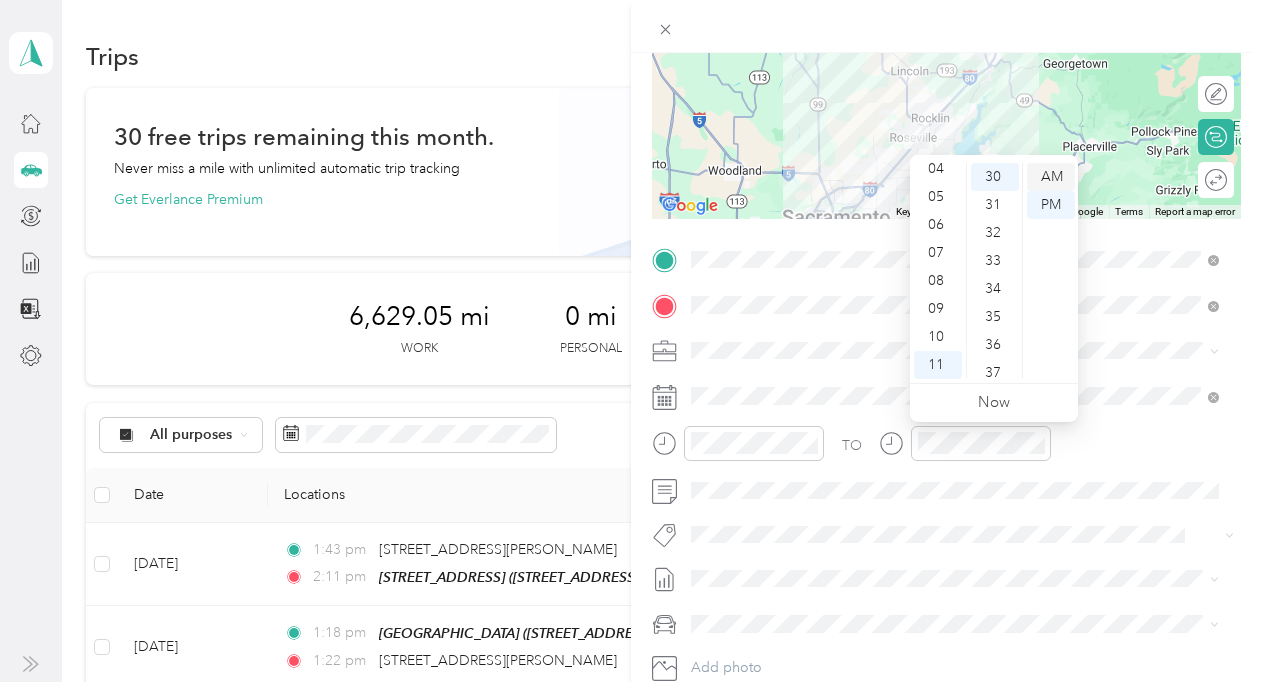 click on "AM" at bounding box center [1051, 177] 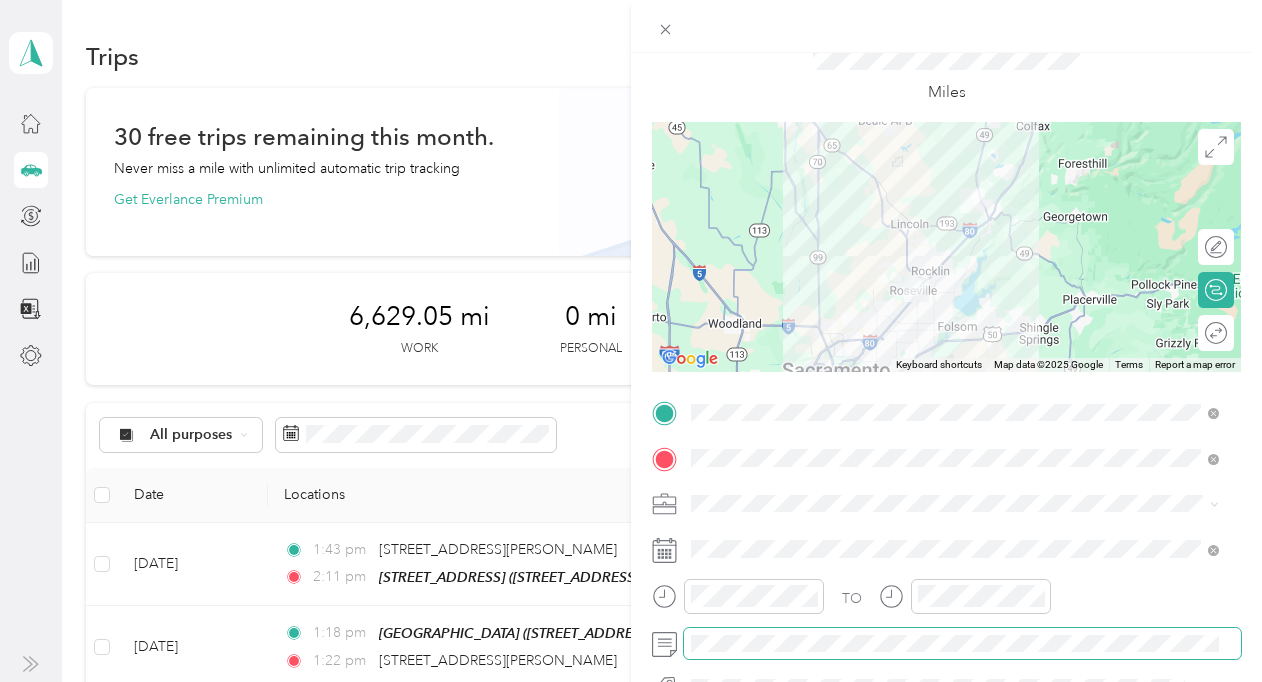 scroll, scrollTop: 0, scrollLeft: 0, axis: both 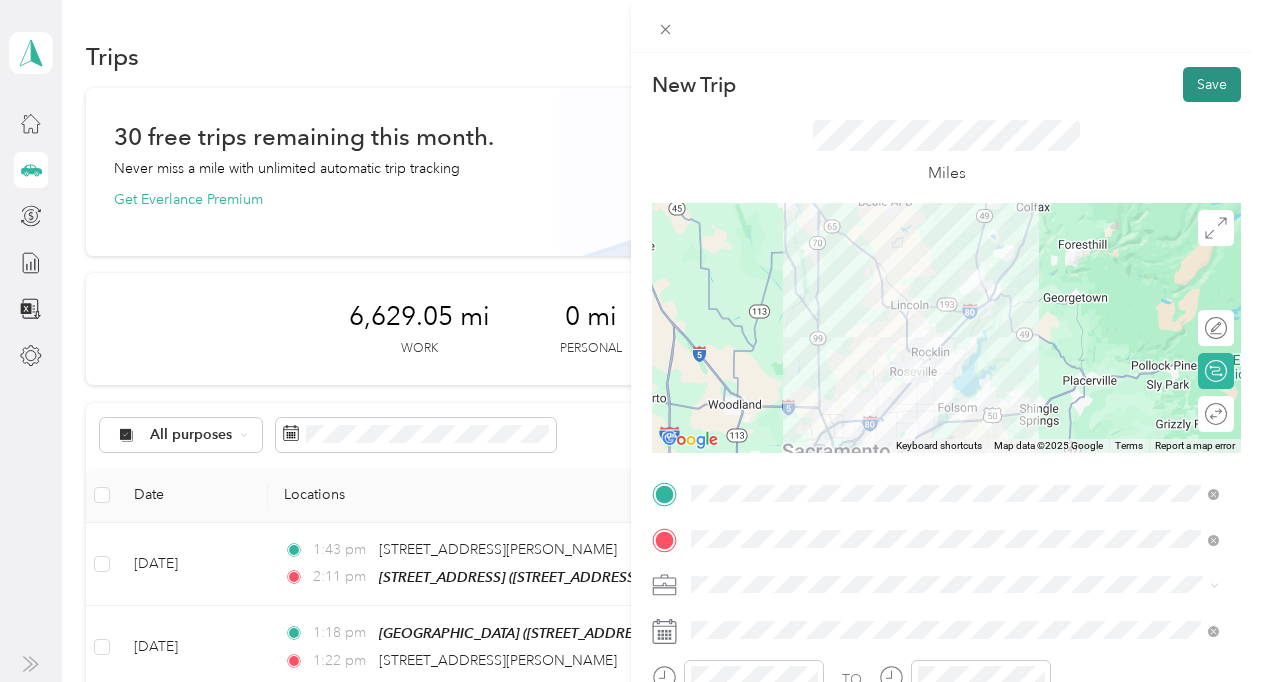 click on "Save" at bounding box center (1212, 84) 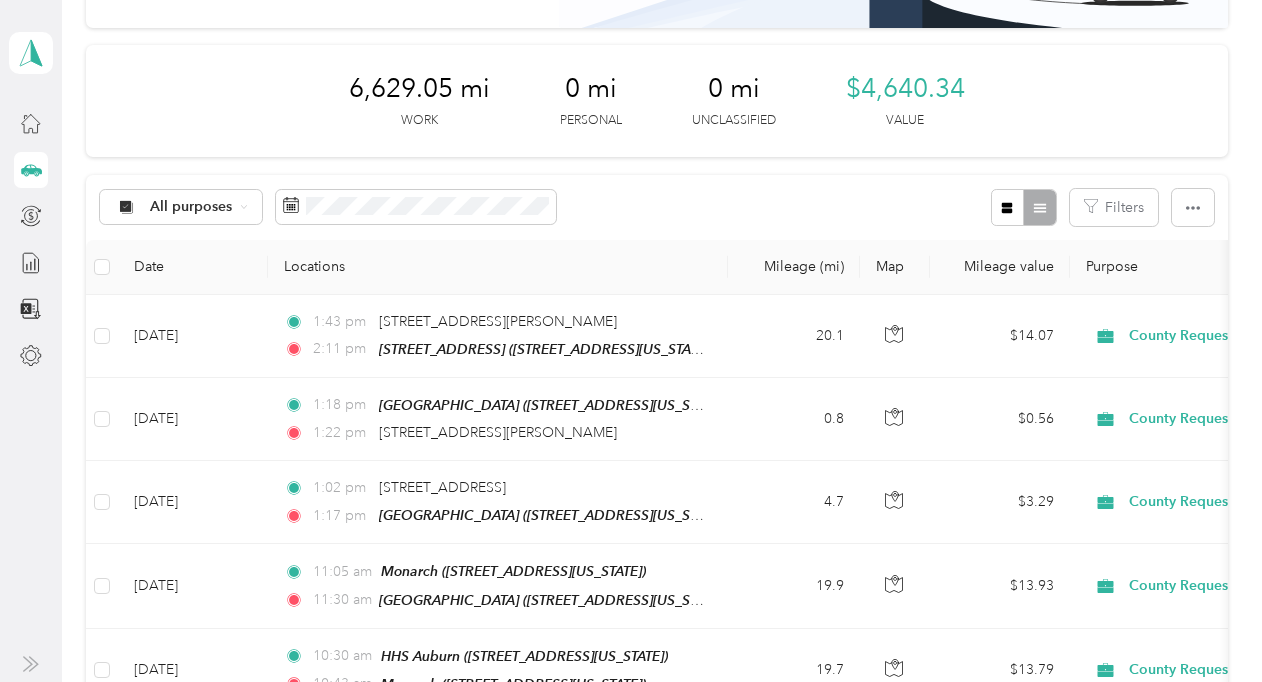 scroll, scrollTop: 308, scrollLeft: 0, axis: vertical 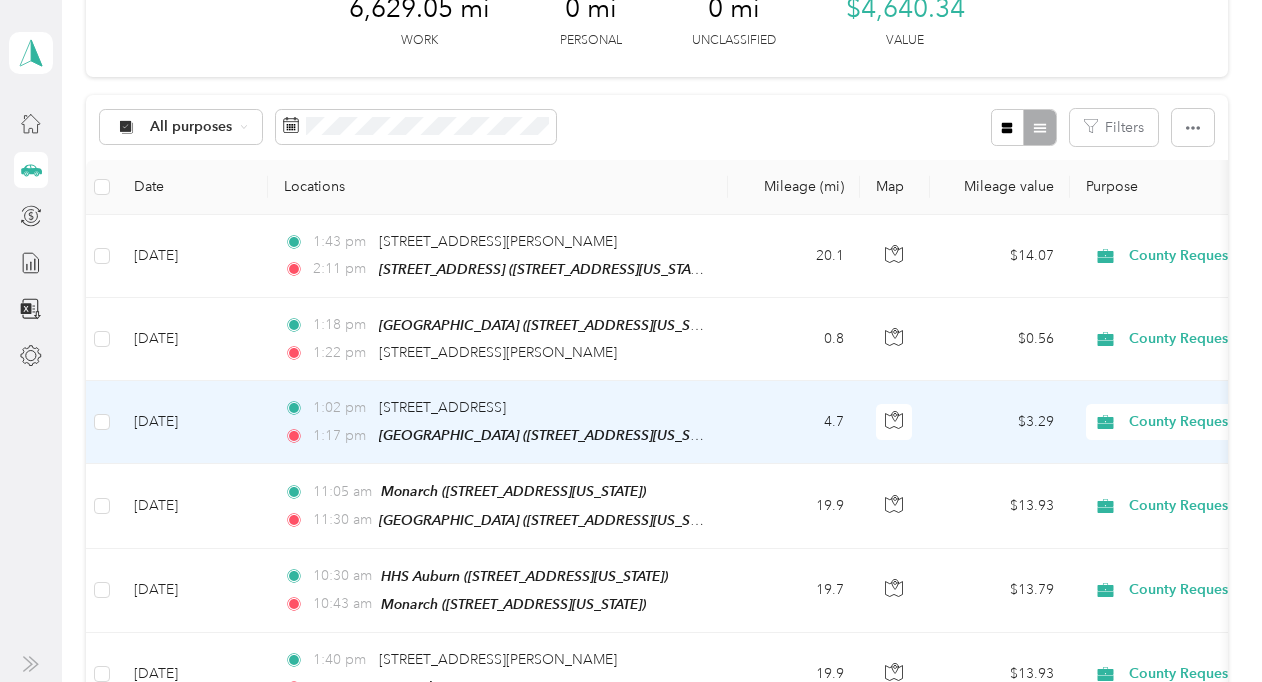 click on "1:02 pm [STREET_ADDRESS] 1:17 pm [GEOGRAPHIC_DATA] ([STREET_ADDRESS][US_STATE])" at bounding box center [498, 422] 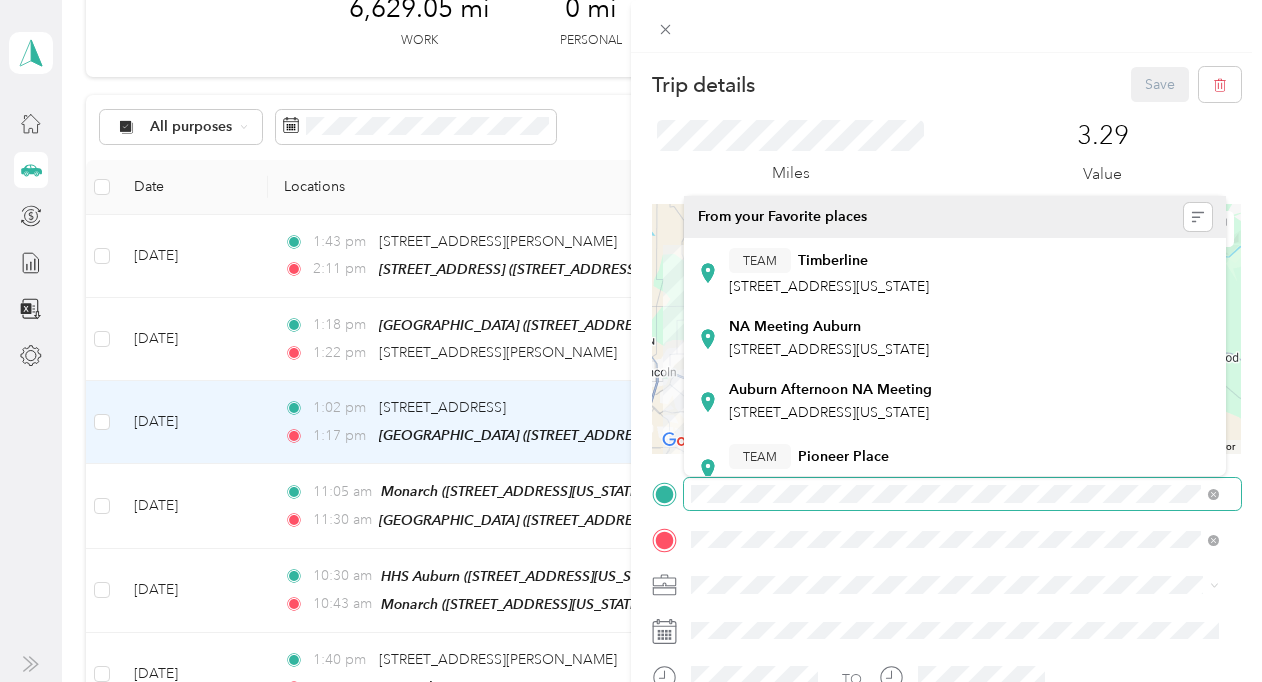 click at bounding box center (946, 494) 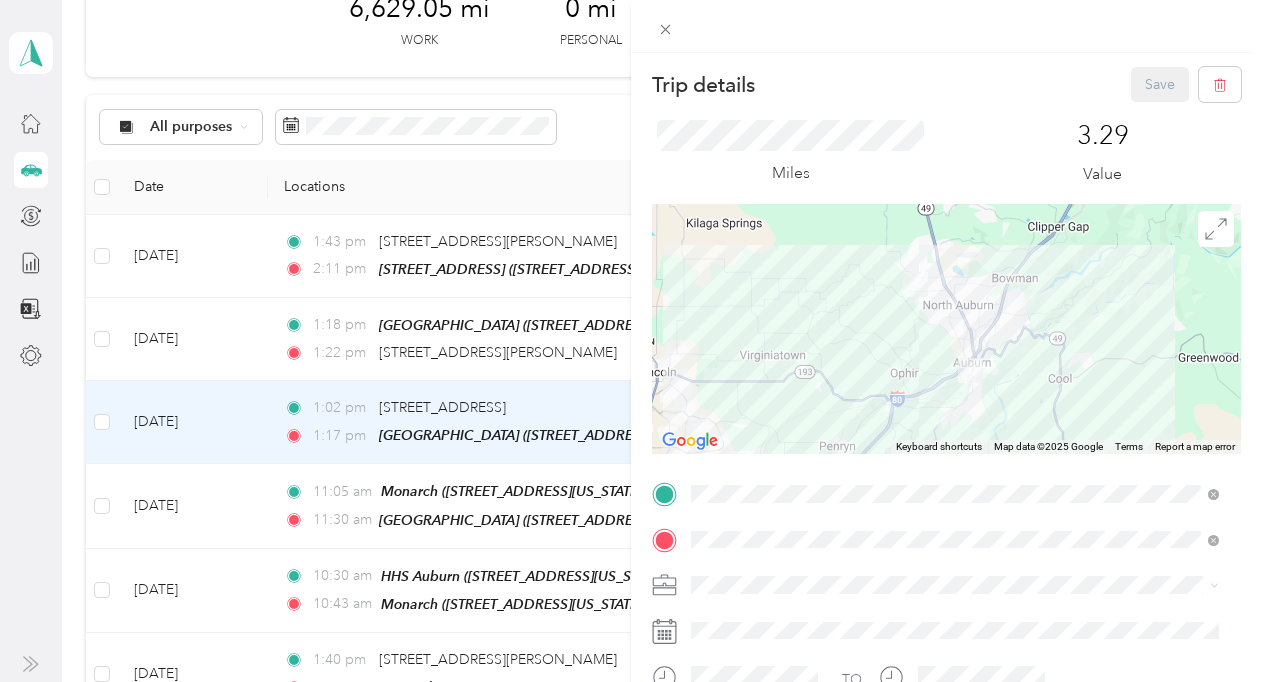 click on "Trip details Save This trip cannot be edited because it is either under review, approved, or paid. Contact your Team Manager to edit it. Miles 3.29 Value  ← Move left → Move right ↑ Move up ↓ Move down + Zoom in - Zoom out Home Jump left by 75% End Jump right by 75% Page Up Jump up by 75% Page Down Jump down by 75% Keyboard shortcuts Map Data Map data ©2025 Google Map data ©2025 Google 2 km  Click to toggle between metric and imperial units Terms Report a map error TO Add photo" at bounding box center (631, 341) 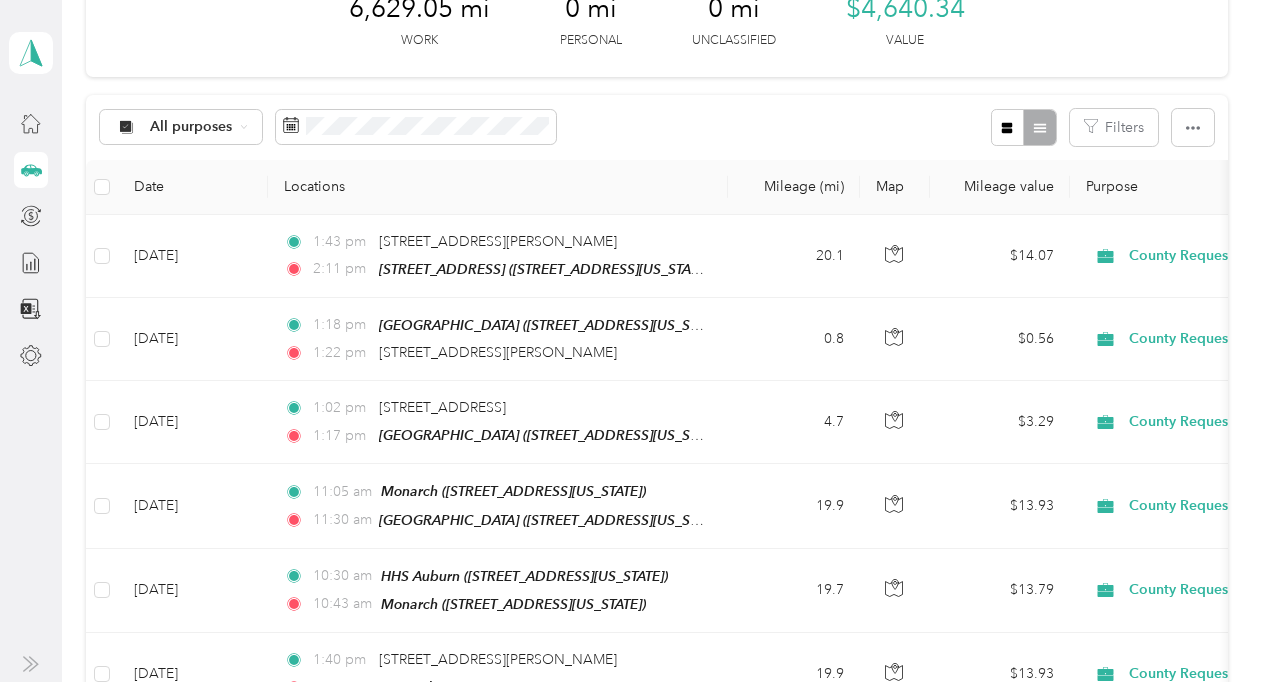 scroll, scrollTop: 0, scrollLeft: 0, axis: both 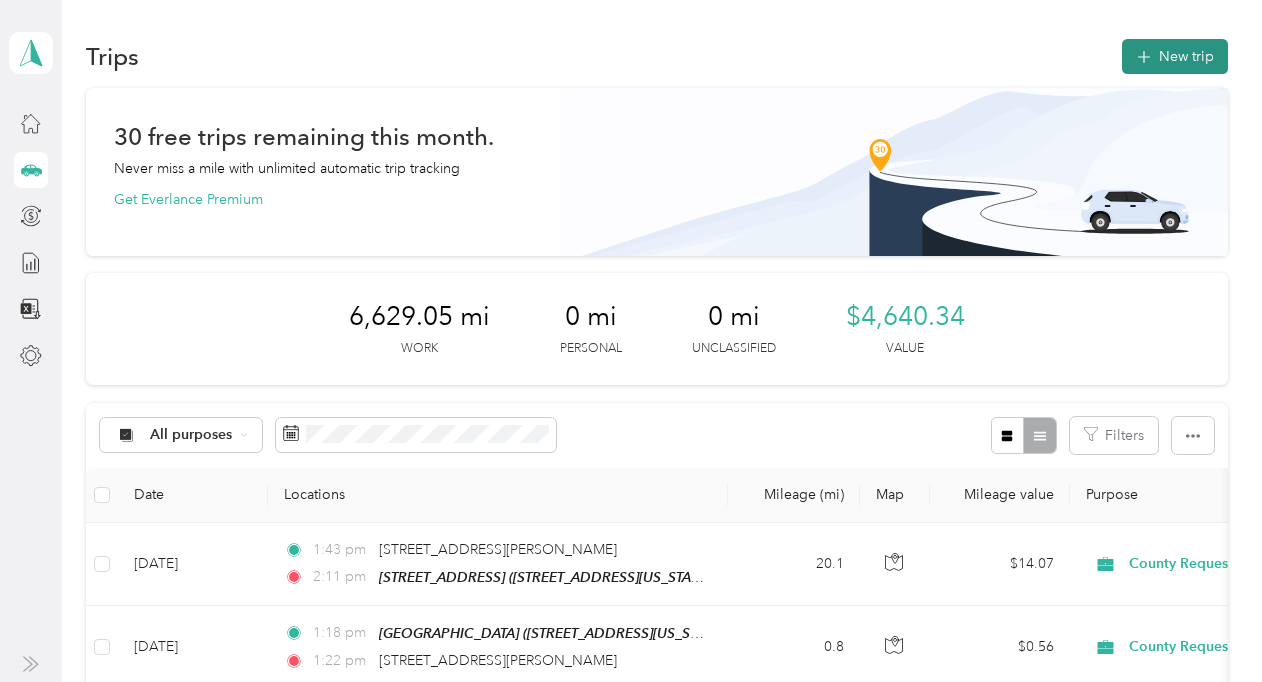 click on "New trip" at bounding box center (1175, 56) 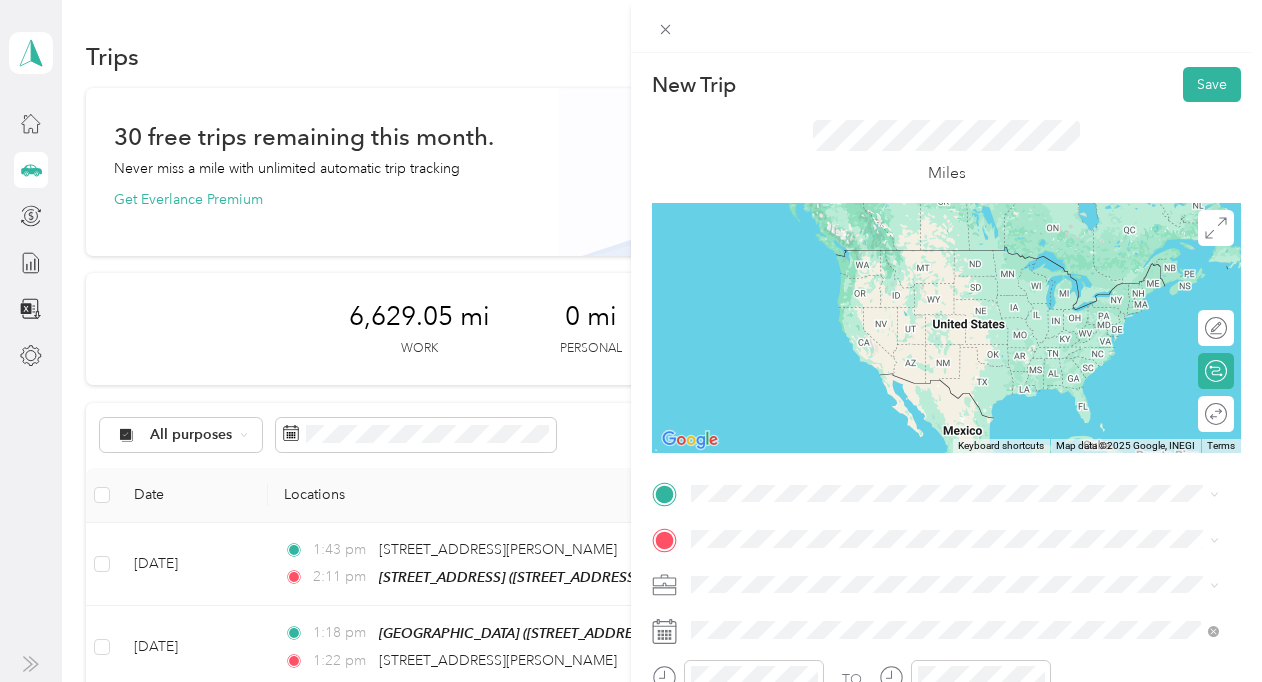 click on "[GEOGRAPHIC_DATA] [STREET_ADDRESS][US_STATE]" at bounding box center [955, 261] 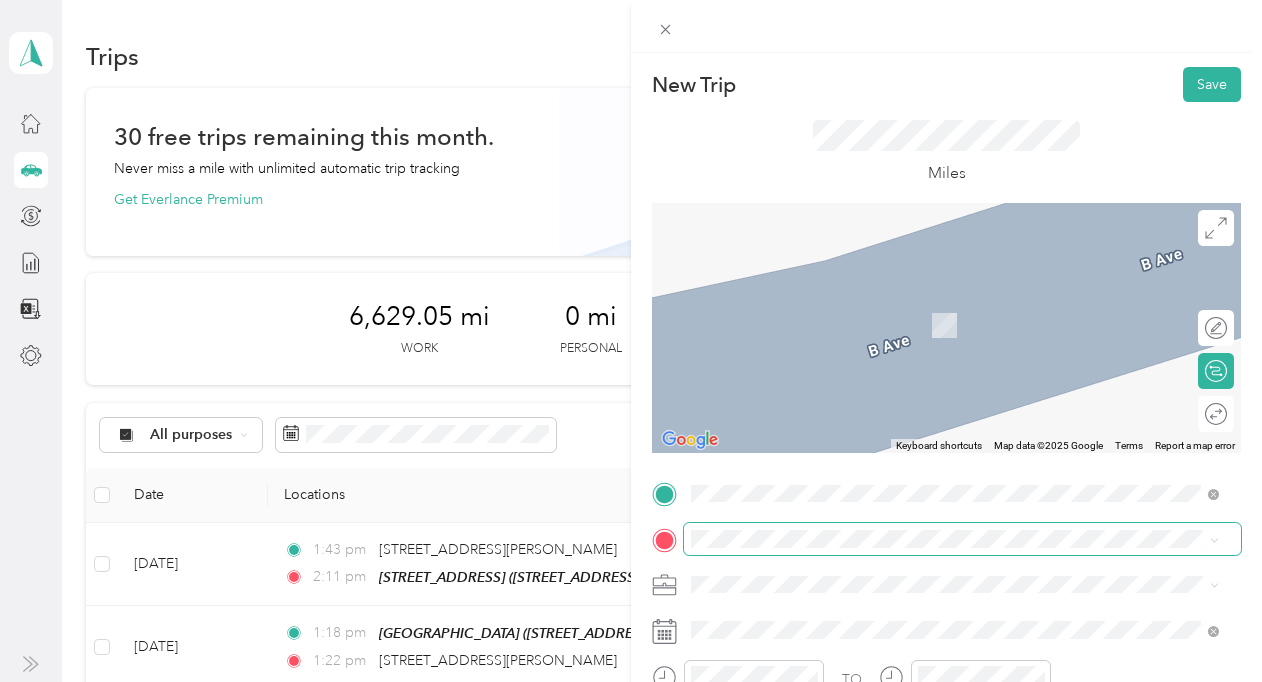click at bounding box center (962, 539) 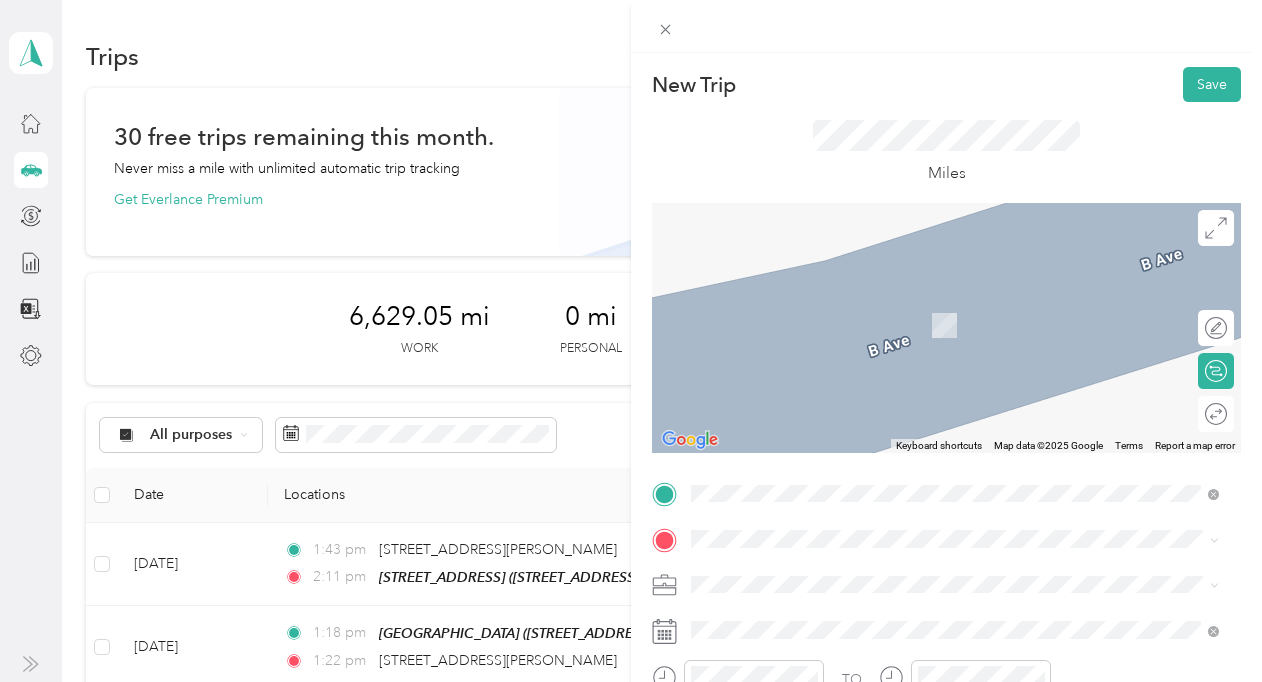 click on "[STREET_ADDRESS][US_STATE]" at bounding box center (829, 294) 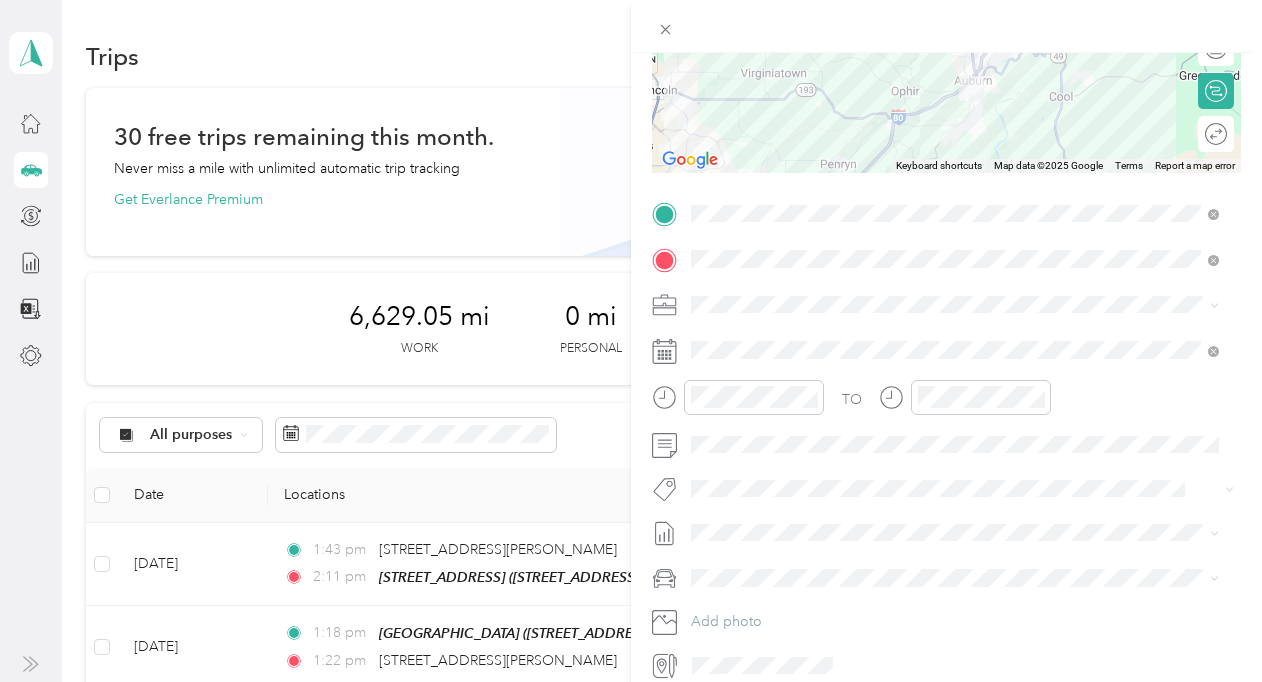 scroll, scrollTop: 342, scrollLeft: 0, axis: vertical 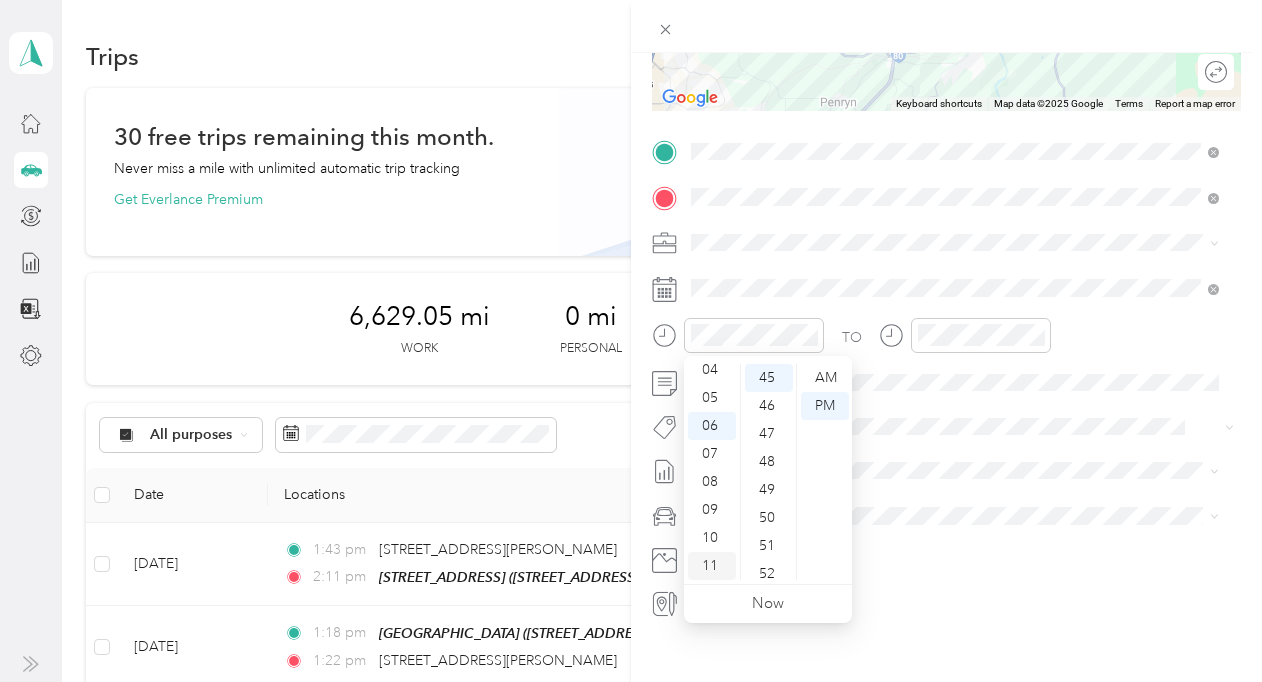 click on "11" at bounding box center [712, 566] 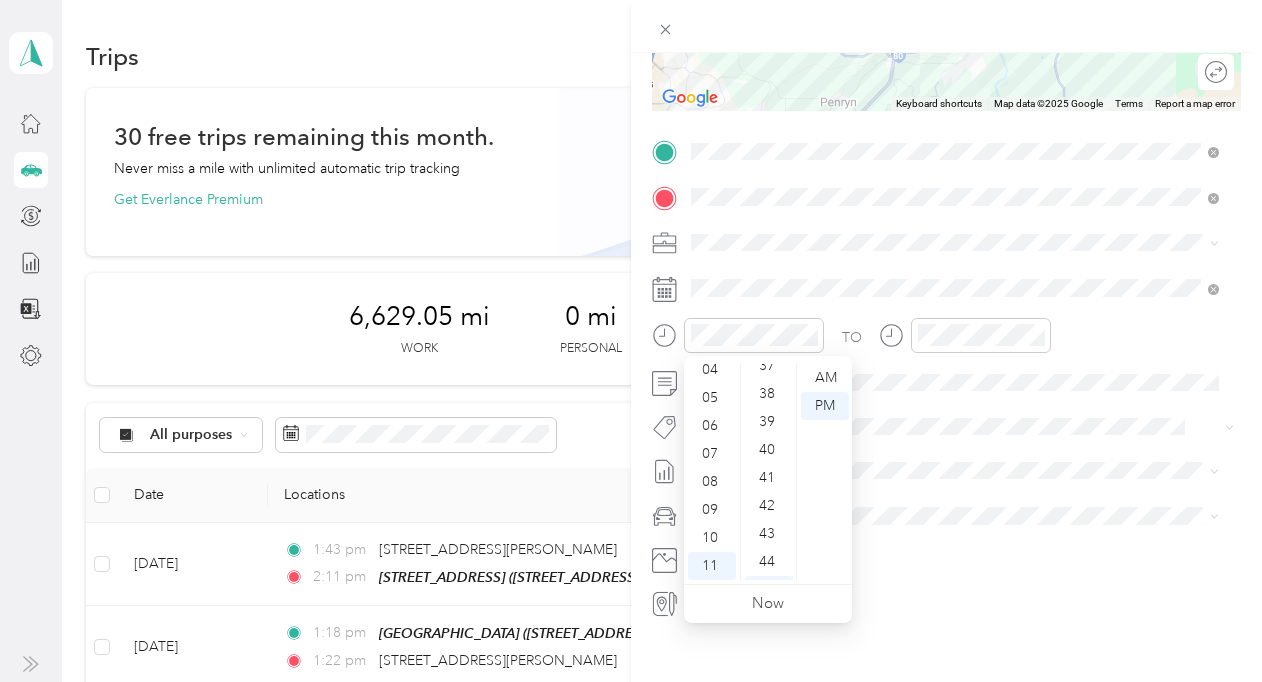 scroll, scrollTop: 1036, scrollLeft: 0, axis: vertical 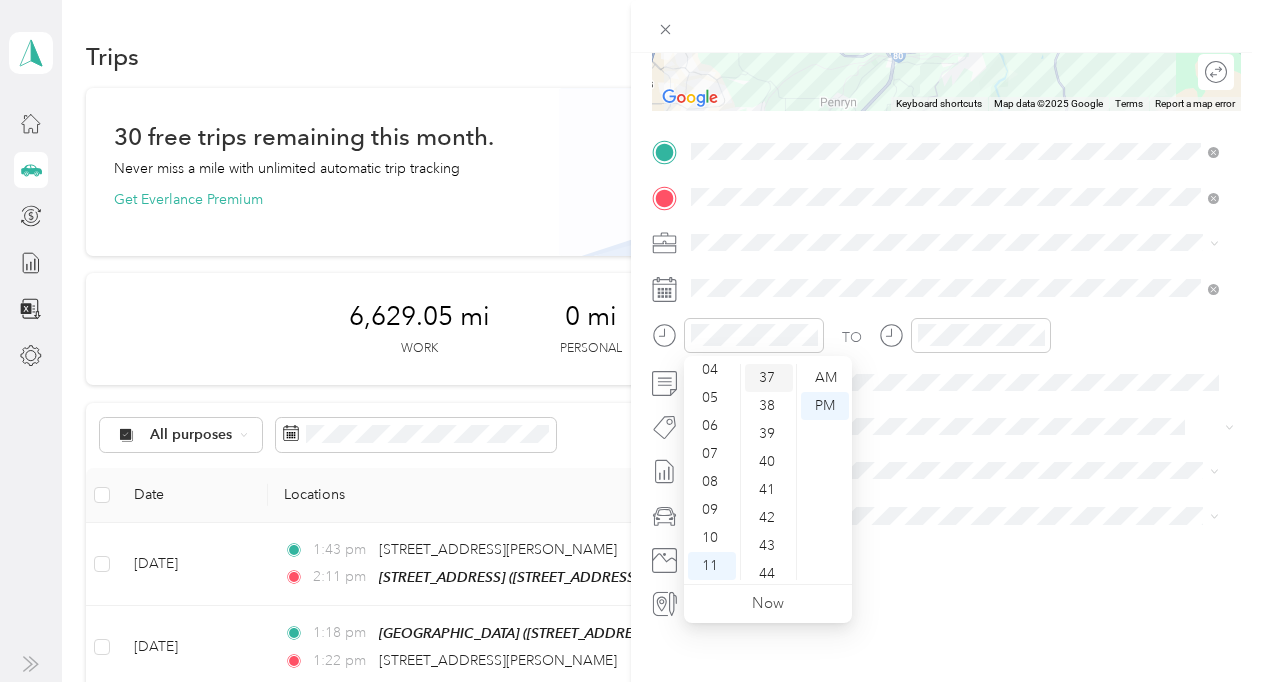 click on "37" at bounding box center (769, 378) 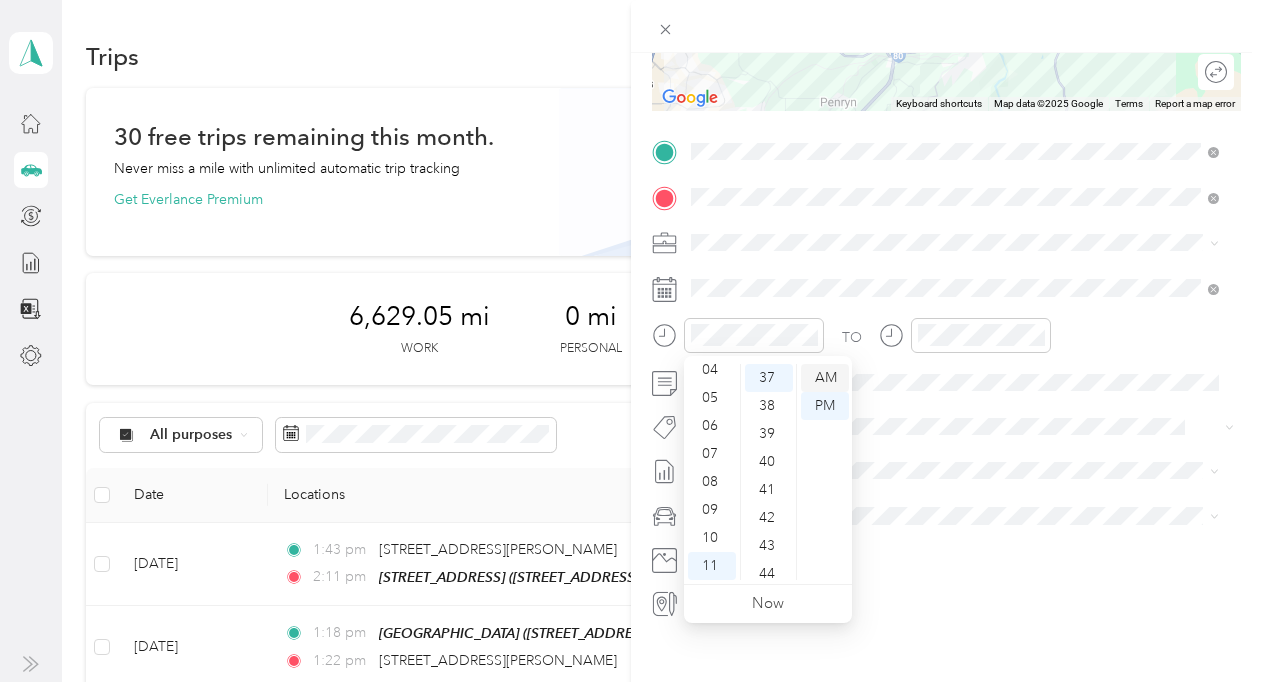 click on "AM" at bounding box center [825, 378] 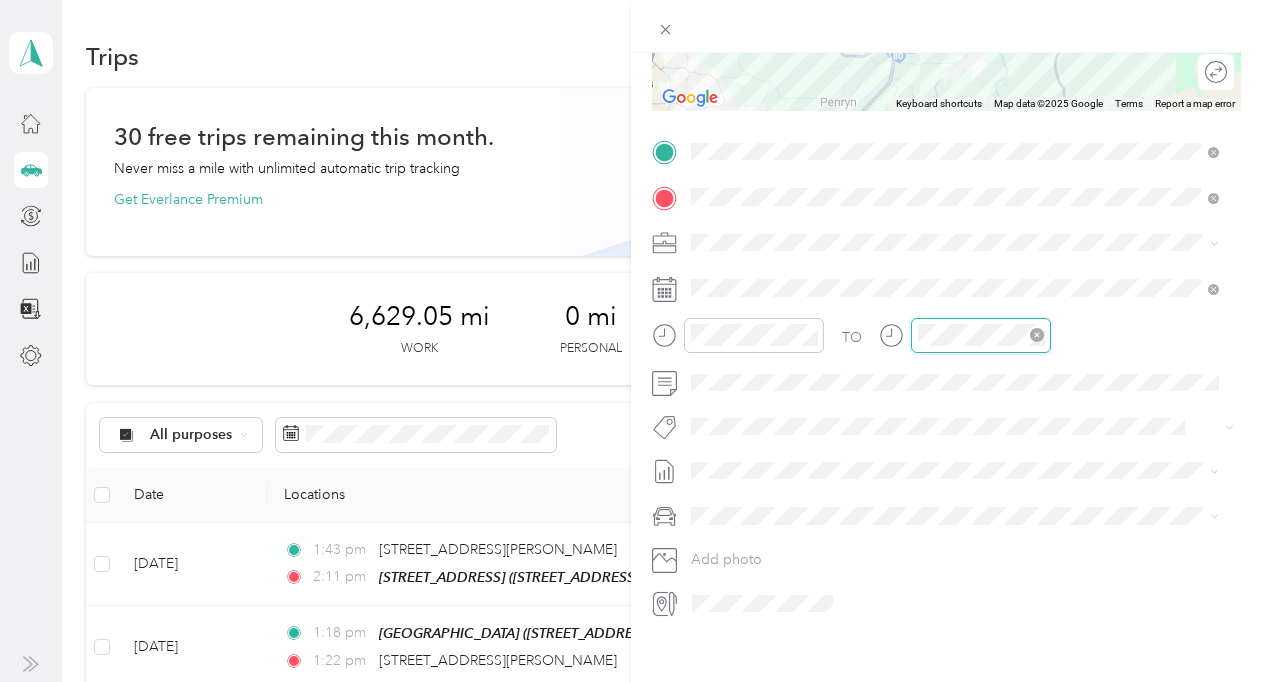 scroll, scrollTop: 120, scrollLeft: 0, axis: vertical 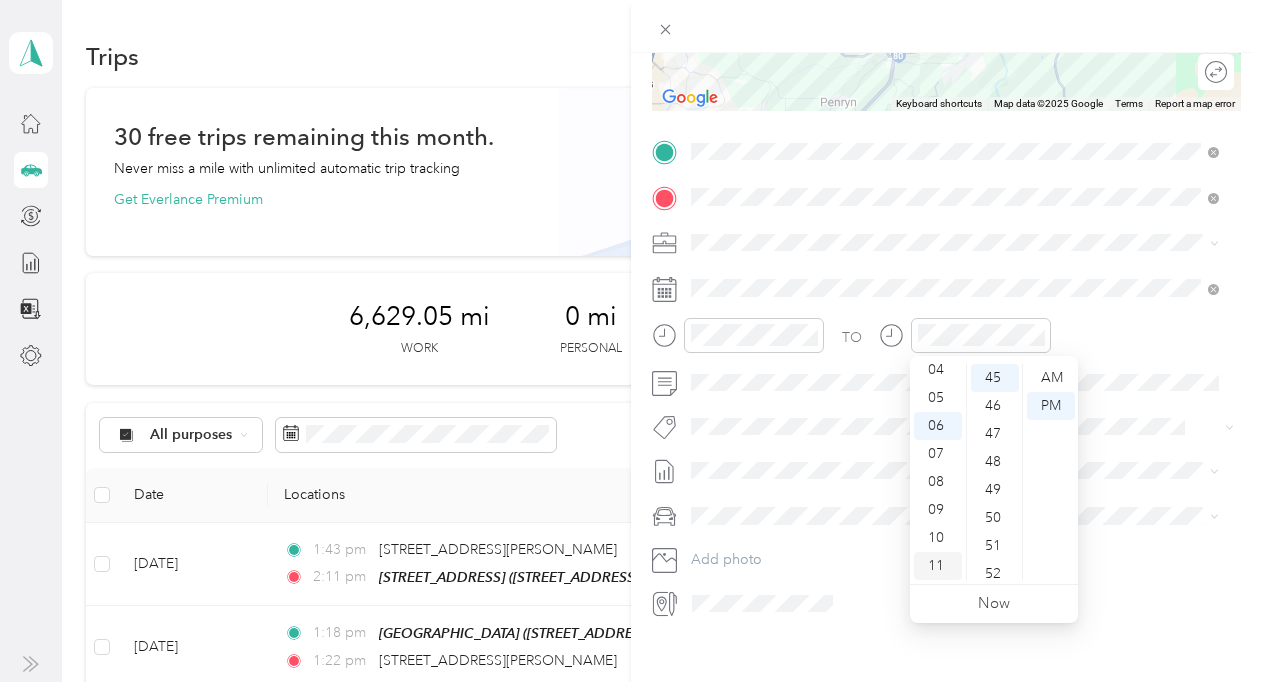 click on "11" at bounding box center [938, 566] 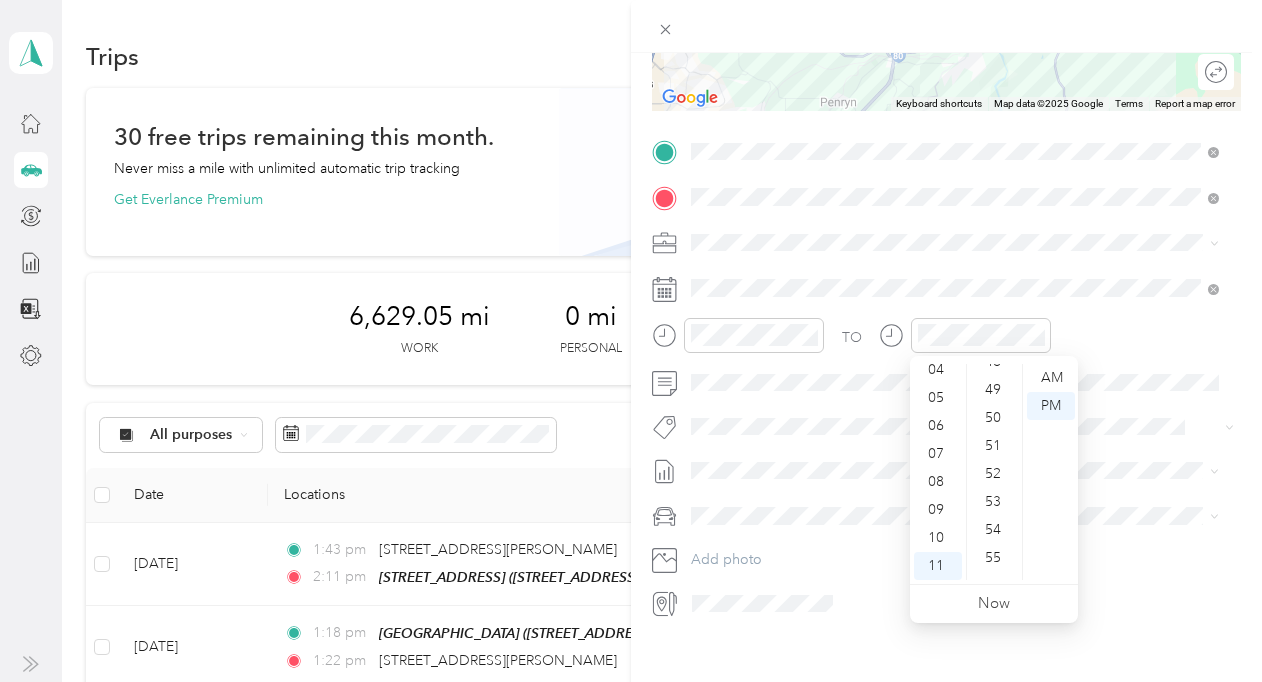 scroll, scrollTop: 1380, scrollLeft: 0, axis: vertical 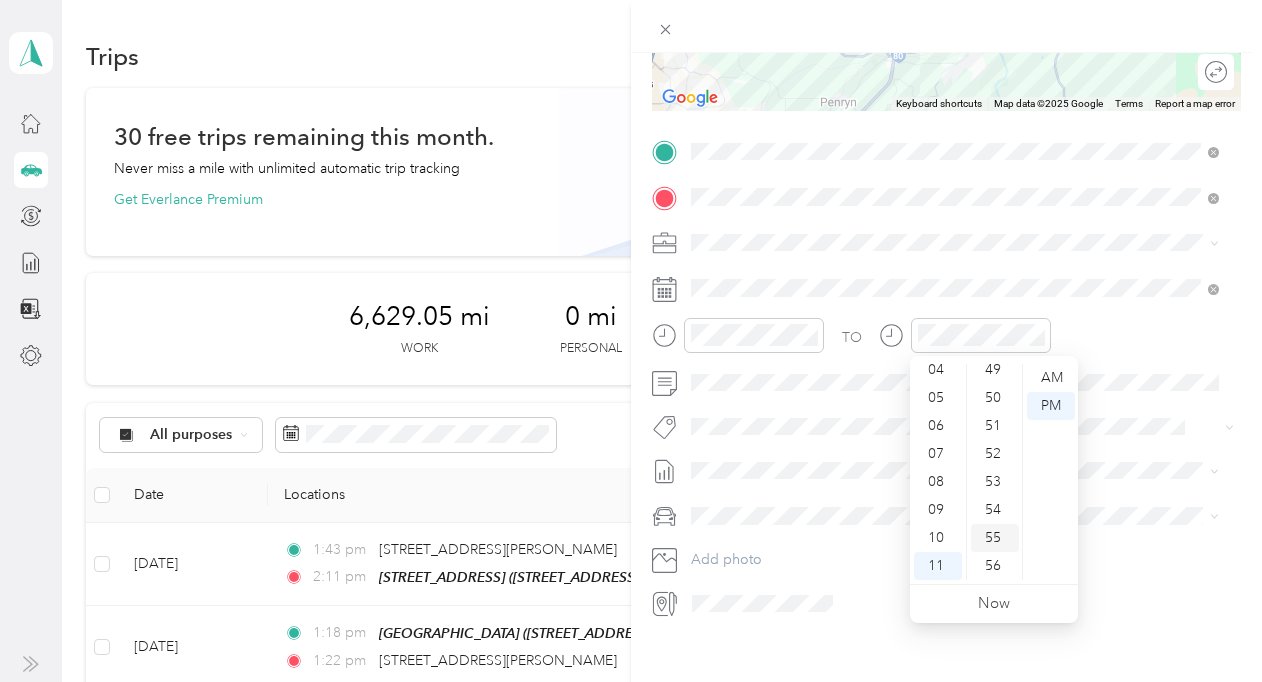 click on "55" at bounding box center (995, 538) 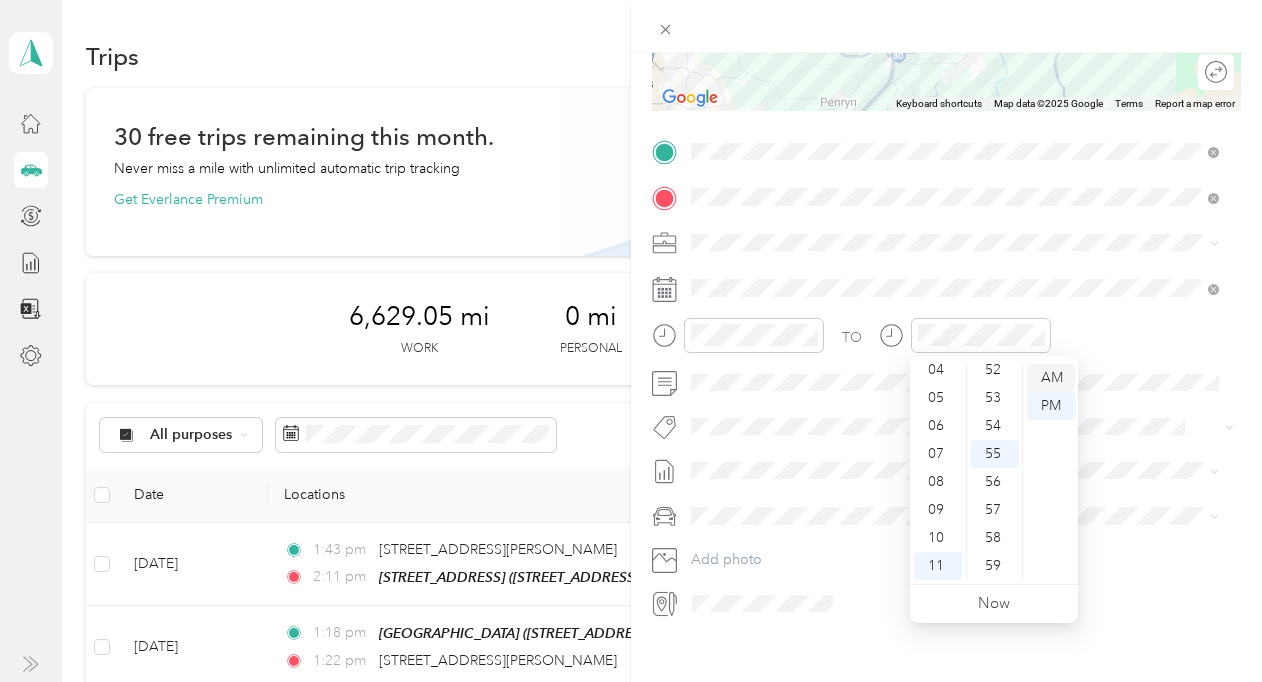 click on "AM" at bounding box center (1051, 378) 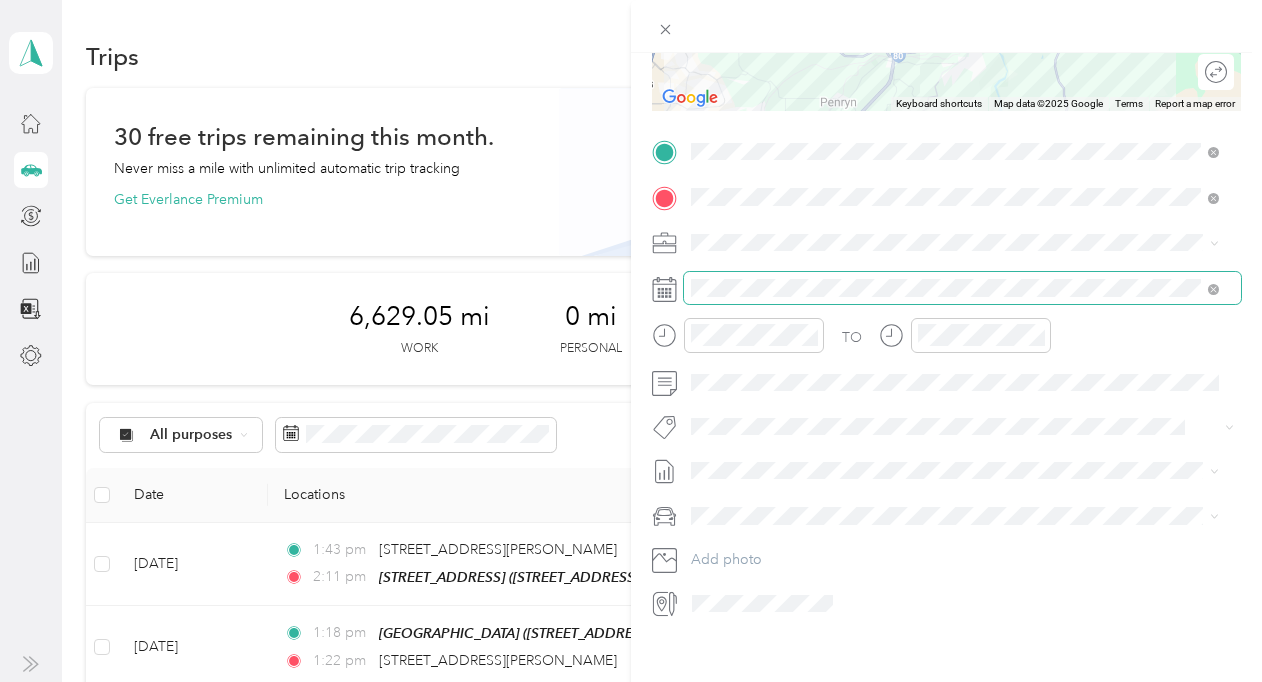 click at bounding box center [962, 288] 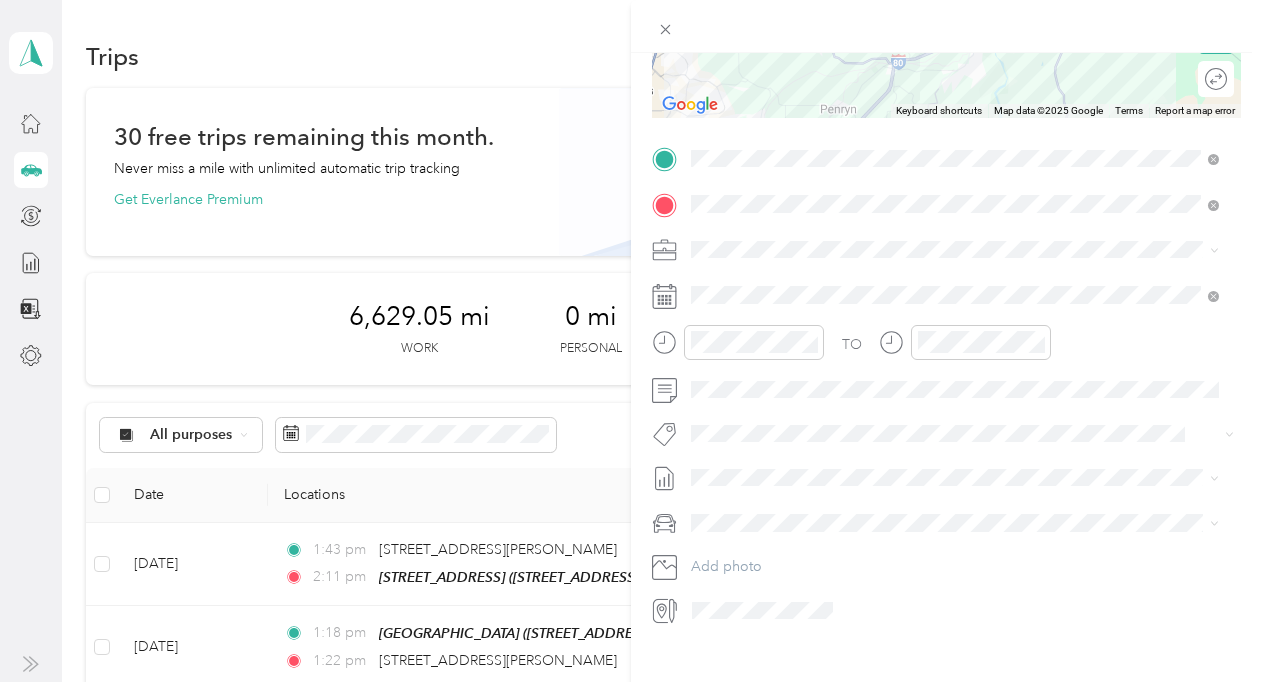 scroll, scrollTop: 0, scrollLeft: 0, axis: both 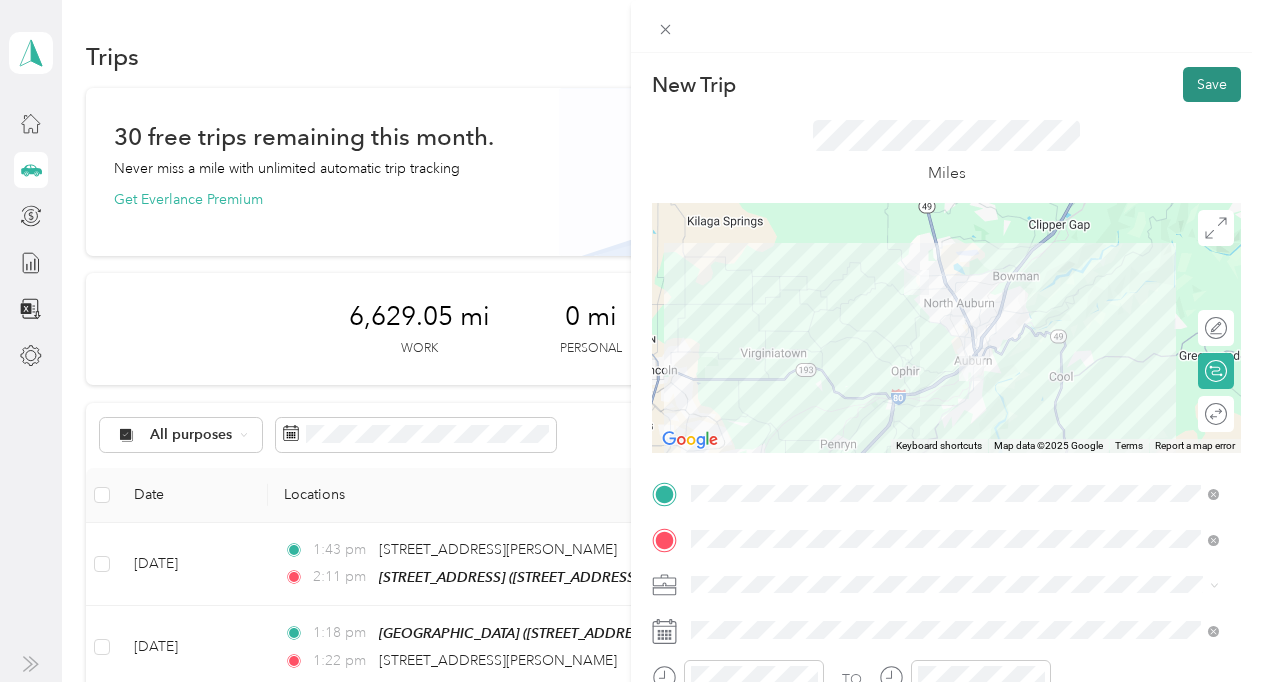 click on "Save" at bounding box center [1212, 84] 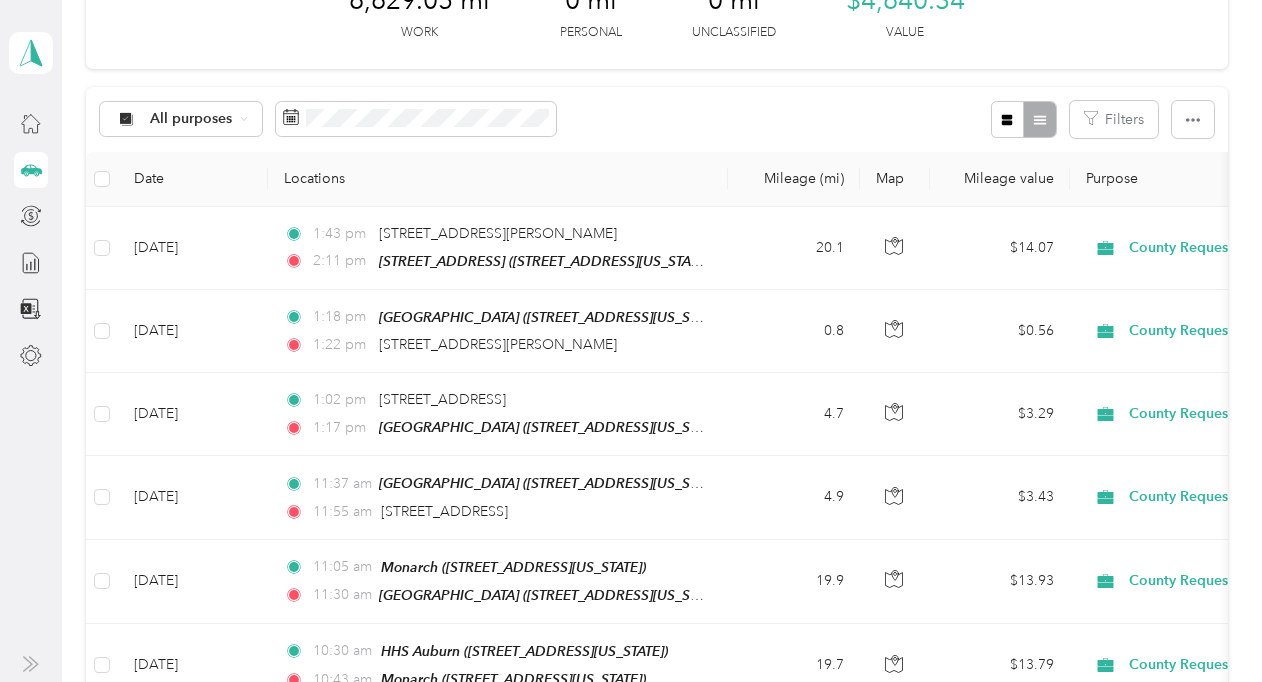 scroll, scrollTop: 329, scrollLeft: 0, axis: vertical 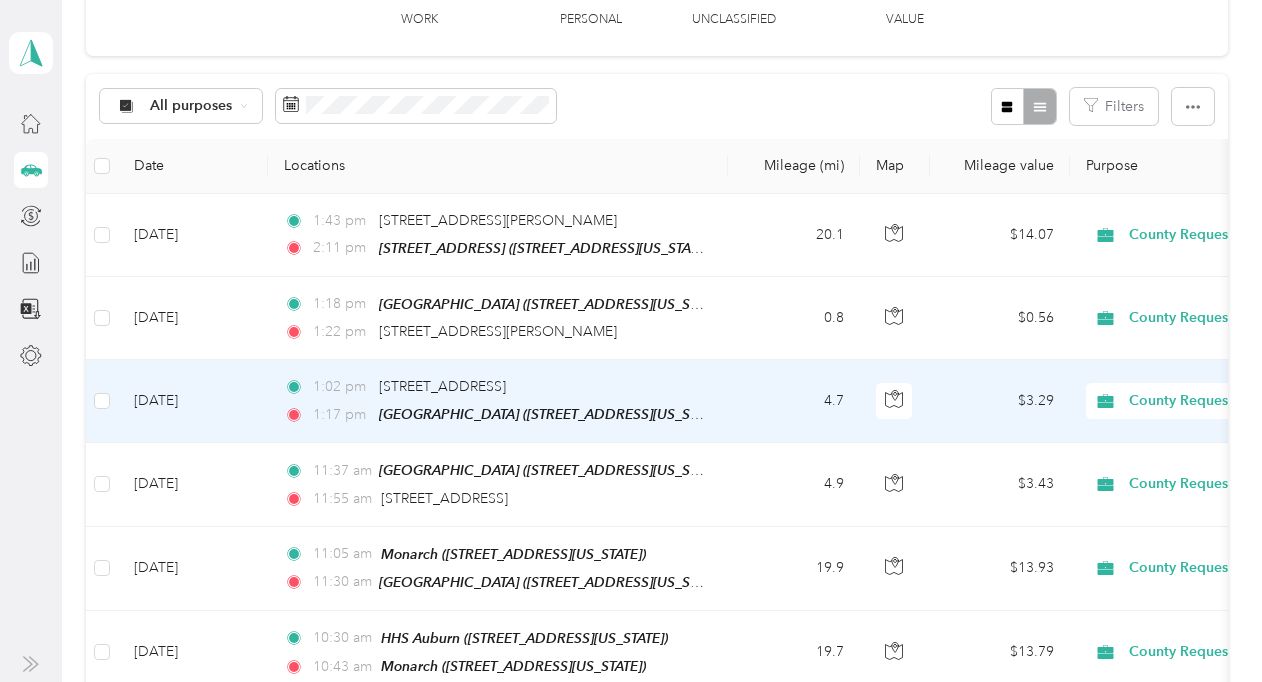 click on "4.7" at bounding box center [794, 401] 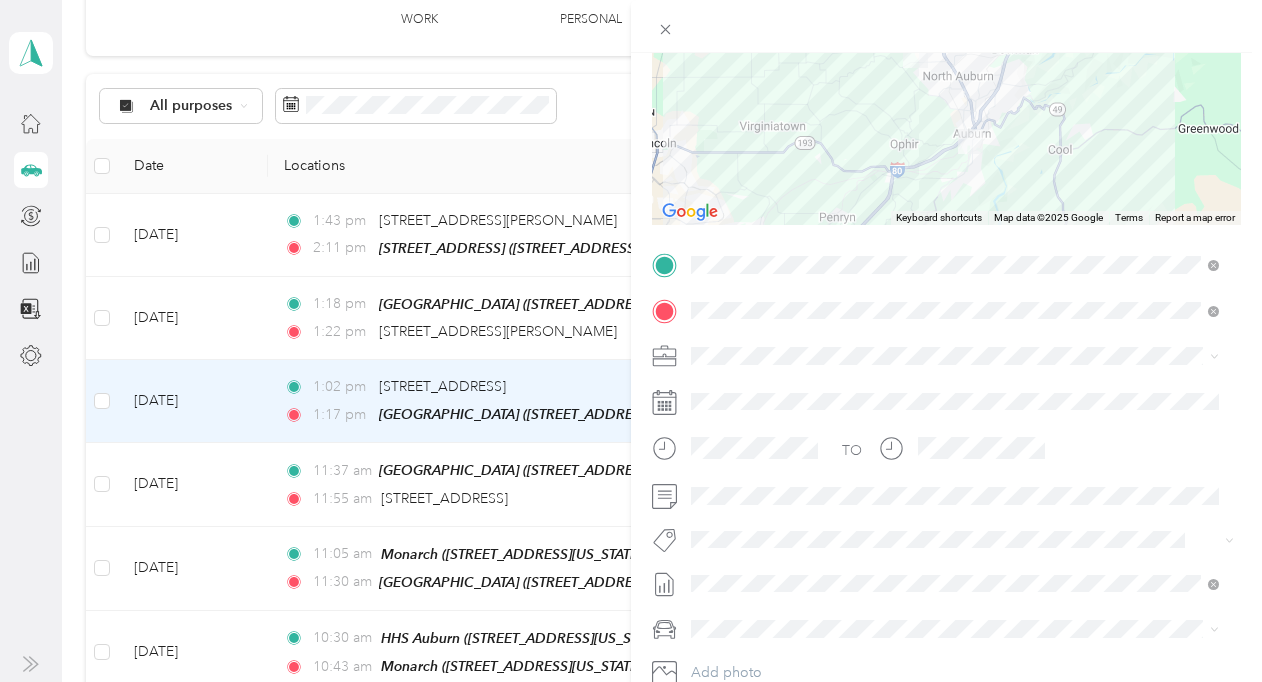 scroll, scrollTop: 230, scrollLeft: 0, axis: vertical 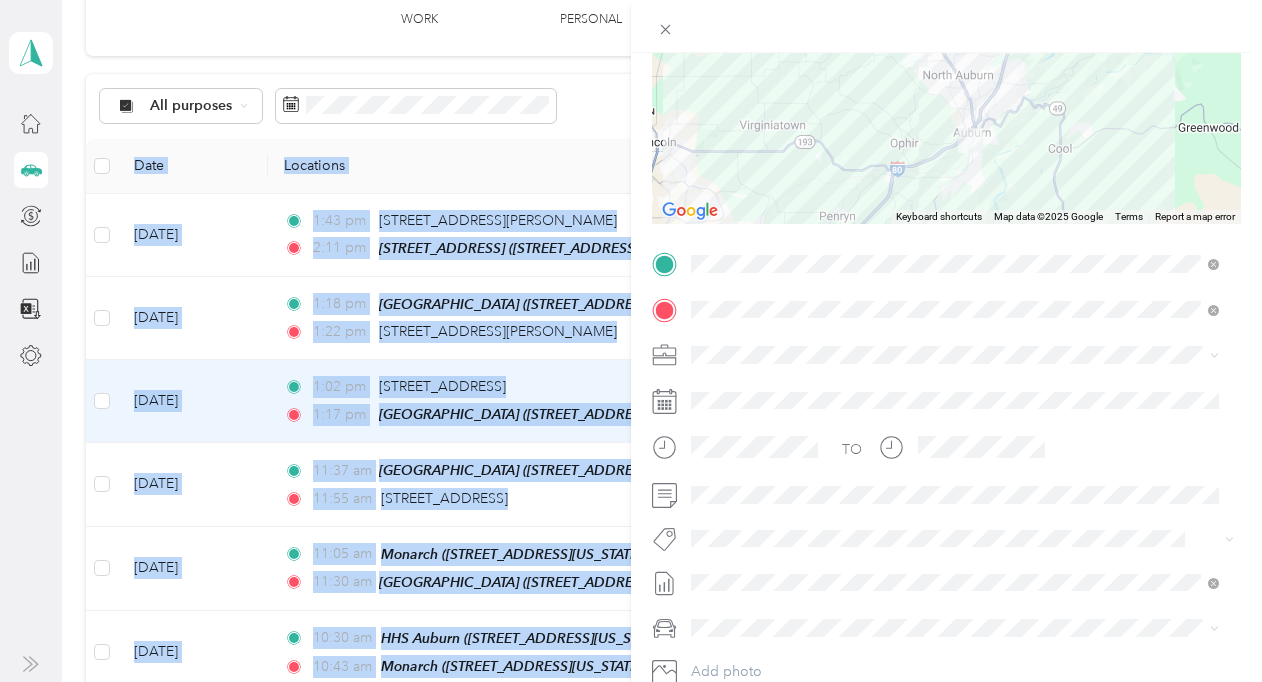 drag, startPoint x: 1244, startPoint y: 247, endPoint x: 1266, endPoint y: 94, distance: 154.57361 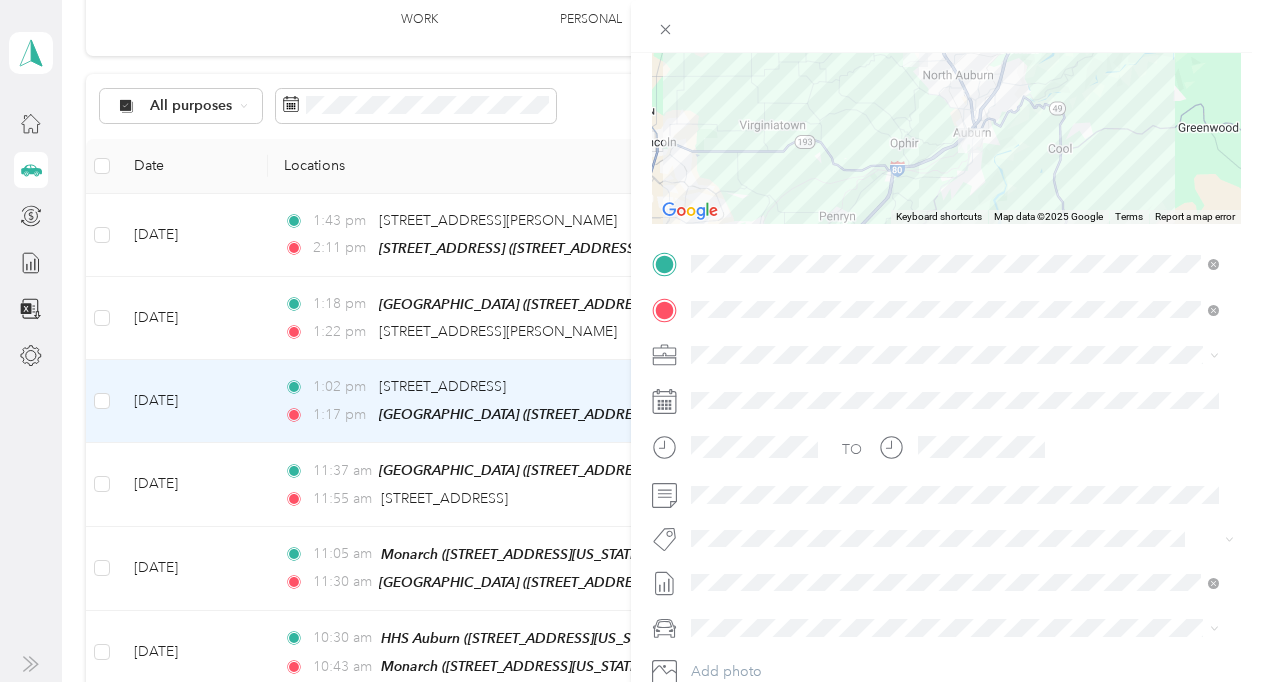 click at bounding box center (962, 355) 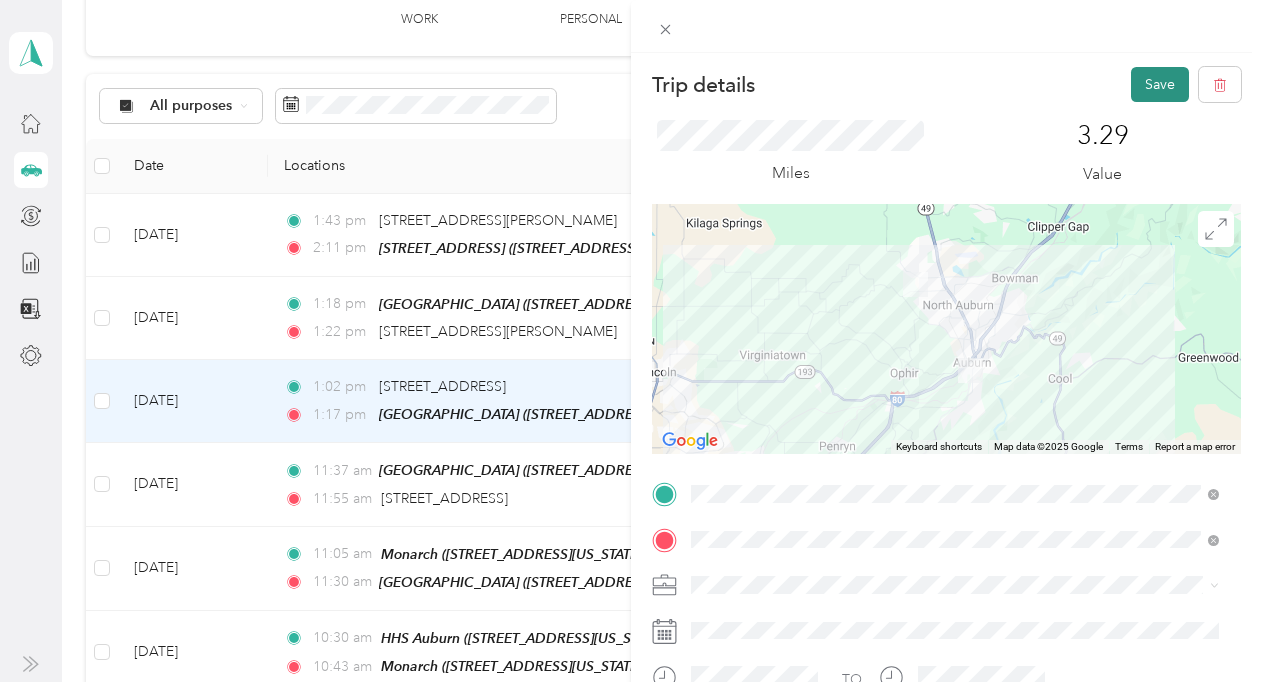 click on "Save" at bounding box center (1160, 84) 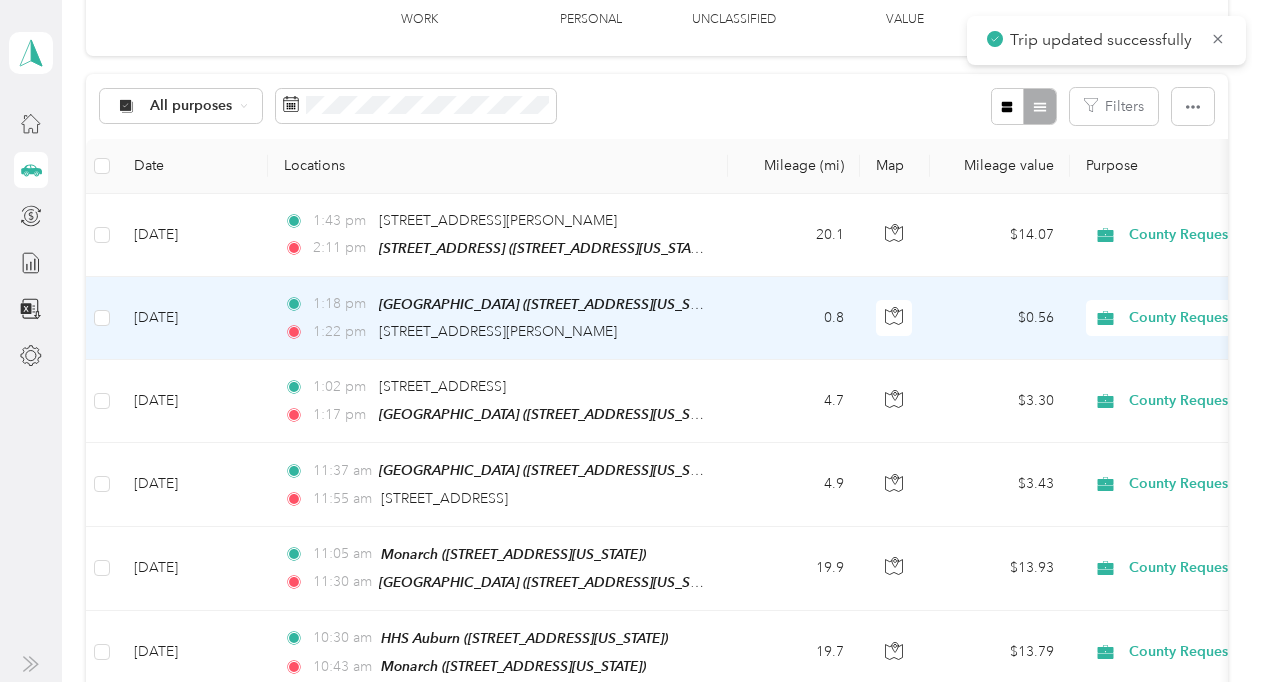 click on "0.8" at bounding box center [794, 318] 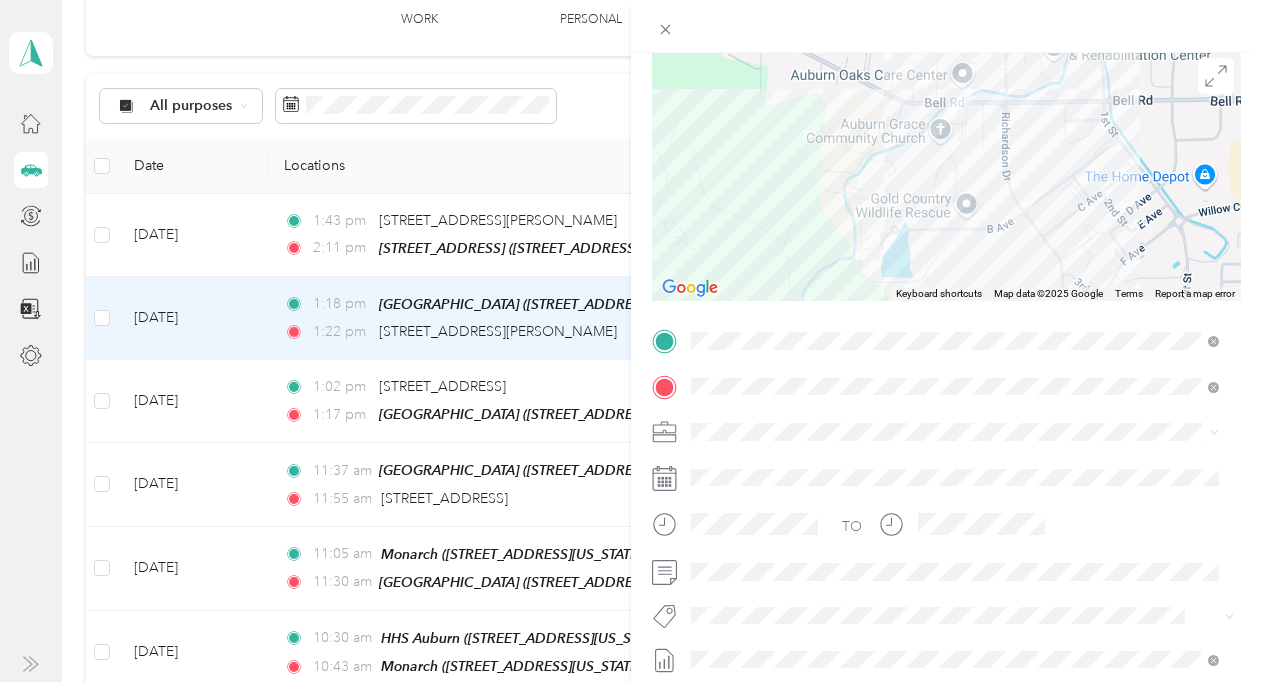 scroll, scrollTop: 154, scrollLeft: 0, axis: vertical 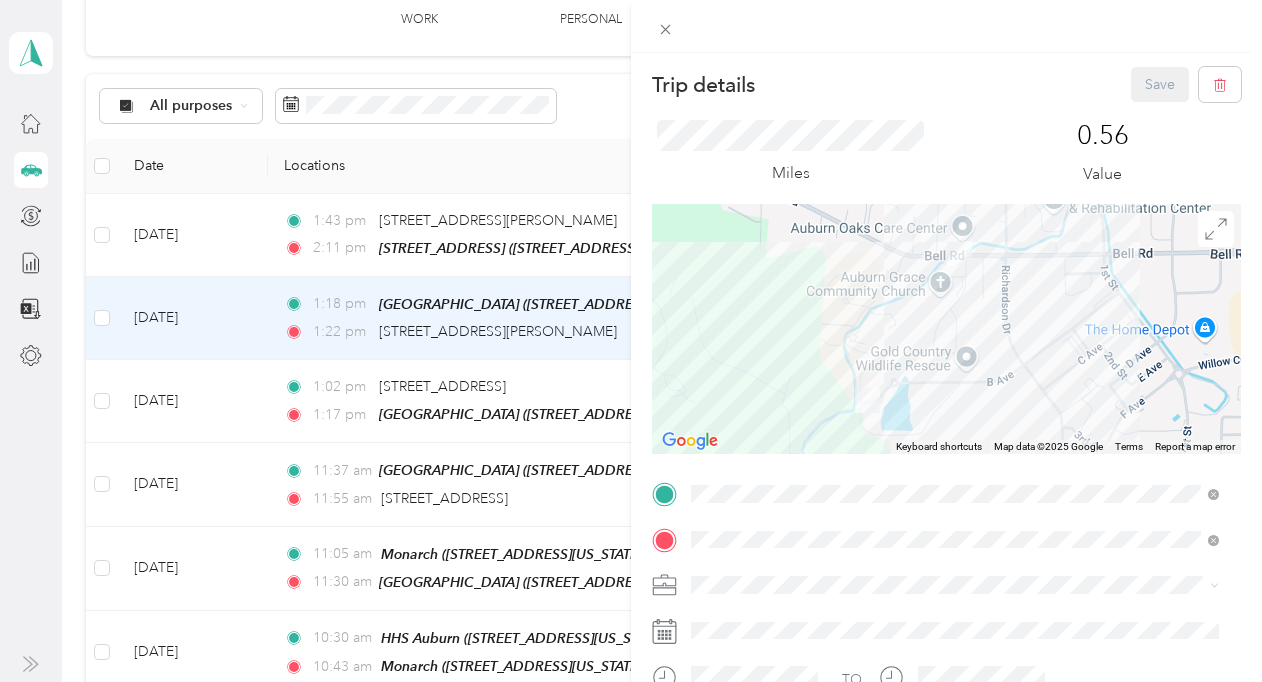 click on "Trip details Save This trip cannot be edited because it is either under review, approved, or paid. Contact your Team Manager to edit it. Miles 0.56 Value  ← Move left → Move right ↑ Move up ↓ Move down + Zoom in - Zoom out Home Jump left by 75% End Jump right by 75% Page Up Jump up by 75% Page Down Jump down by 75% Keyboard shortcuts Map Data Map data ©2025 Google Map data ©2025 Google 200 m  Click to toggle between metric and imperial units Terms Report a map error TO Add photo" at bounding box center (631, 341) 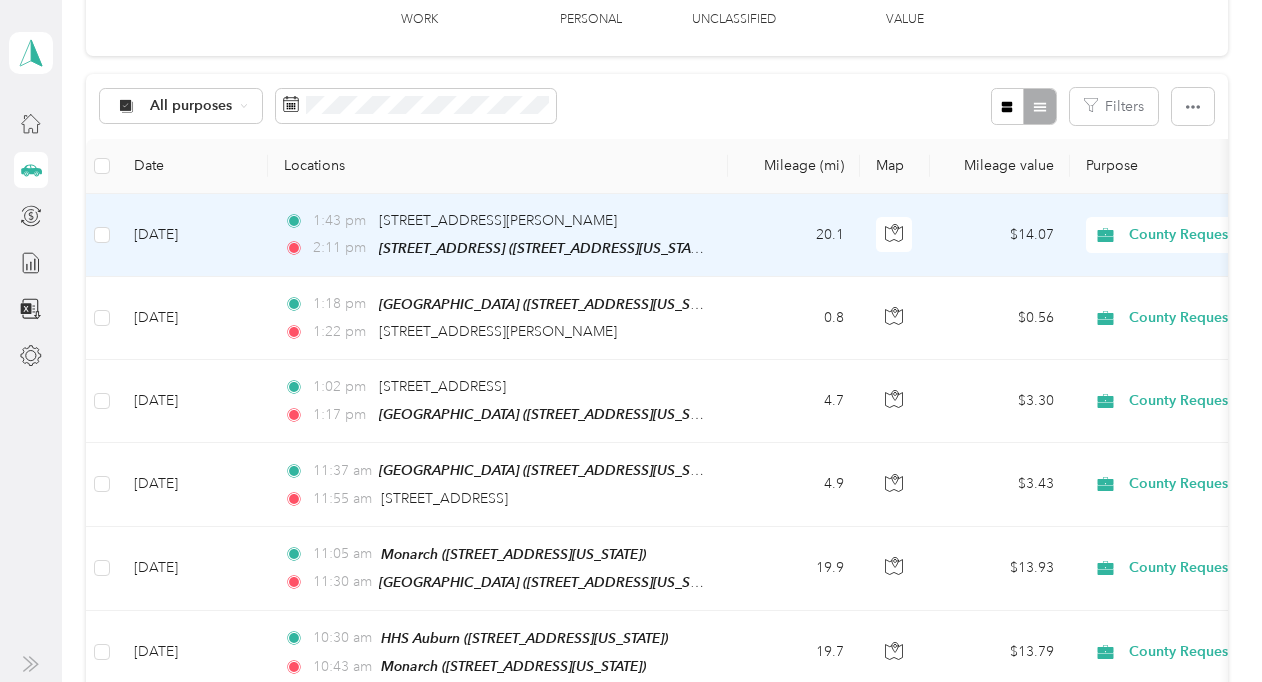 click on "20.1" at bounding box center (794, 235) 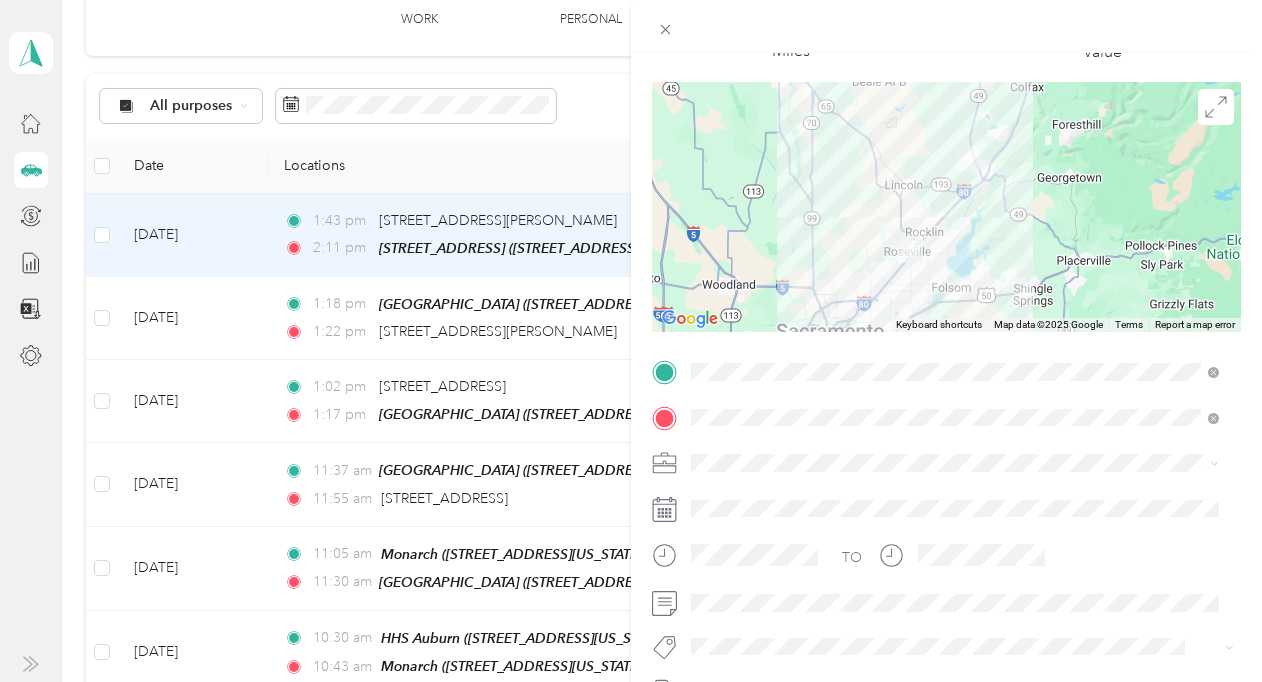 scroll, scrollTop: 142, scrollLeft: 0, axis: vertical 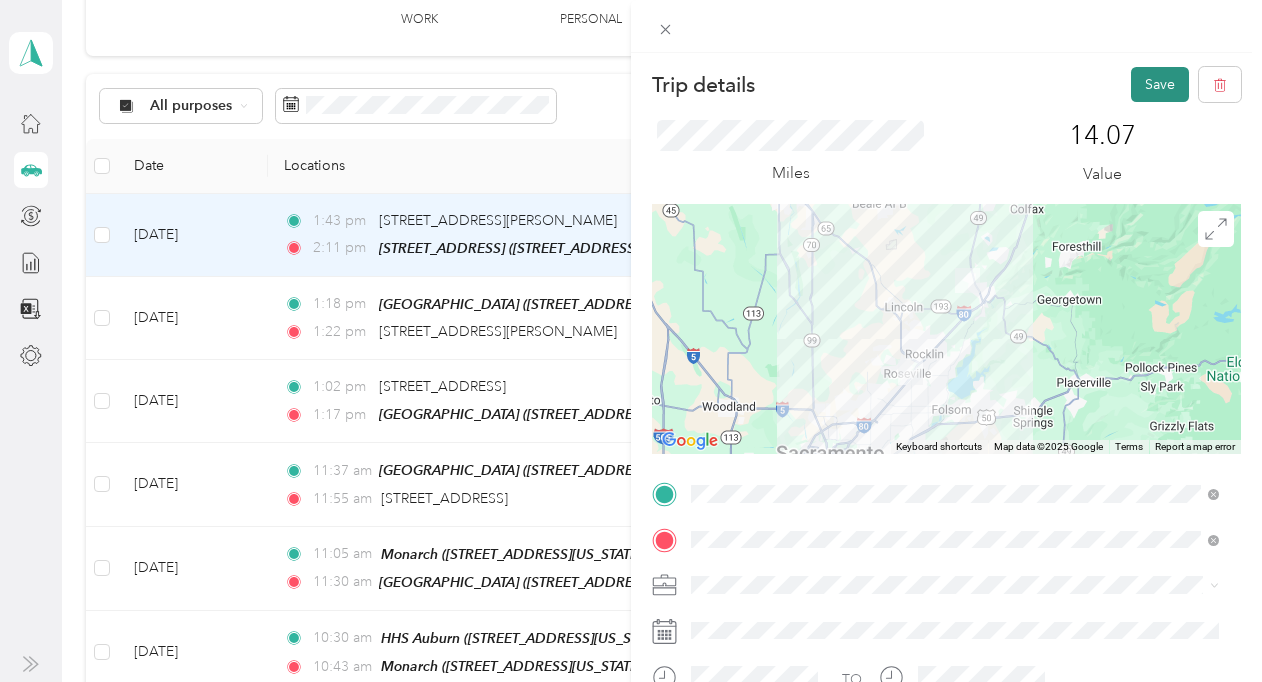 click on "Save" at bounding box center (1160, 84) 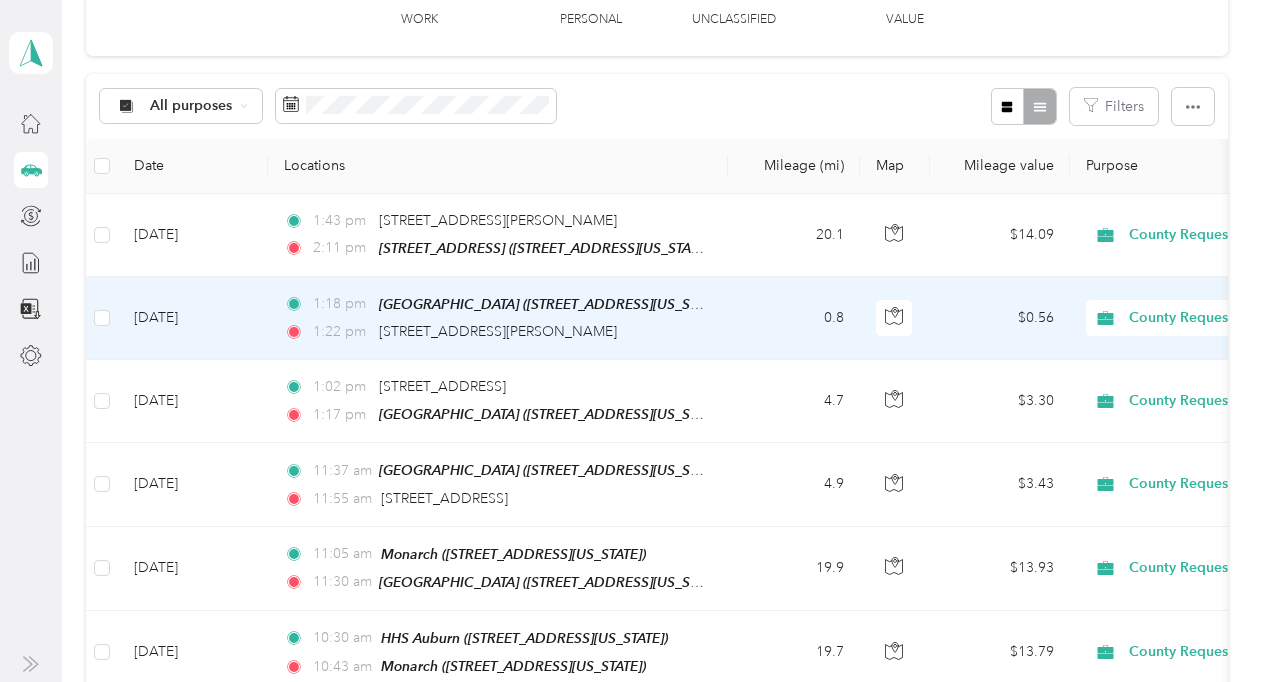 click on "1:18 pm [GEOGRAPHIC_DATA] ([STREET_ADDRESS][US_STATE]) 1:22 pm [STREET_ADDRESS][PERSON_NAME]" at bounding box center (498, 318) 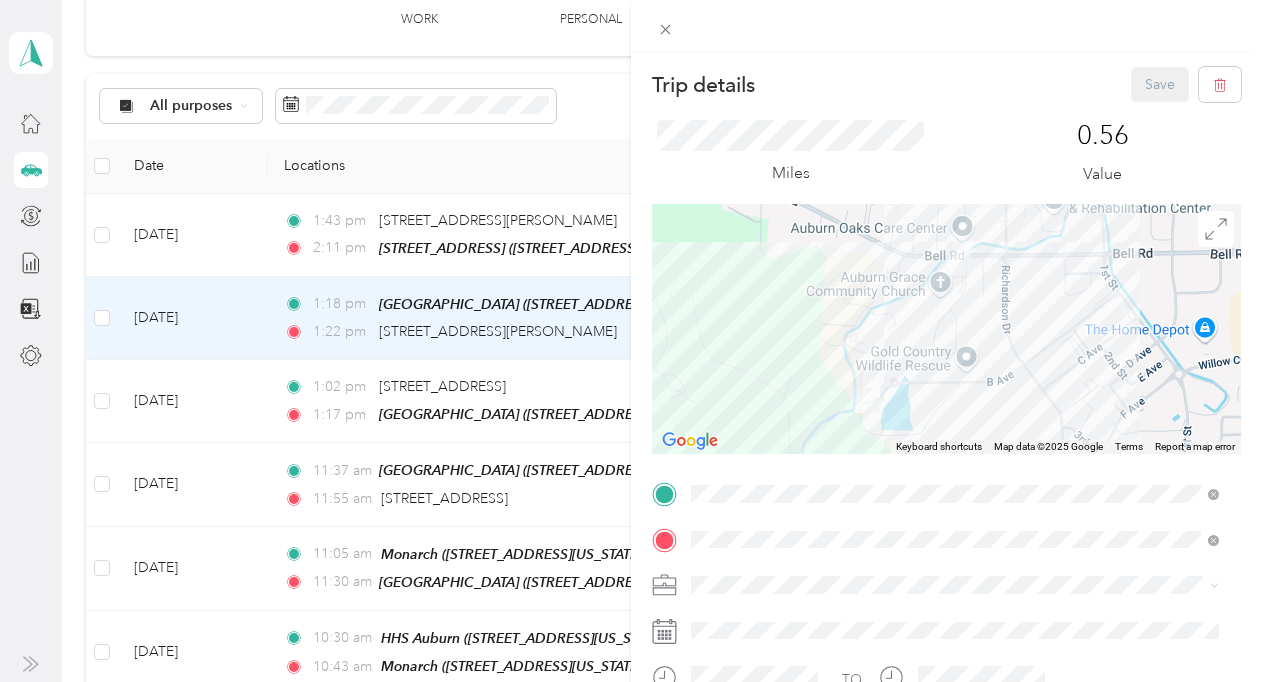 click at bounding box center [946, 329] 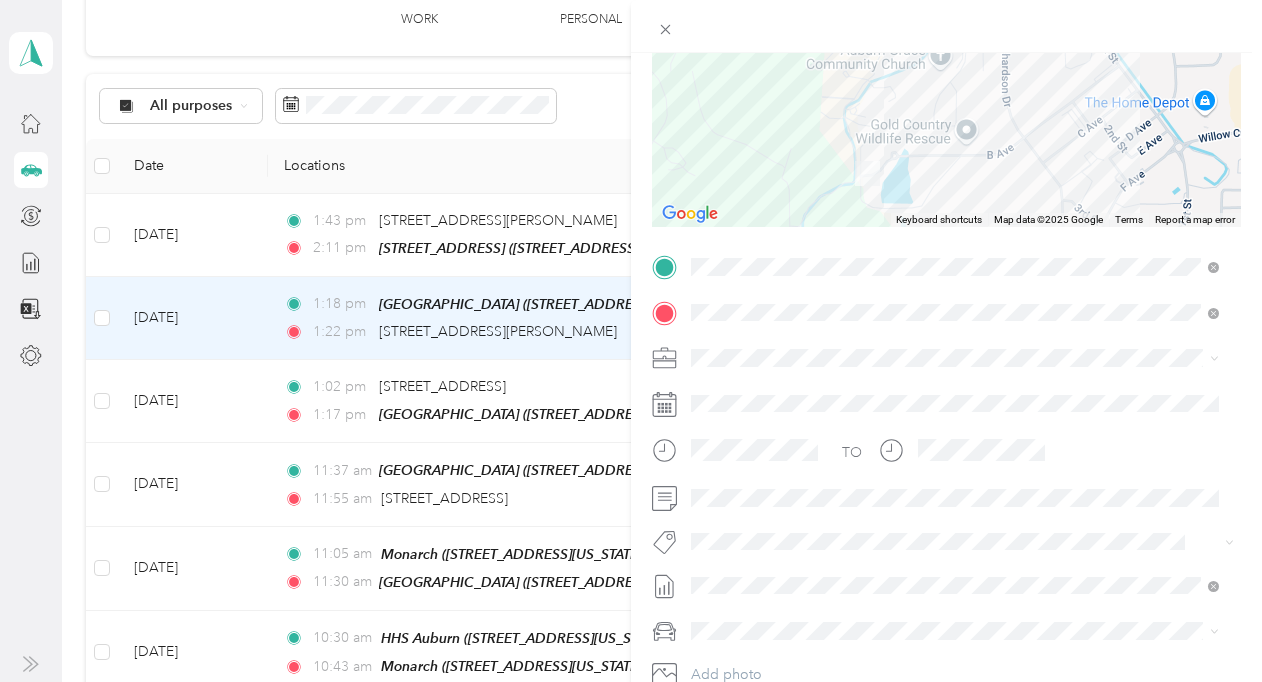 scroll, scrollTop: 264, scrollLeft: 0, axis: vertical 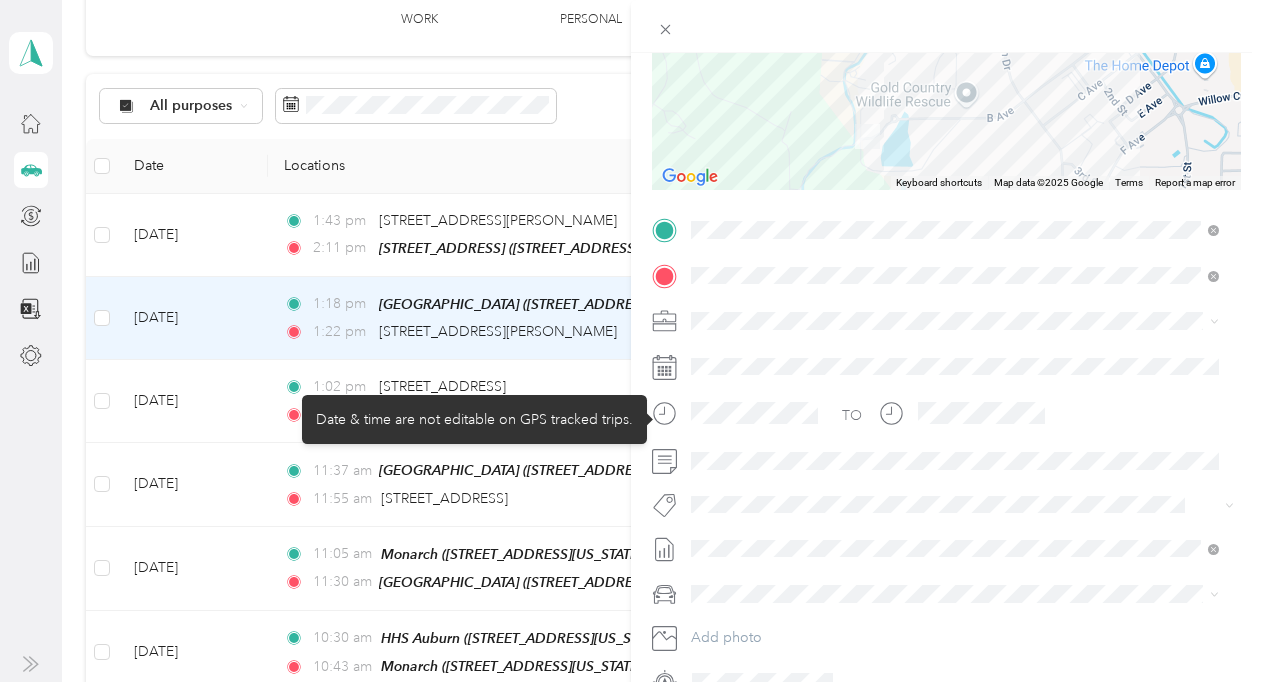 click at bounding box center (738, 420) 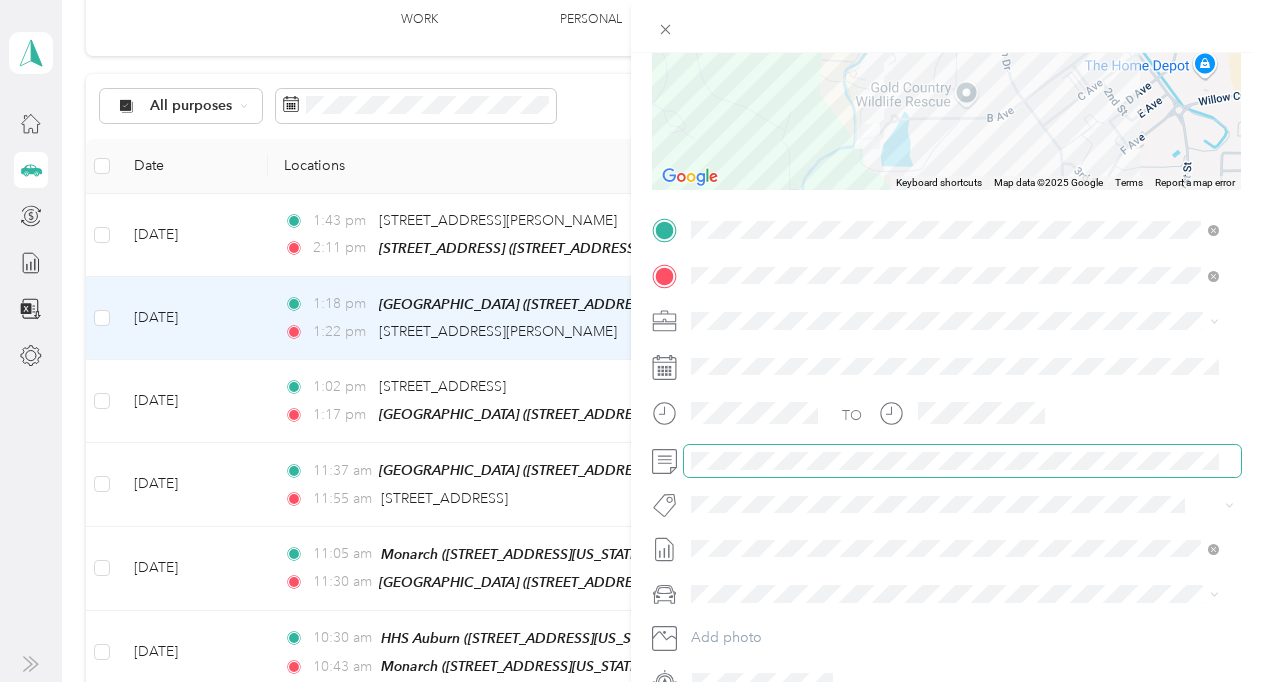 scroll, scrollTop: 0, scrollLeft: 0, axis: both 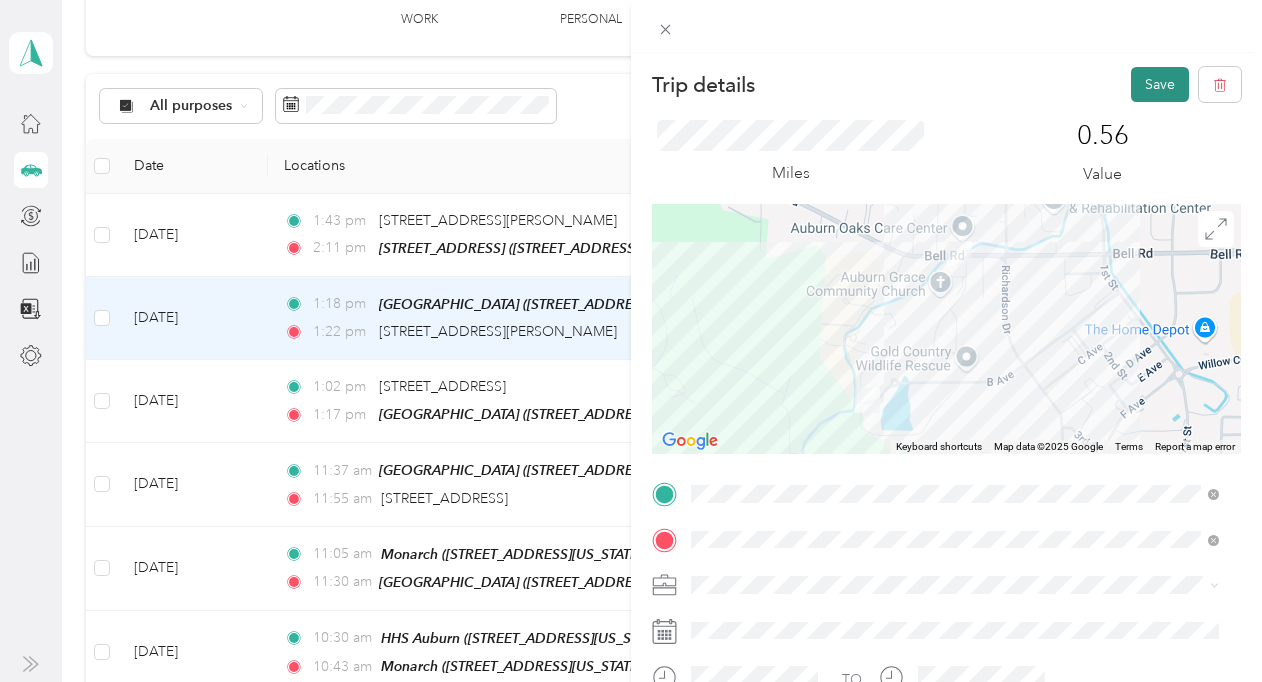 click on "Save" at bounding box center (1160, 84) 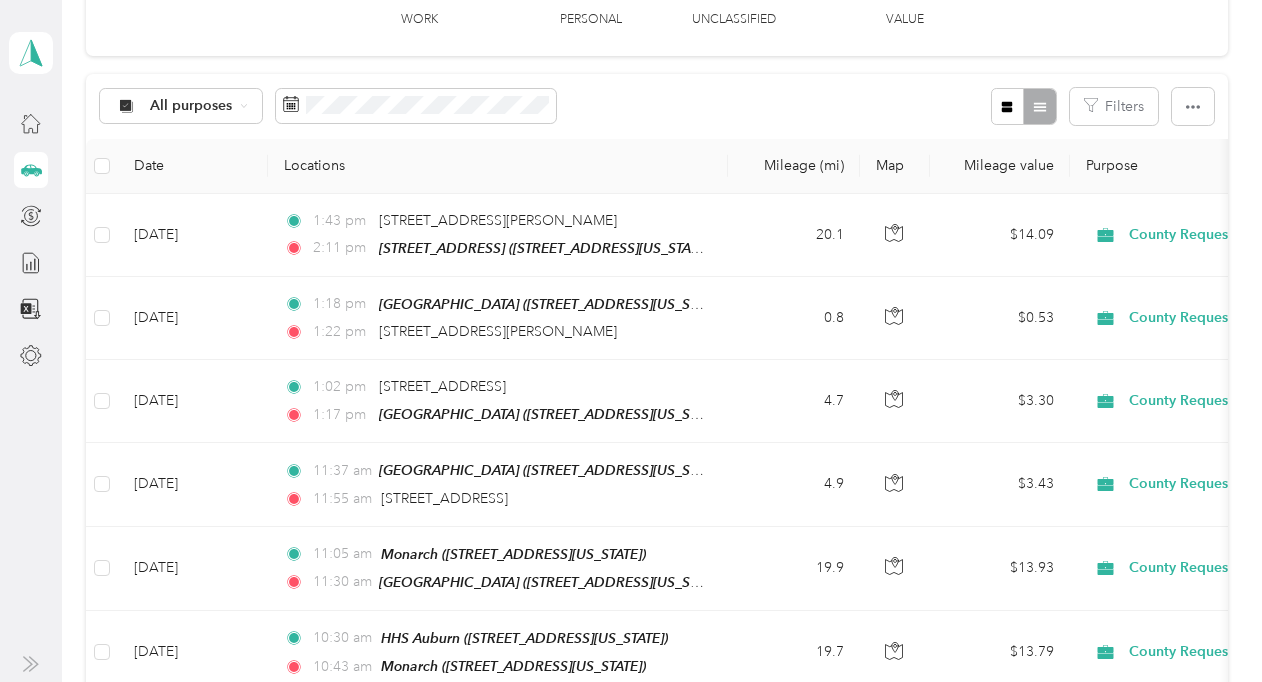 scroll, scrollTop: 0, scrollLeft: 0, axis: both 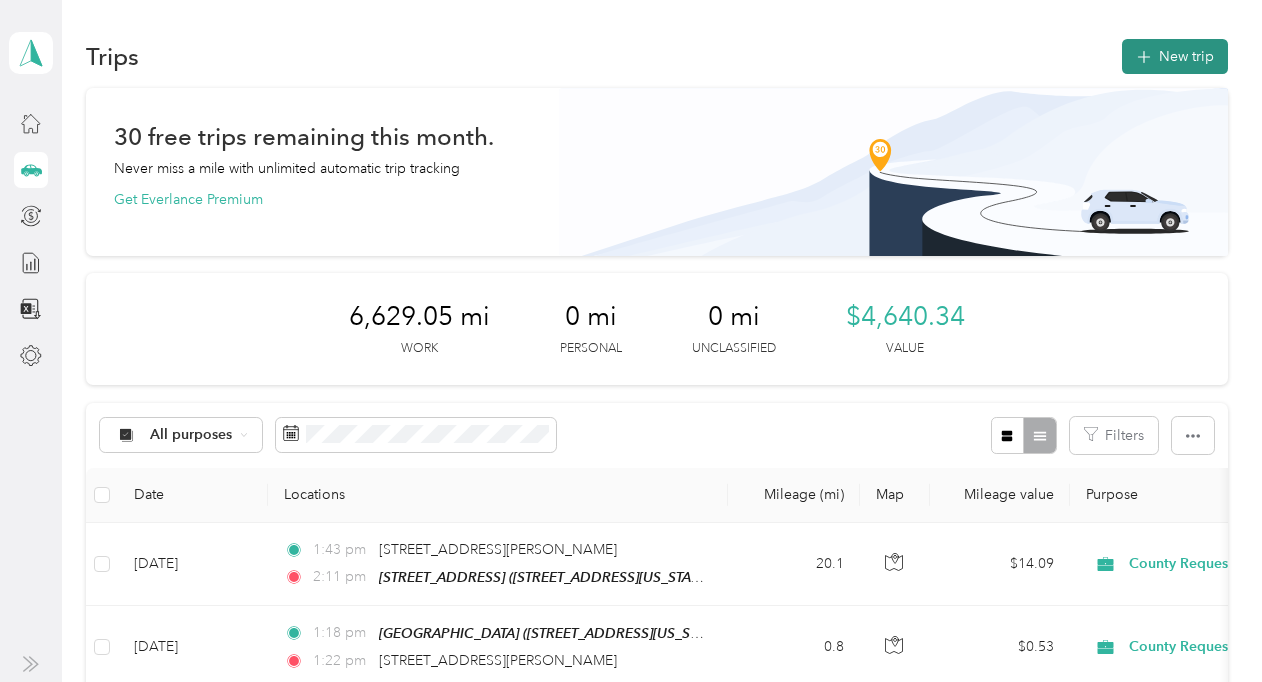 click on "New trip" at bounding box center (1175, 56) 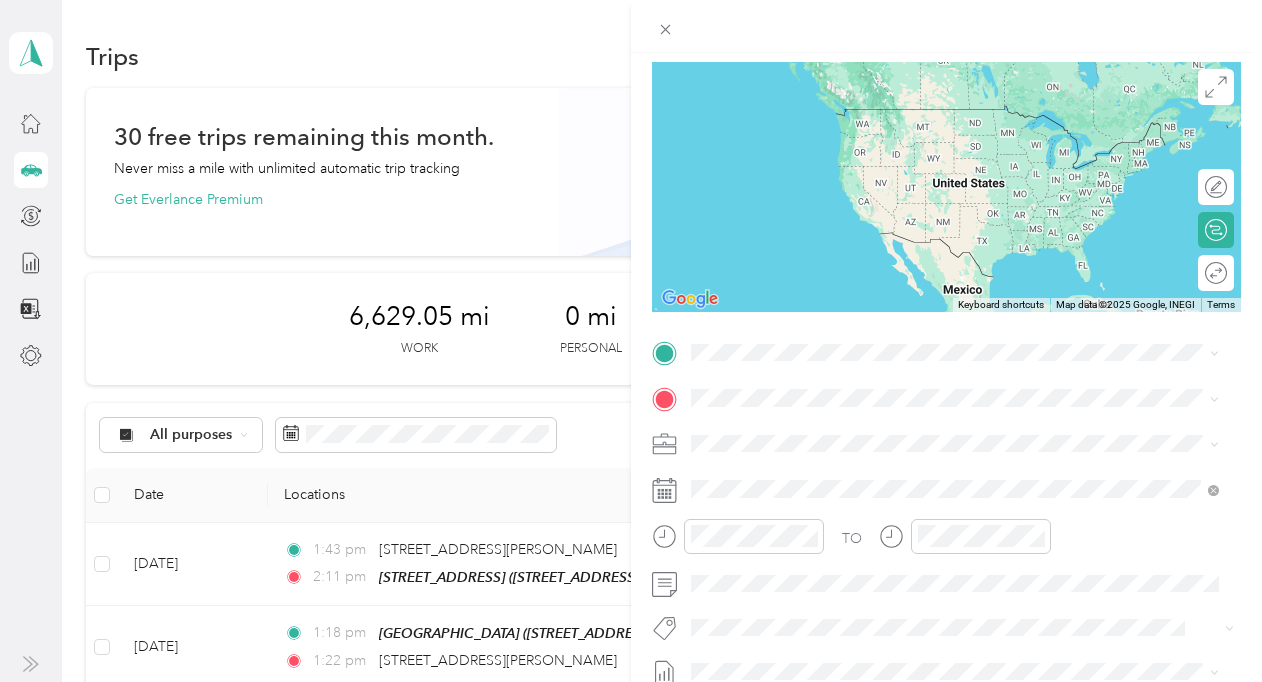 scroll, scrollTop: 142, scrollLeft: 0, axis: vertical 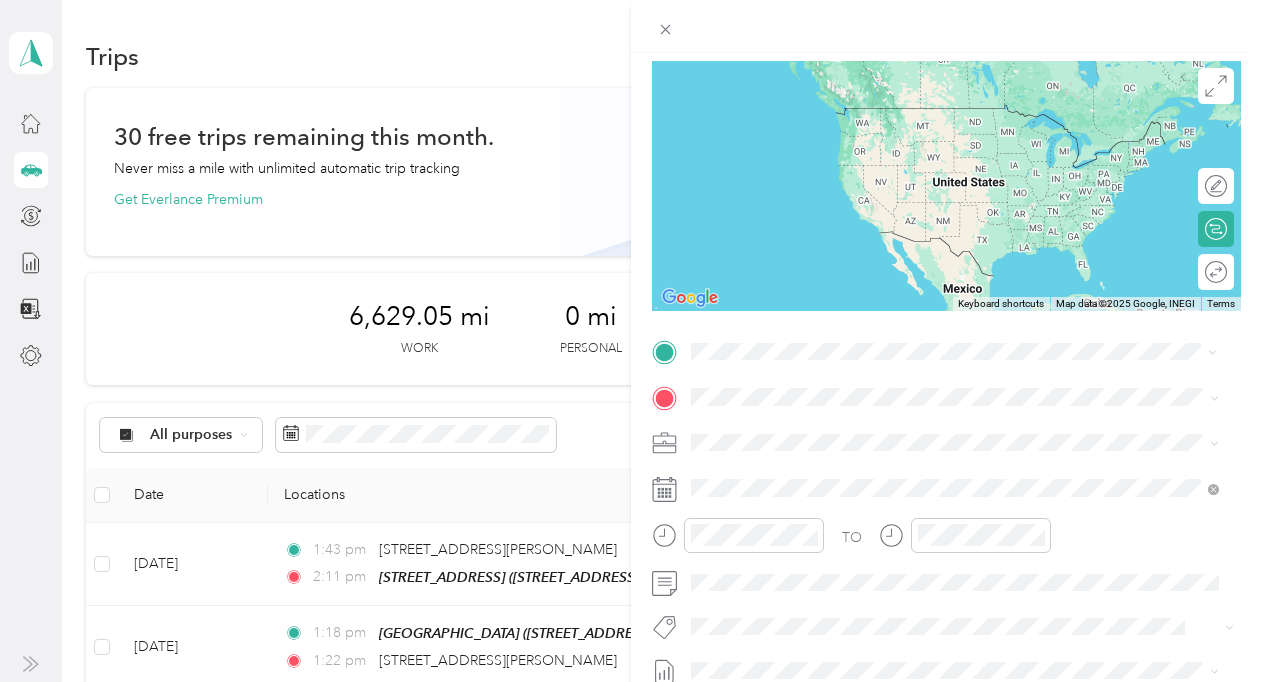 click on "Monarch [STREET_ADDRESS][US_STATE]" at bounding box center (829, 512) 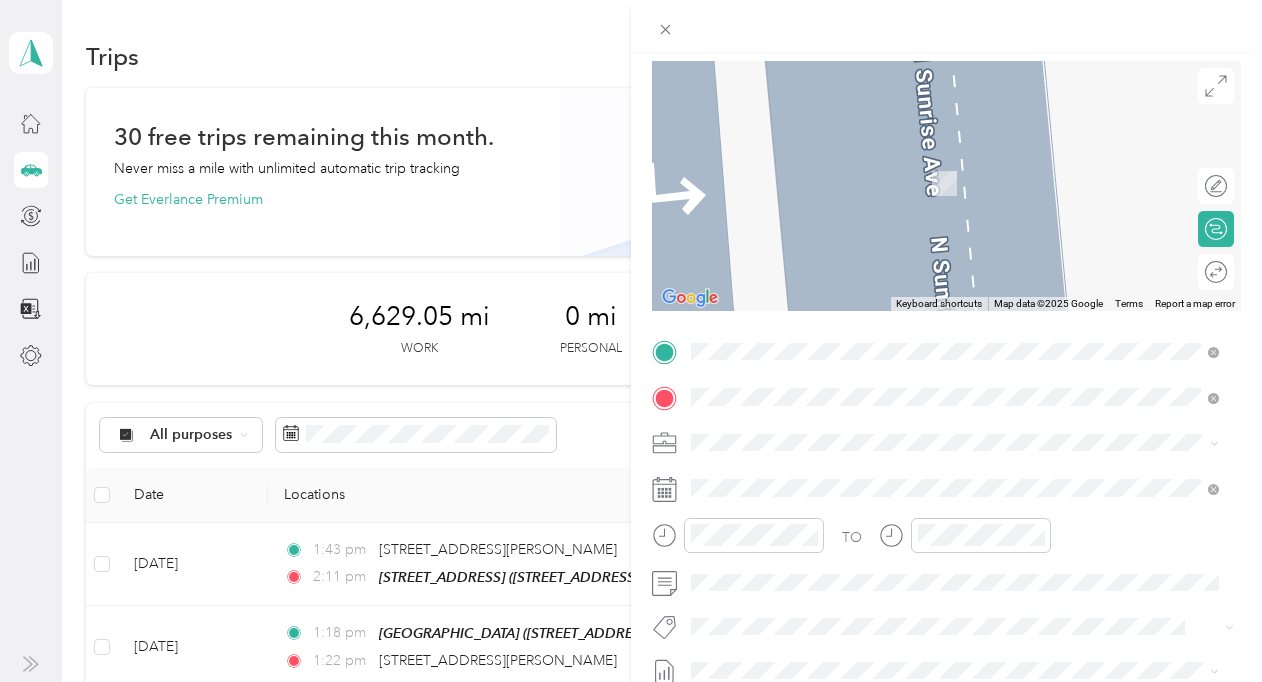 click on "HHS Auburn [STREET_ADDRESS][US_STATE]" at bounding box center (829, 488) 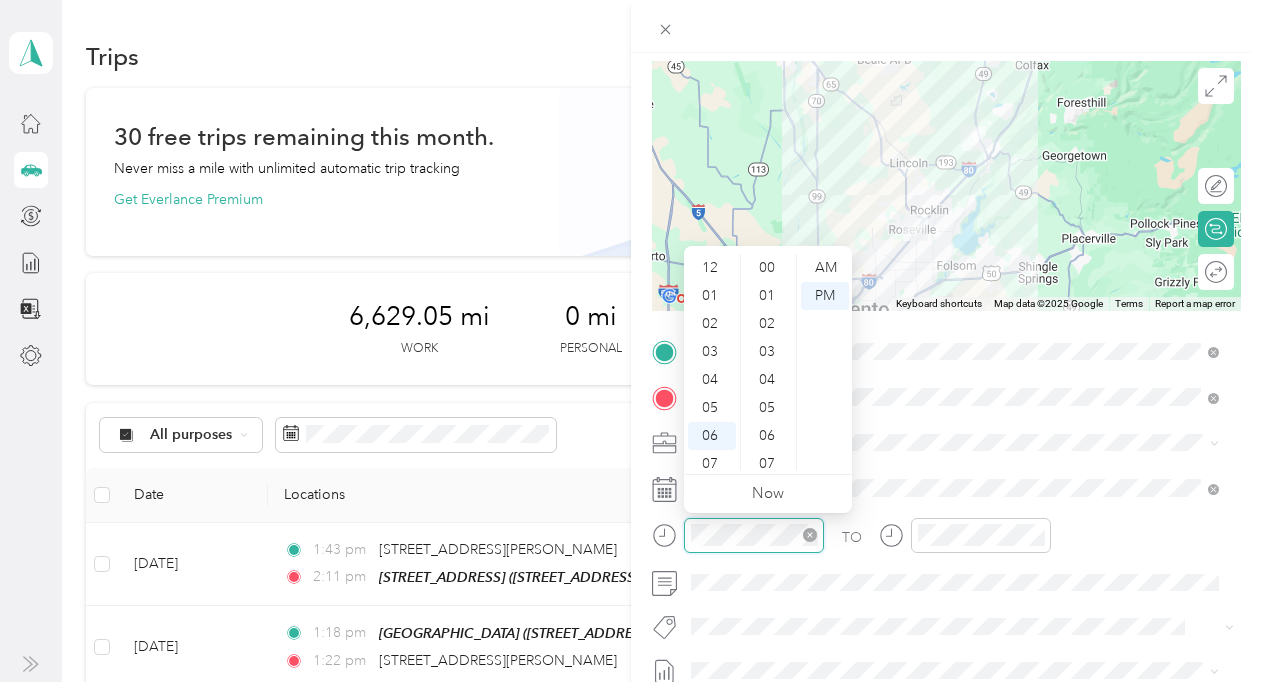 scroll, scrollTop: 1372, scrollLeft: 0, axis: vertical 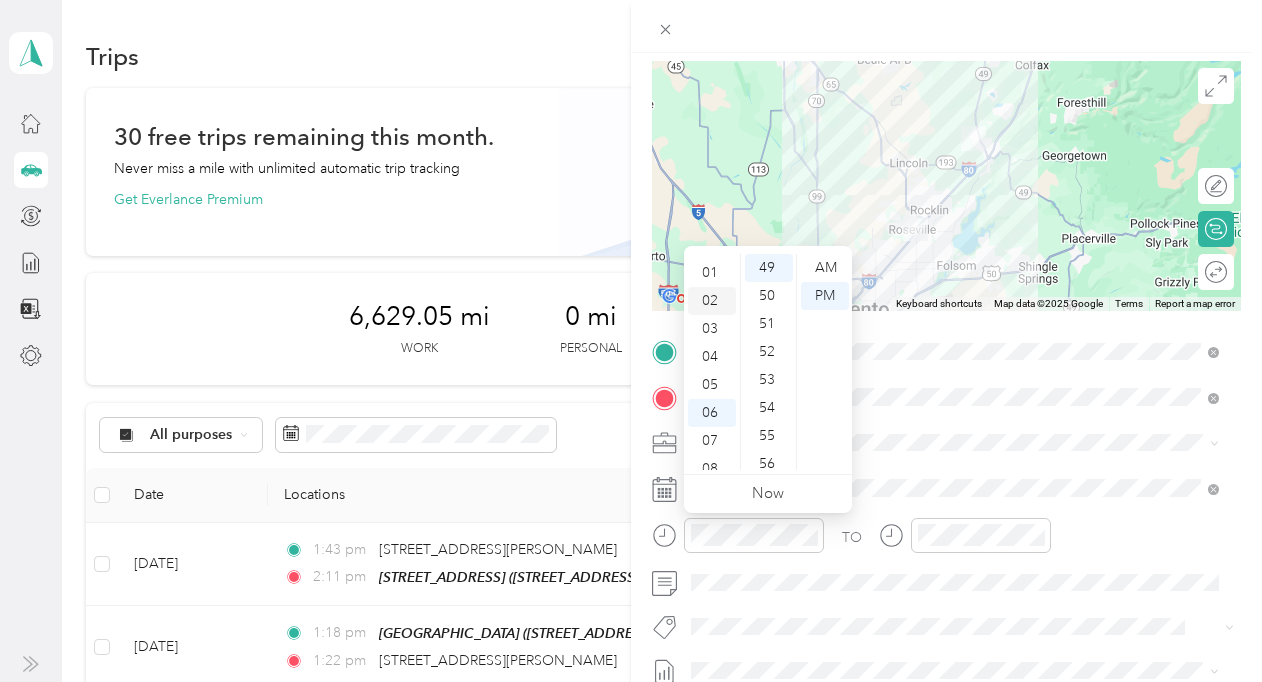click on "02" at bounding box center [712, 301] 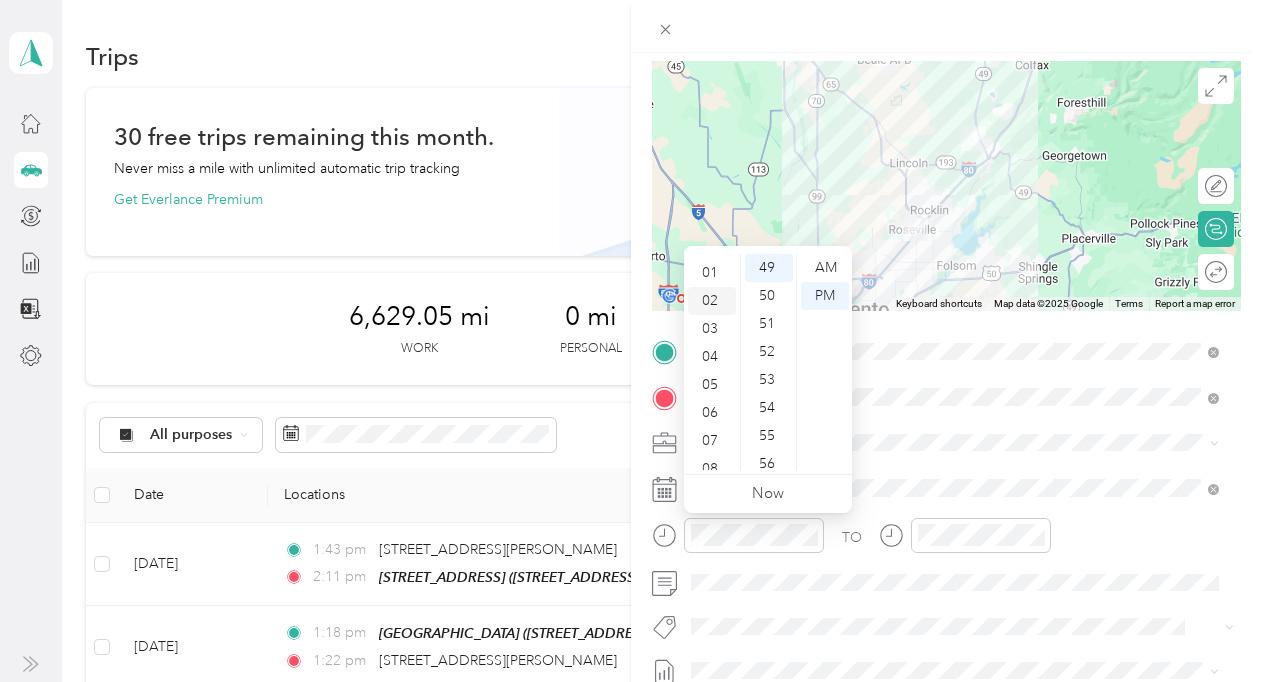 scroll, scrollTop: 56, scrollLeft: 0, axis: vertical 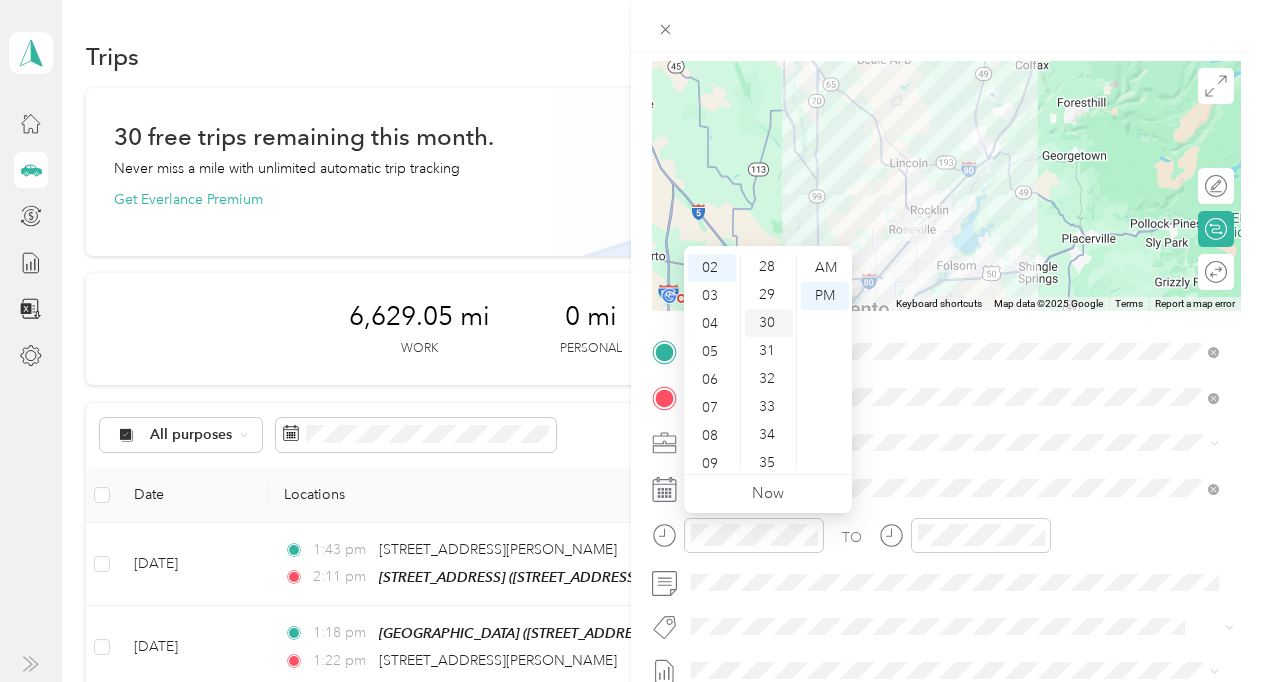 click on "30" at bounding box center (769, 323) 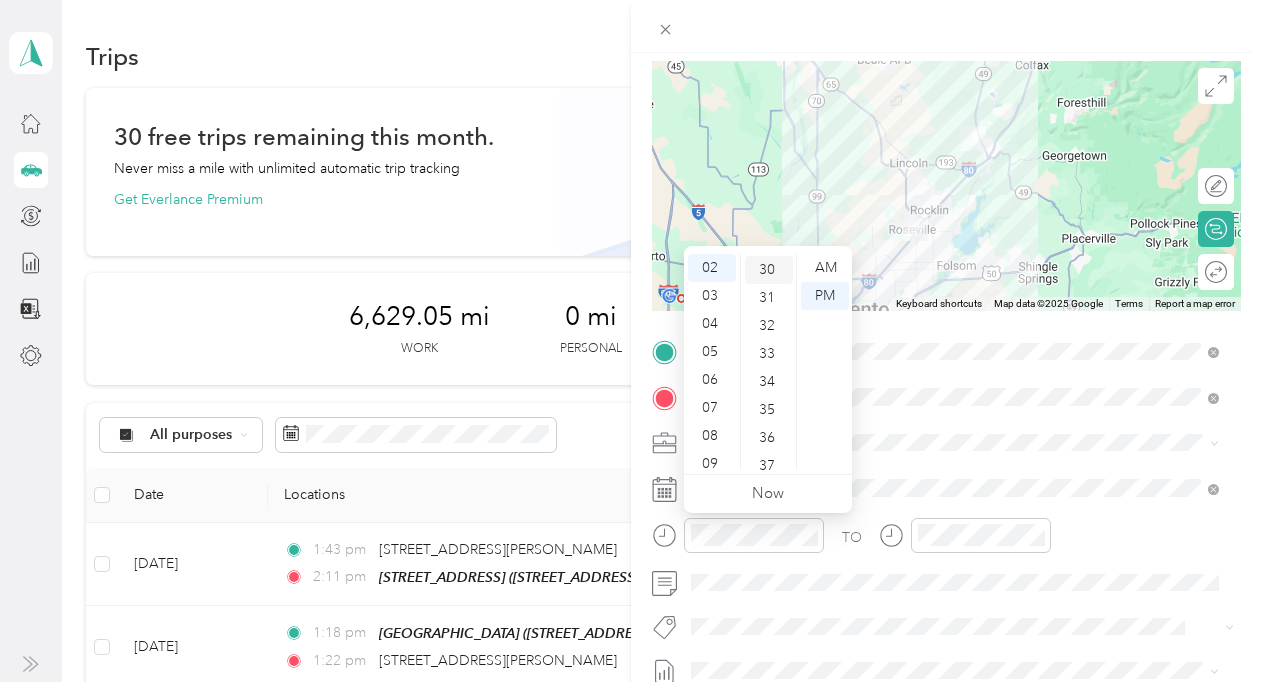 scroll, scrollTop: 840, scrollLeft: 0, axis: vertical 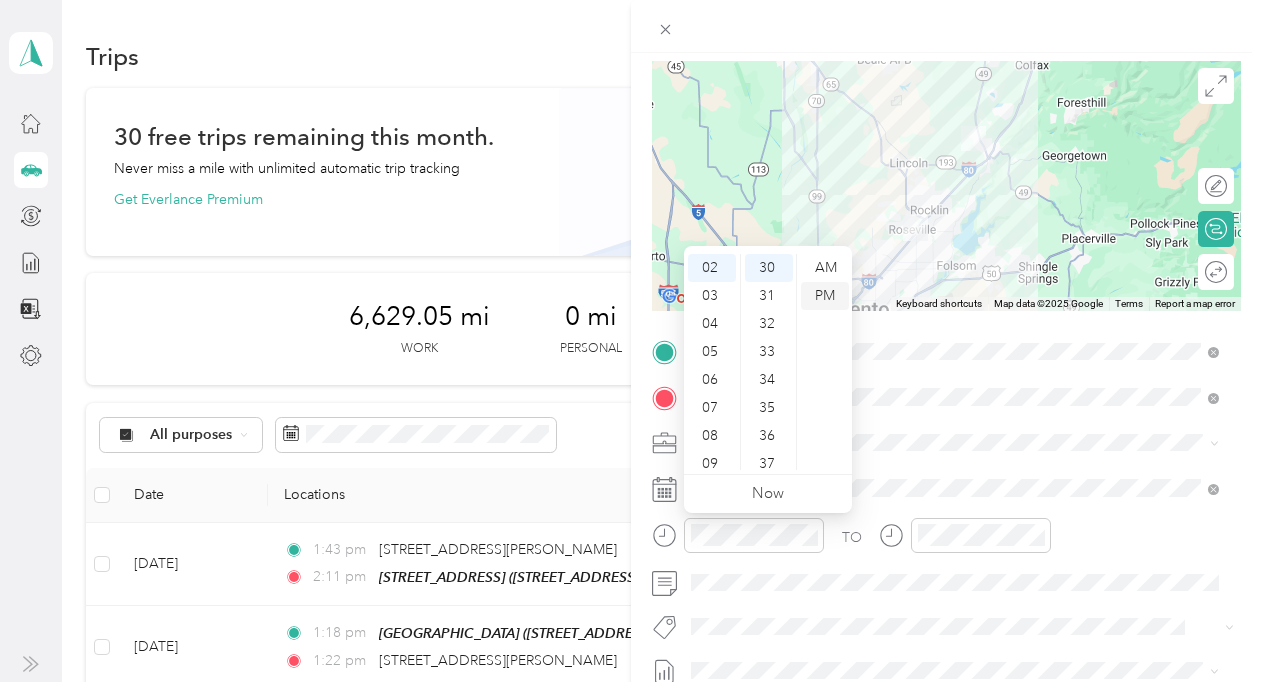 click on "PM" at bounding box center [825, 296] 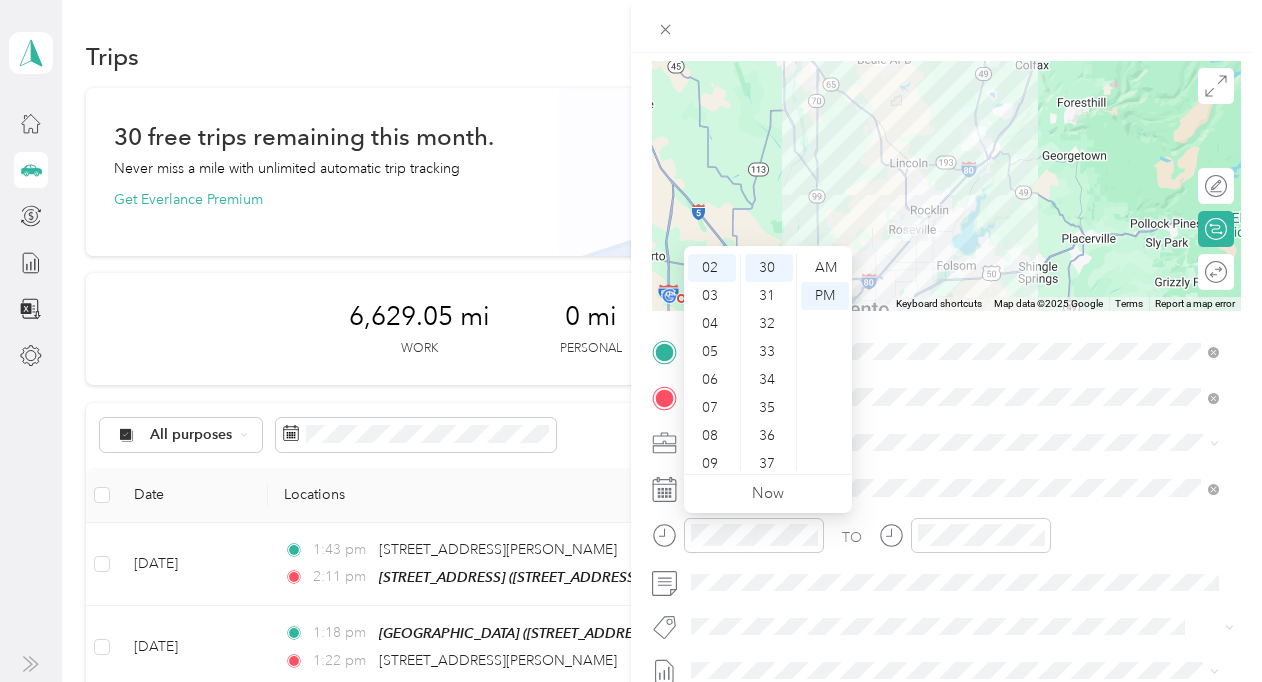 click on "New Trip Save This trip cannot be edited because it is either under review, approved, or paid. Contact your Team Manager to edit it. Miles ← Move left → Move right ↑ Move up ↓ Move down + Zoom in - Zoom out Home Jump left by 75% End Jump right by 75% Page Up Jump up by 75% Page Down Jump down by 75% Keyboard shortcuts Map Data Map data ©2025 Google Map data ©2025 Google 10 km  Click to toggle between metric and imperial units Terms Report a map error Edit route Calculate route Round trip TO Add photo" at bounding box center (946, 372) 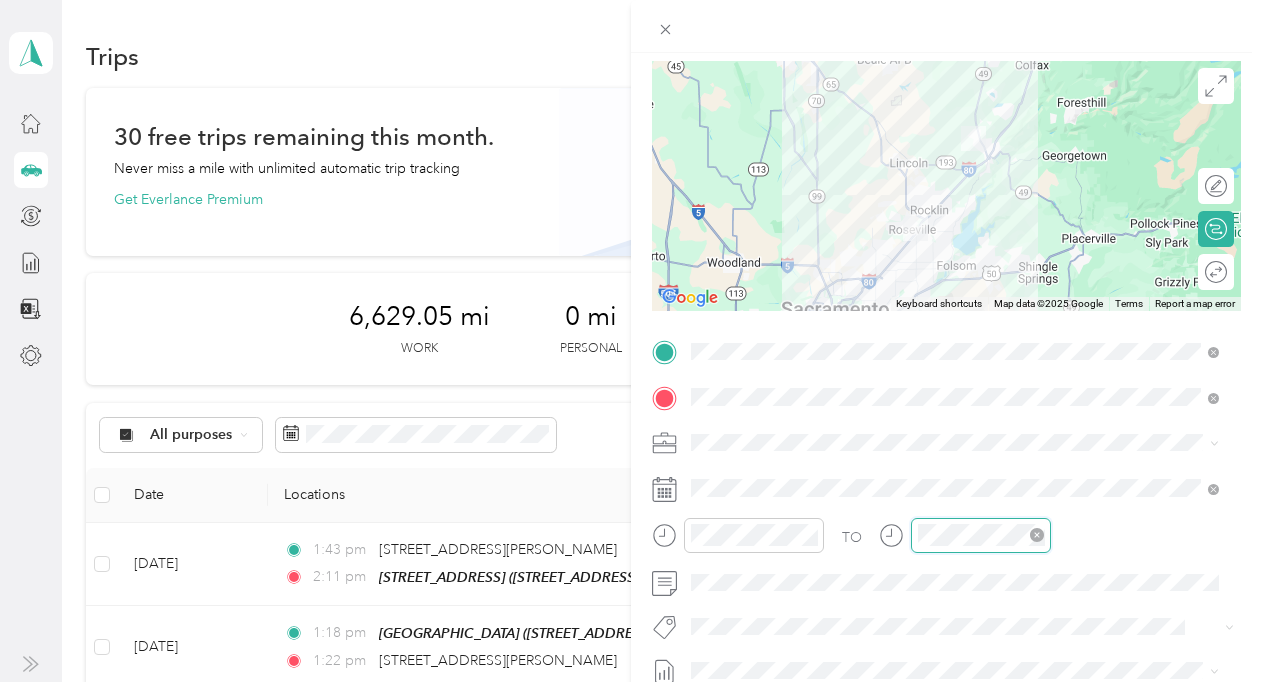 scroll, scrollTop: 120, scrollLeft: 0, axis: vertical 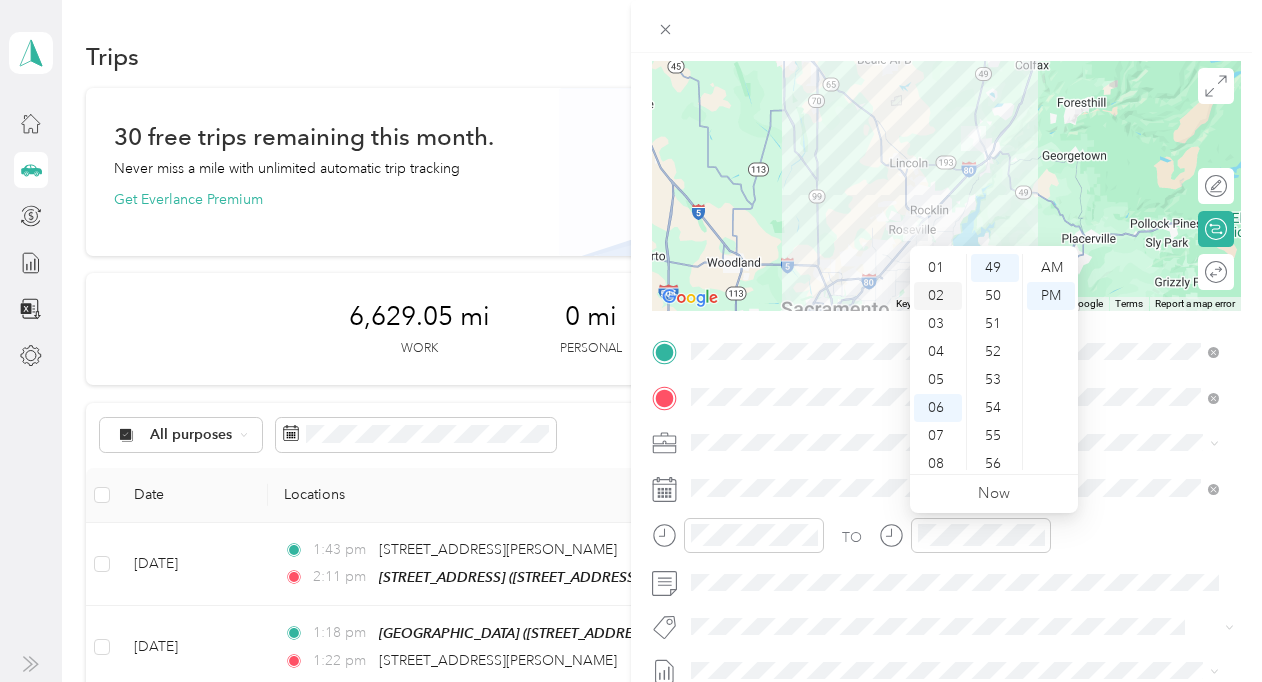 click on "02" at bounding box center (938, 296) 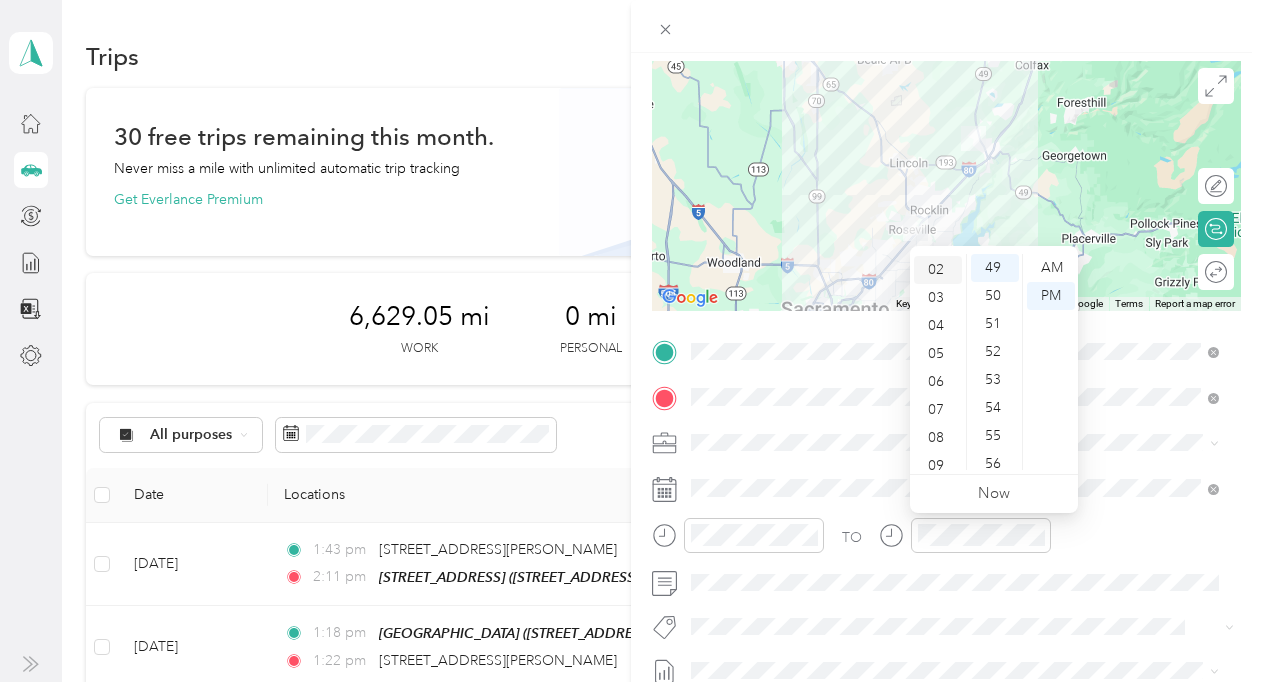 scroll, scrollTop: 56, scrollLeft: 0, axis: vertical 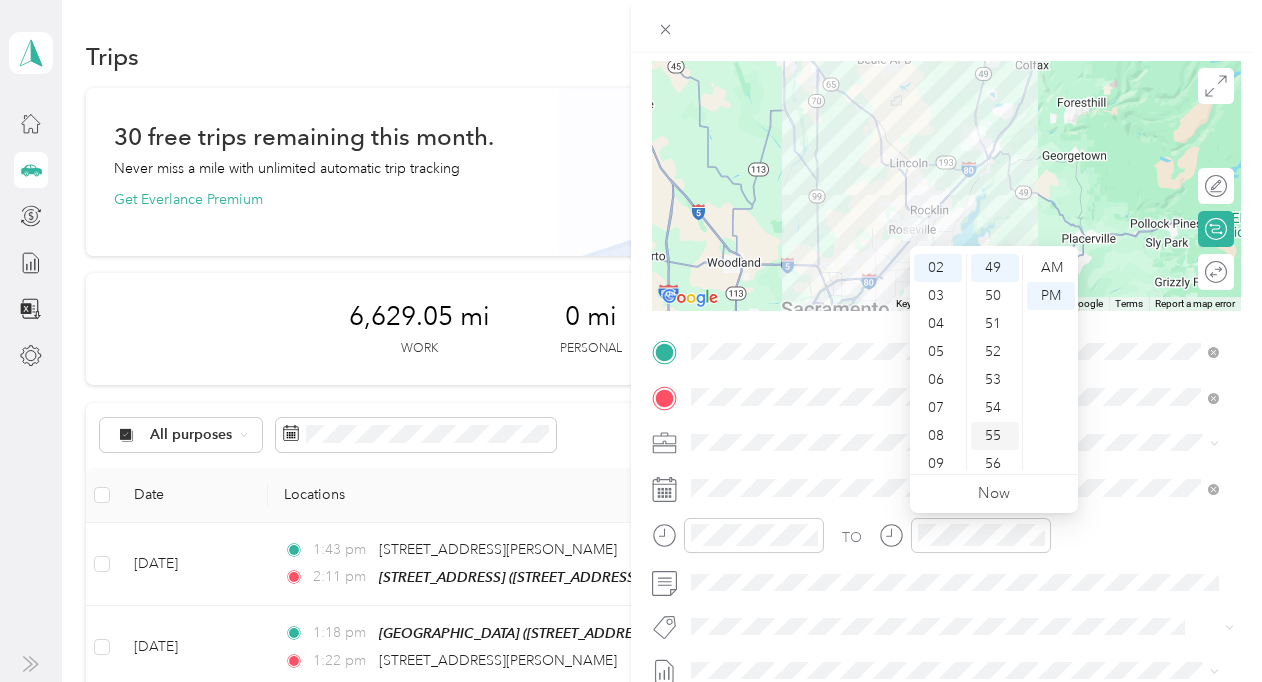 click on "55" at bounding box center (995, 436) 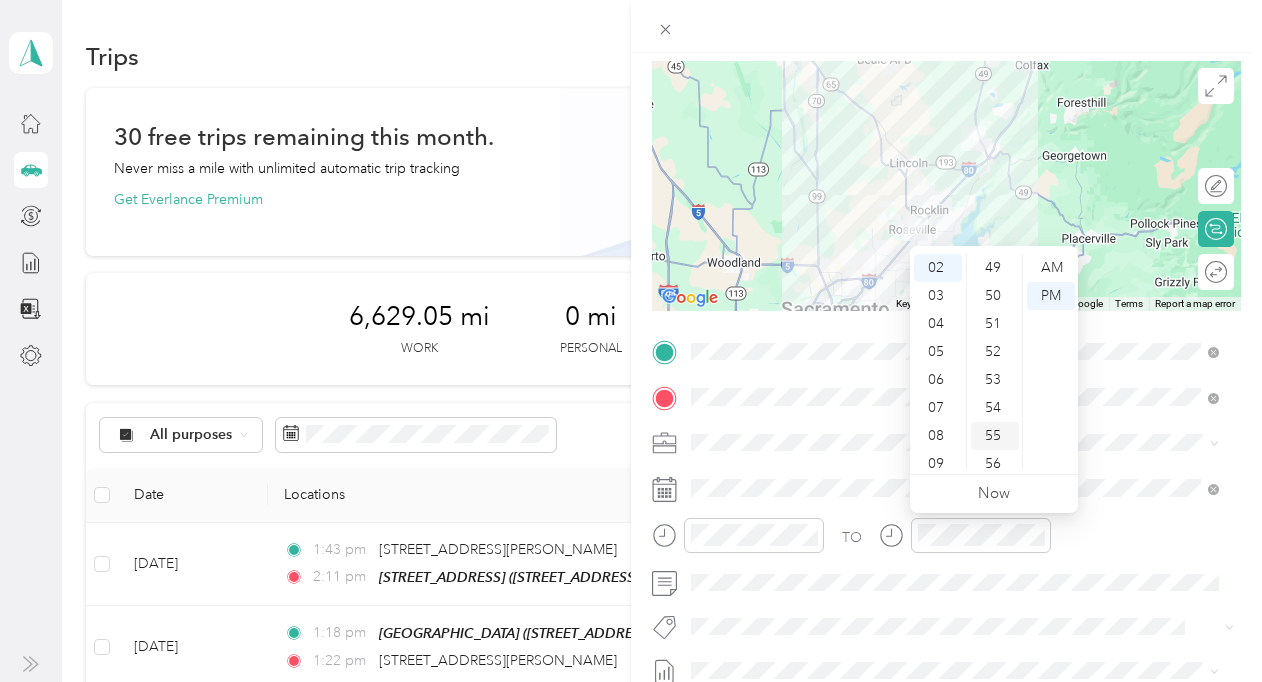 scroll, scrollTop: 1464, scrollLeft: 0, axis: vertical 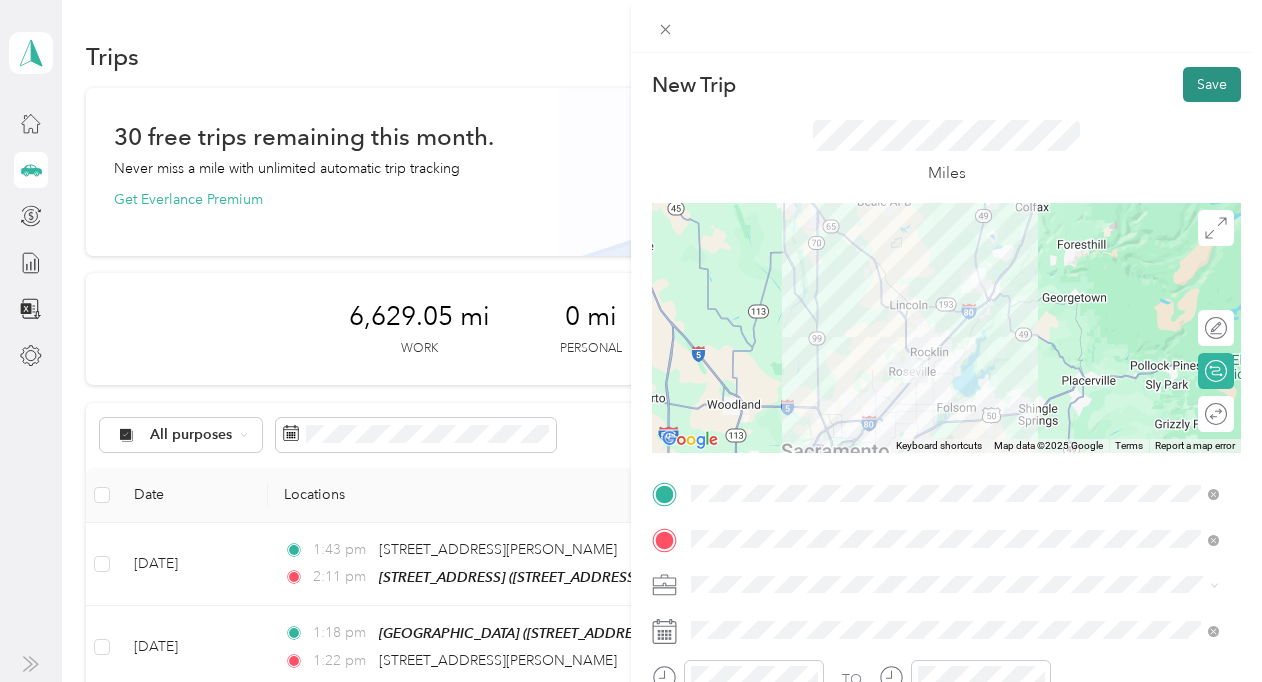click on "Save" at bounding box center [1212, 84] 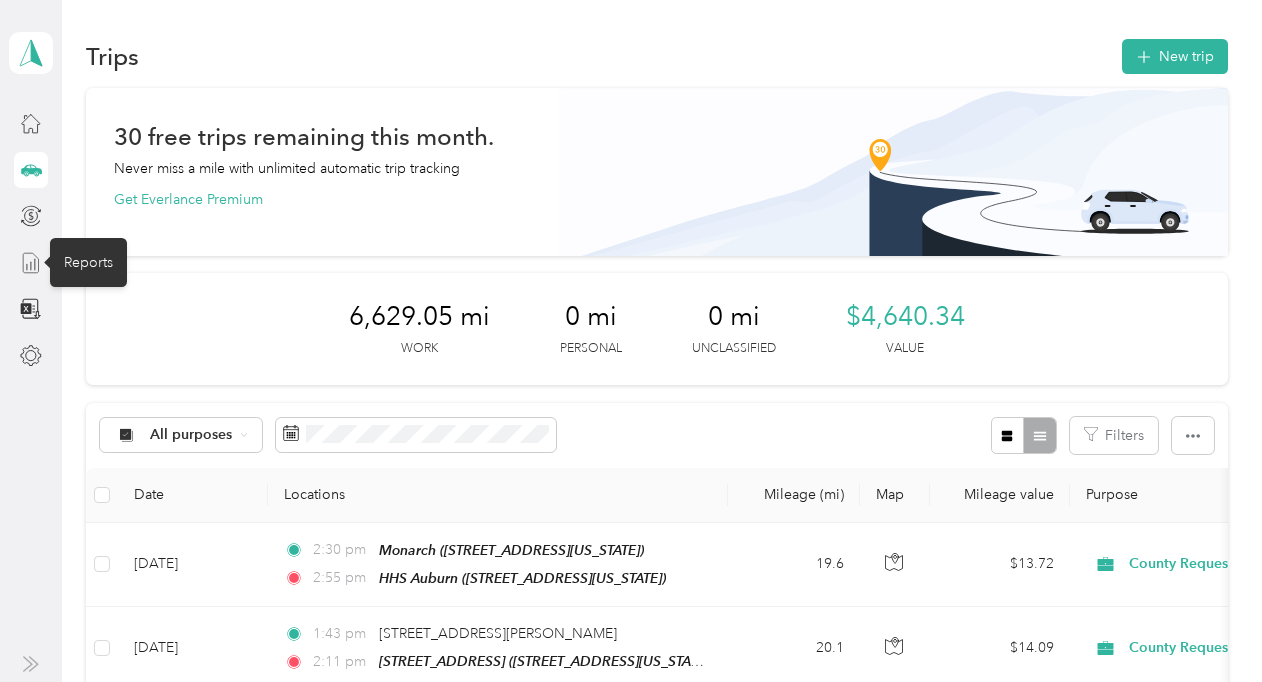 click 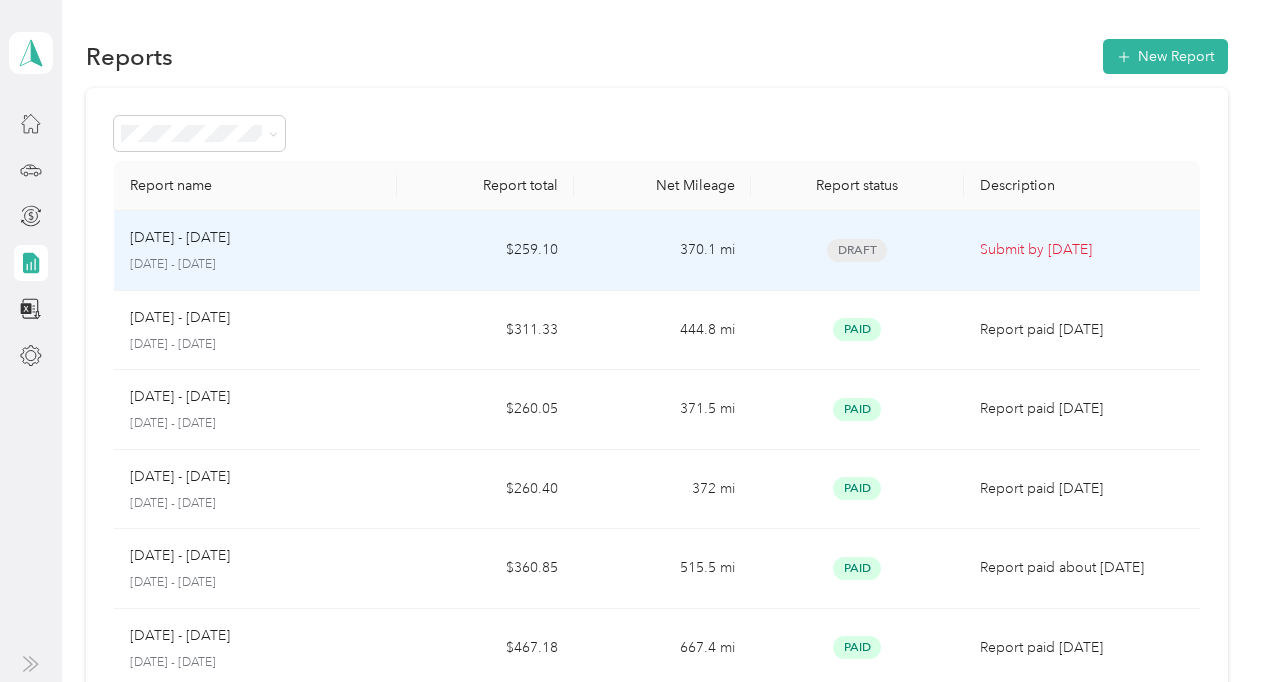 click on "$259.10" at bounding box center (485, 251) 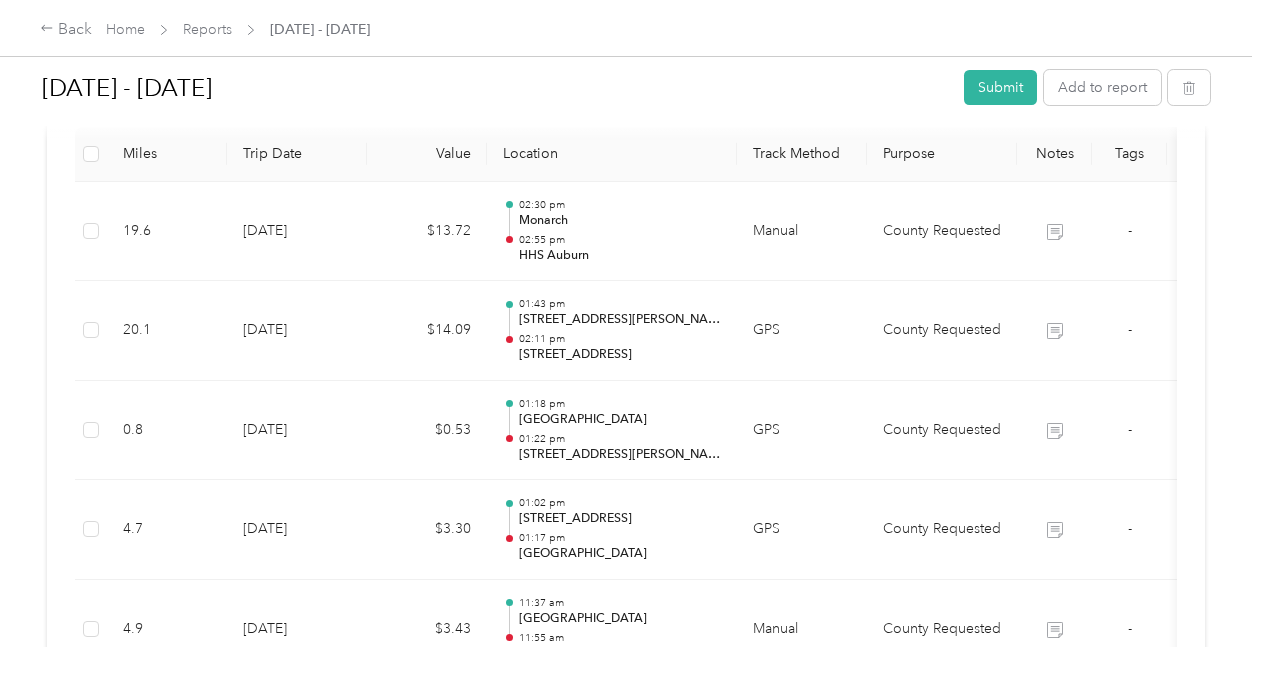 scroll, scrollTop: 572, scrollLeft: 0, axis: vertical 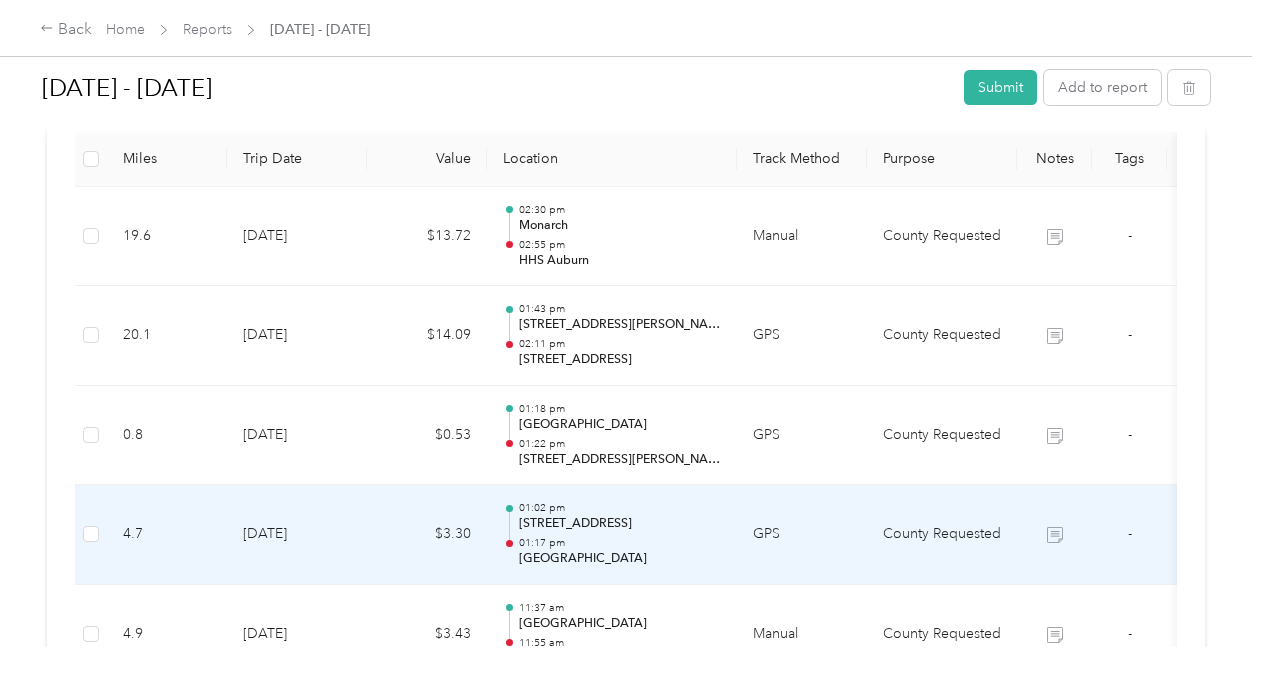 click on "GPS" at bounding box center [802, 535] 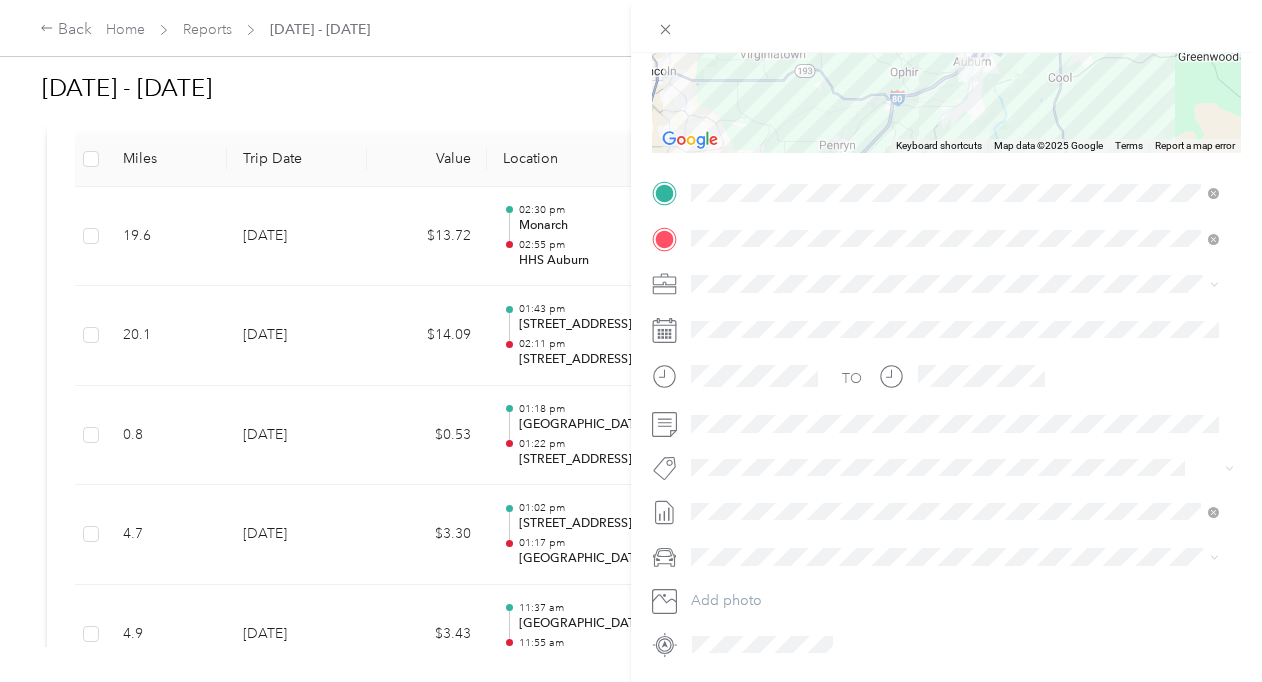 scroll, scrollTop: 314, scrollLeft: 0, axis: vertical 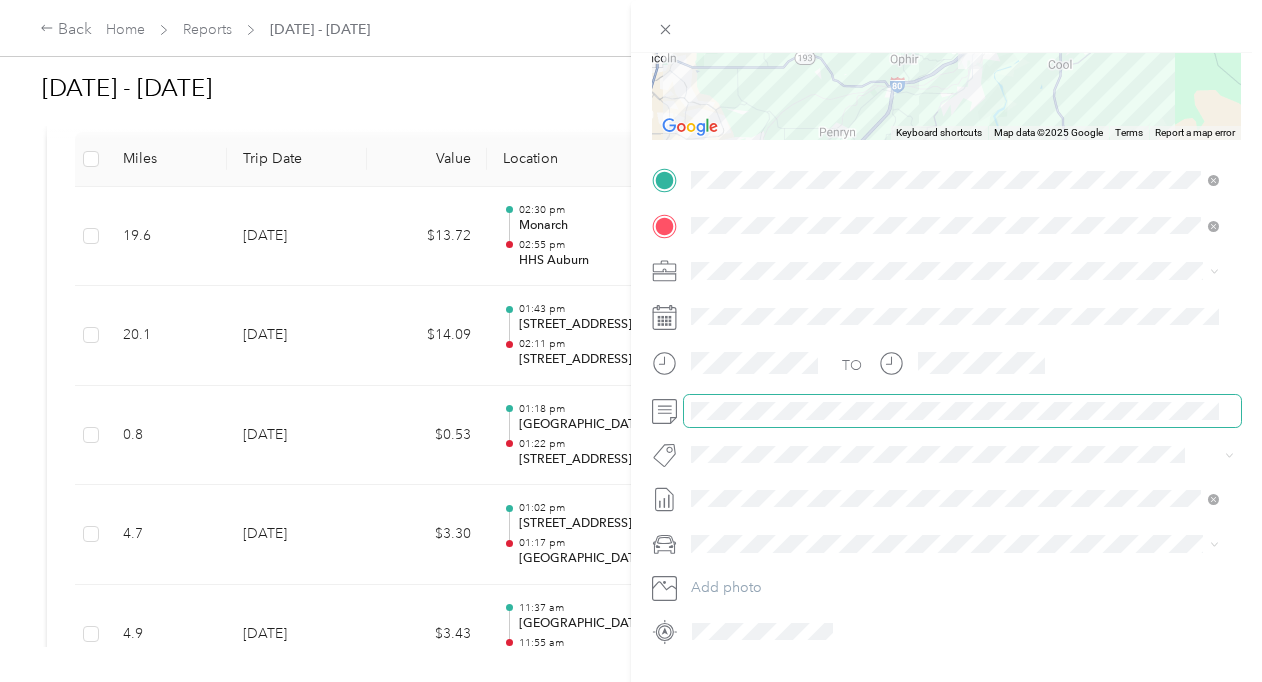 click on "TO Add photo" at bounding box center (946, 405) 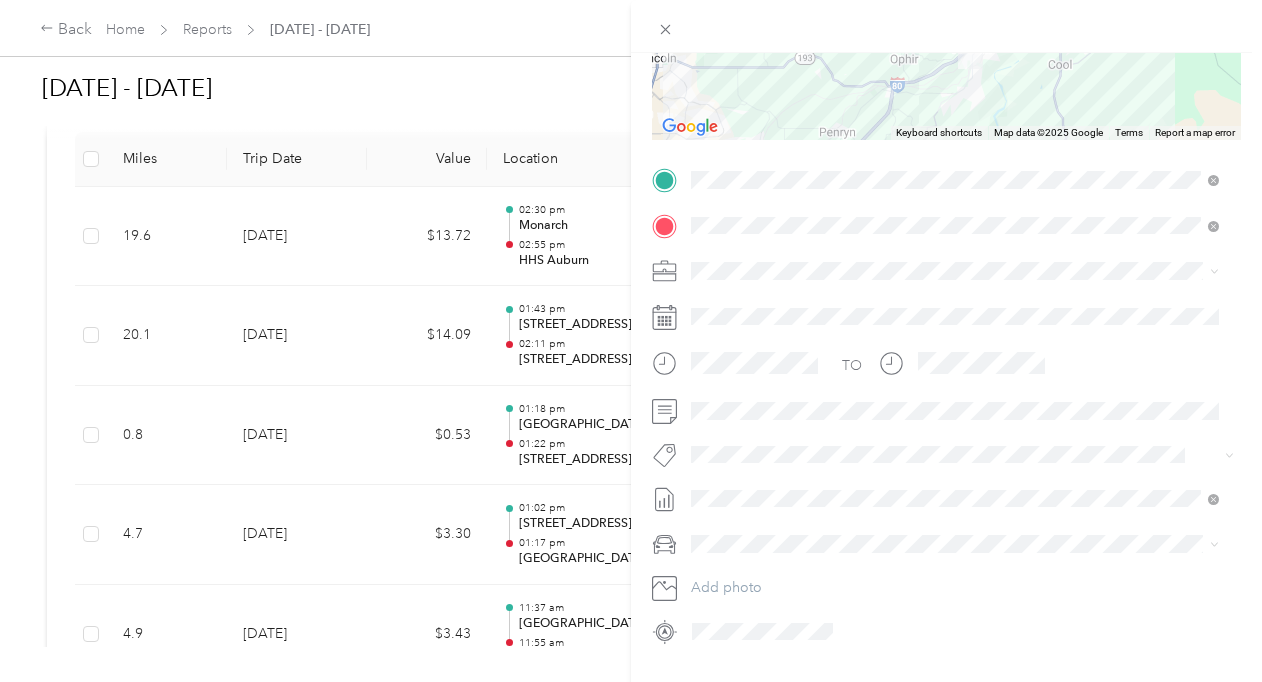 click on "TO Add photo" at bounding box center [946, 405] 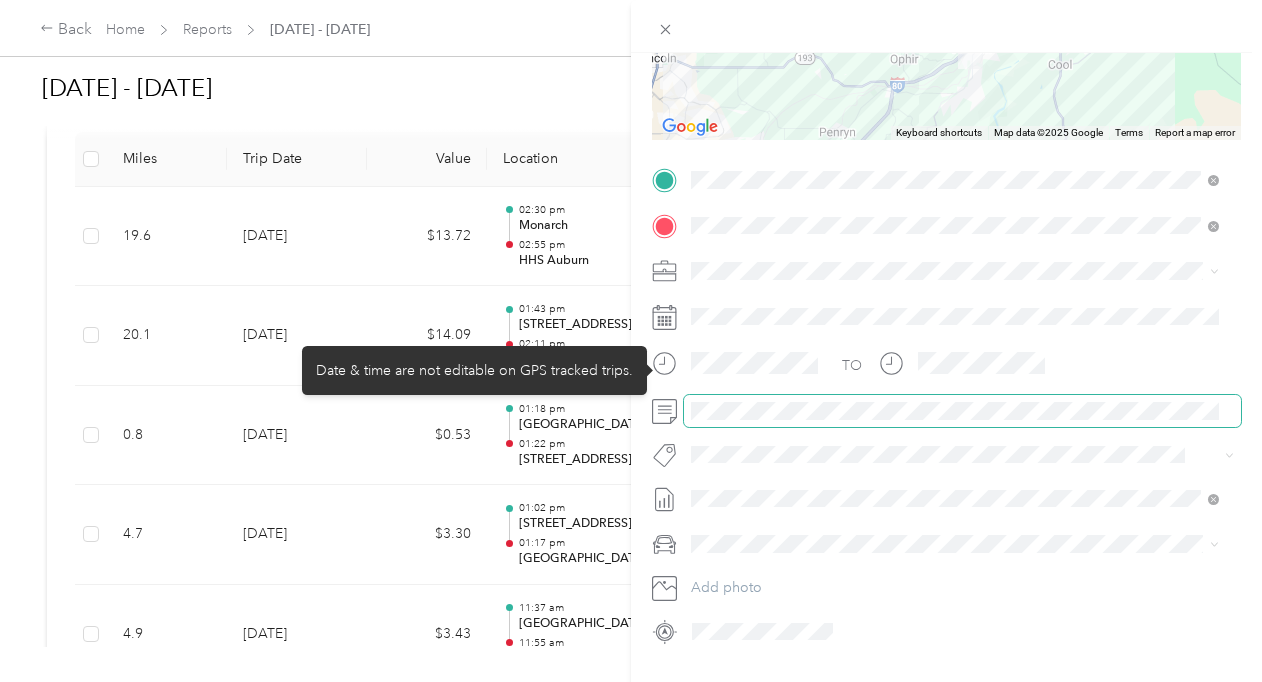click on "TO Add photo" at bounding box center [946, 405] 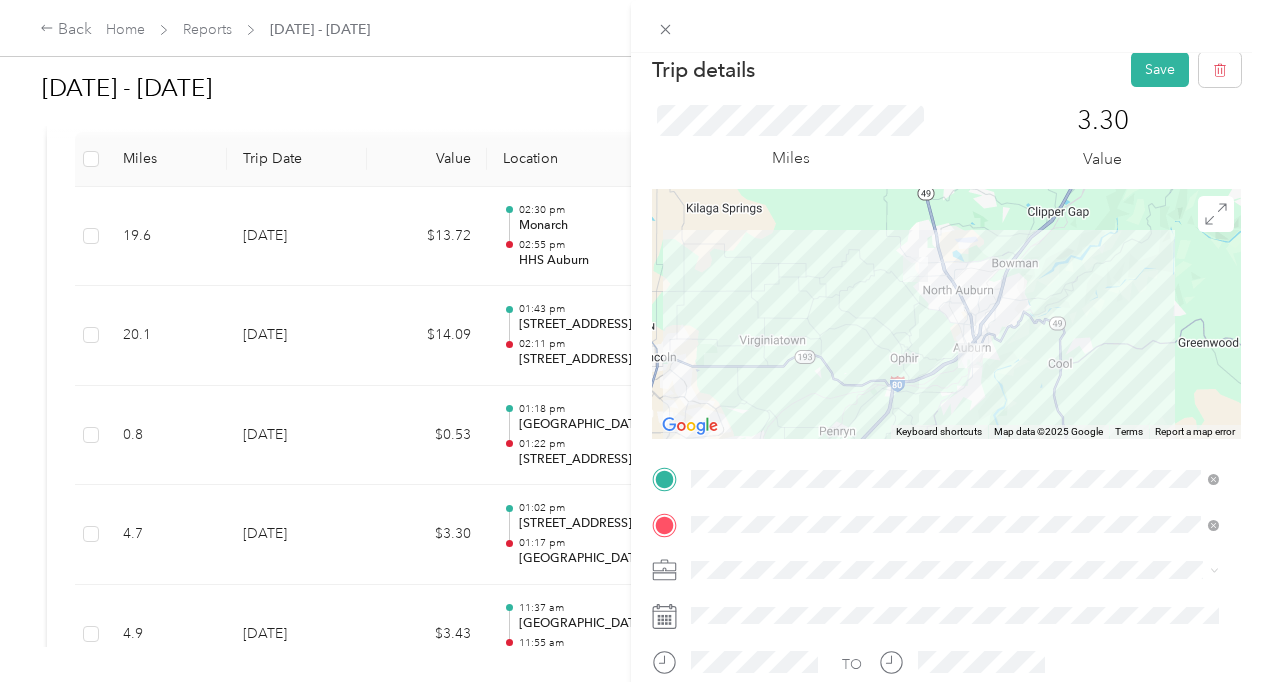 scroll, scrollTop: 0, scrollLeft: 0, axis: both 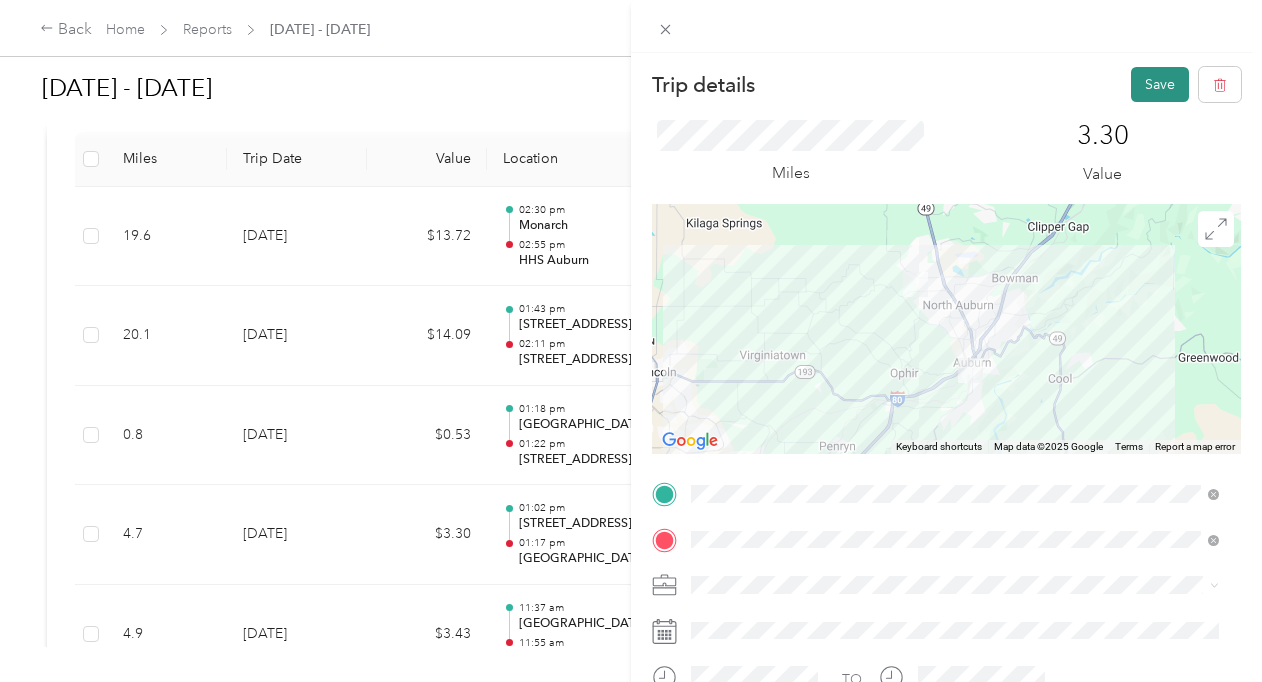 click on "Save" at bounding box center [1160, 84] 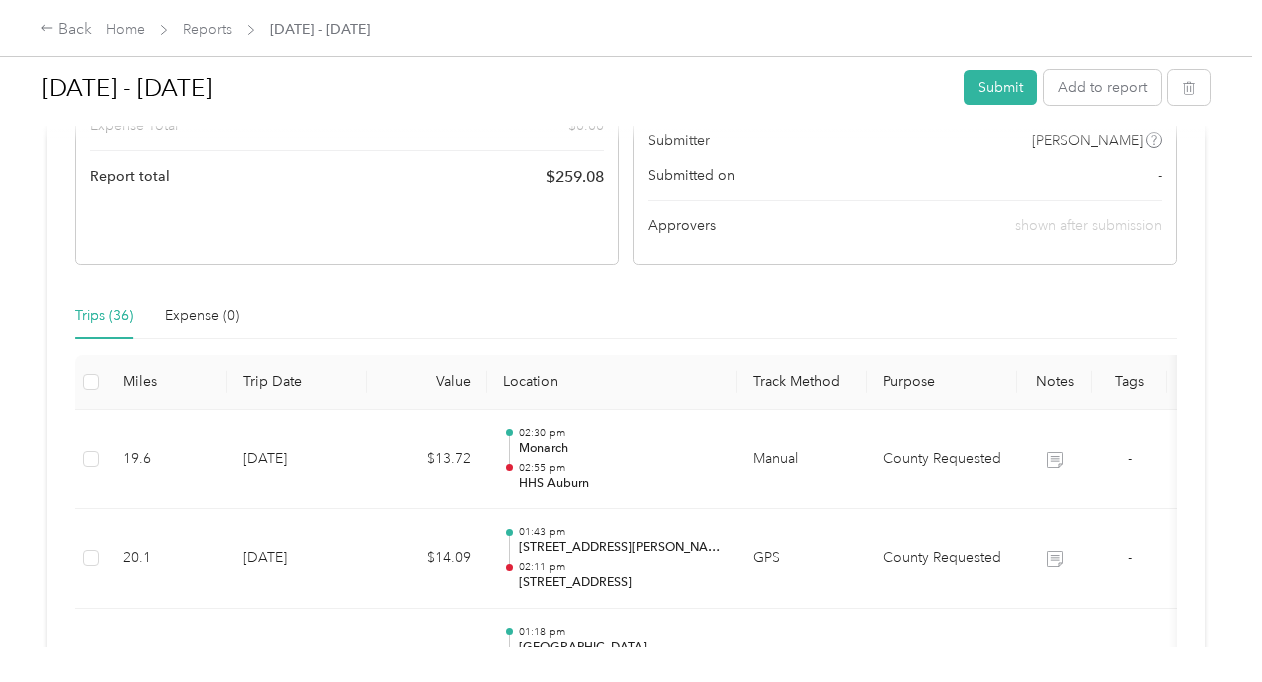 scroll, scrollTop: 0, scrollLeft: 0, axis: both 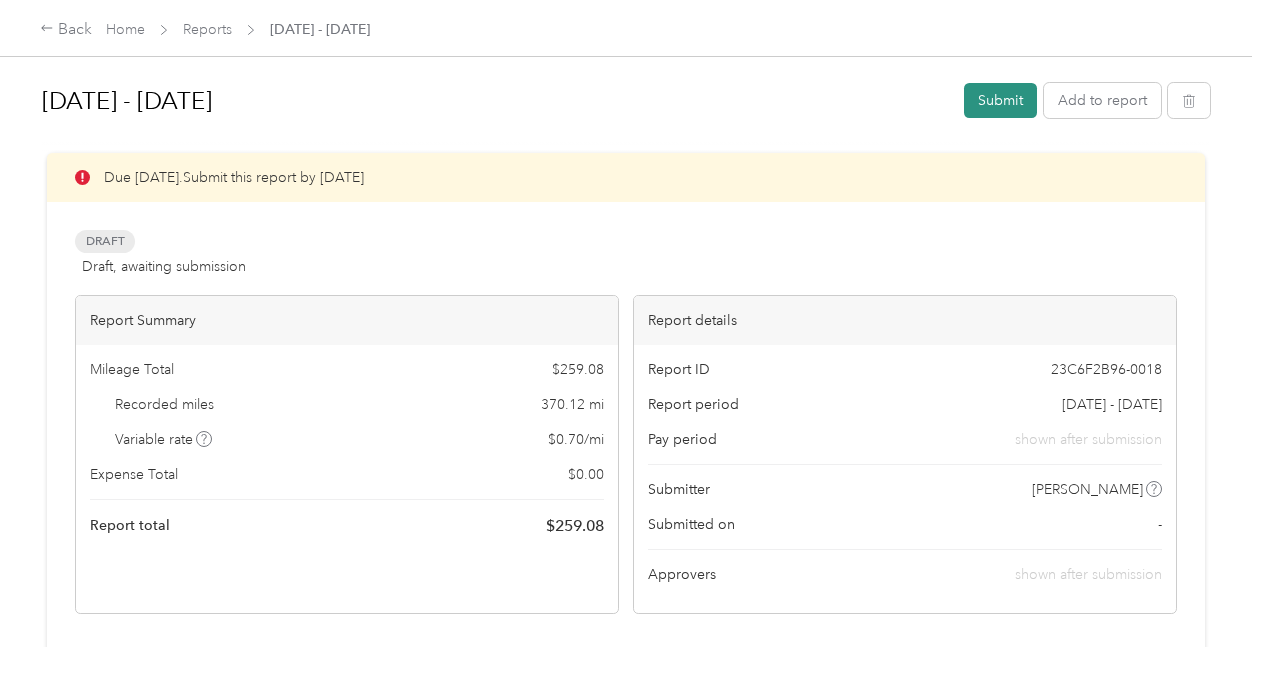 click on "Submit" at bounding box center [1000, 100] 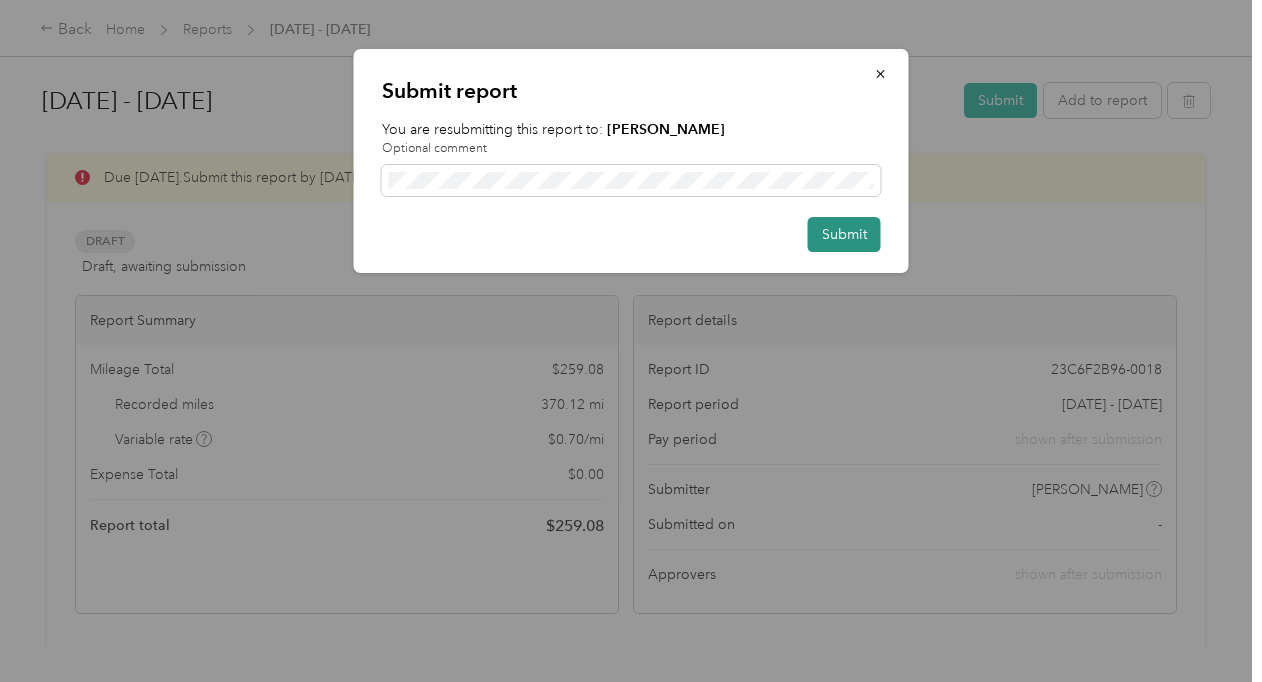 click on "Submit" at bounding box center (844, 234) 